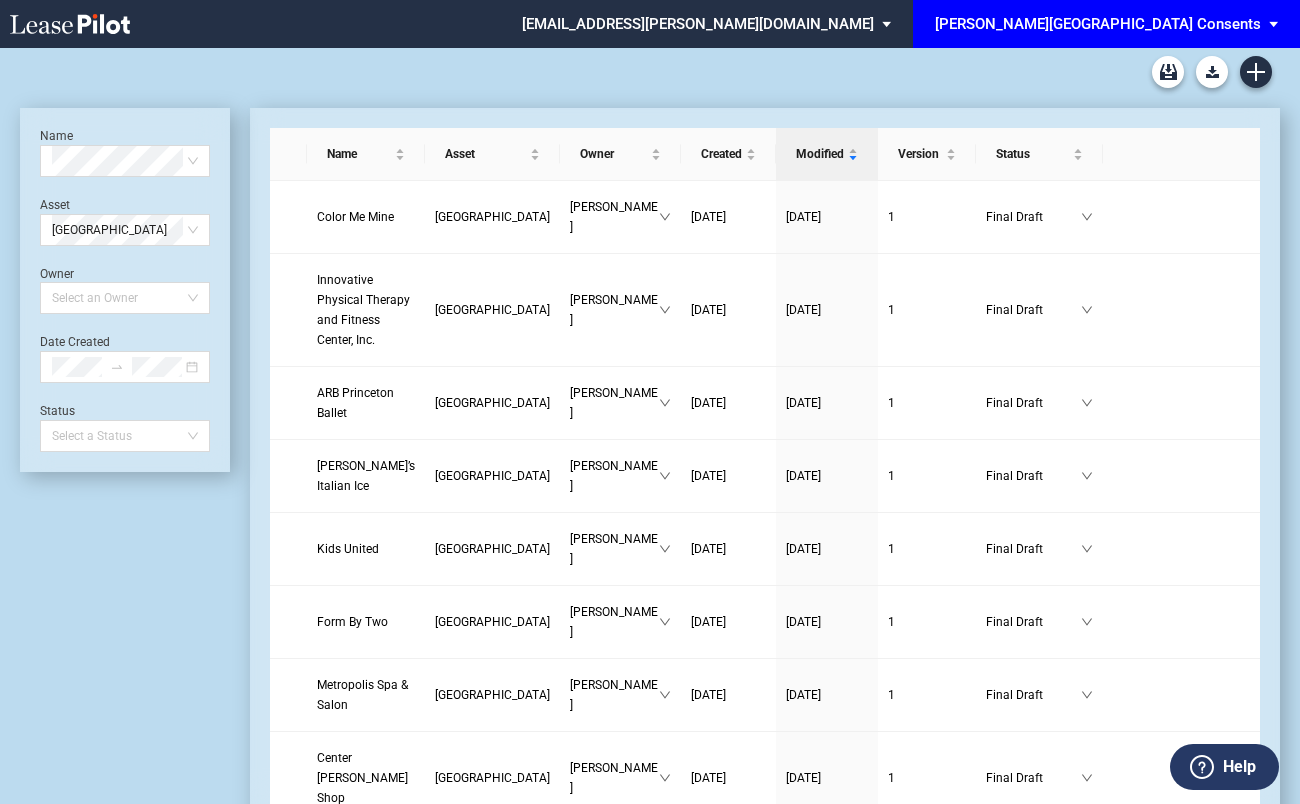 scroll, scrollTop: 0, scrollLeft: 0, axis: both 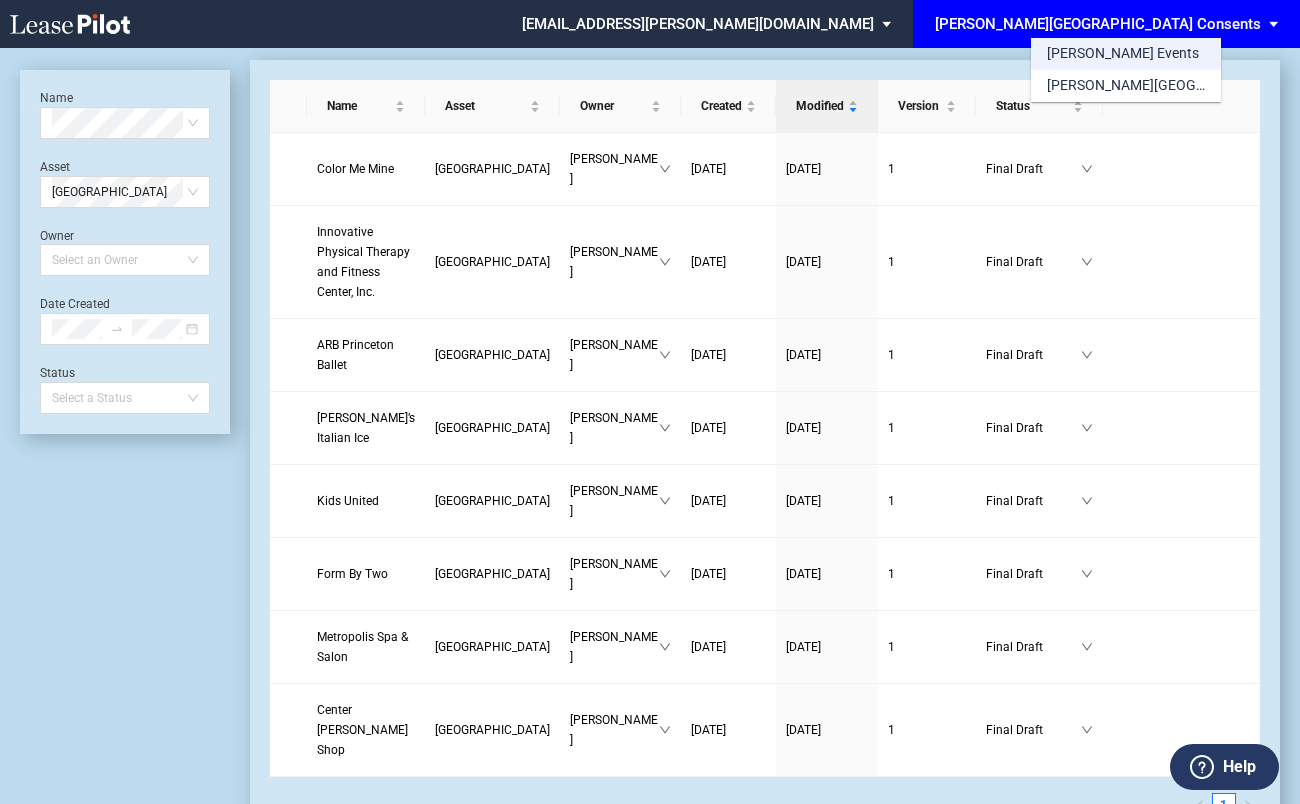 click on "[PERSON_NAME] Events" at bounding box center [1126, 54] 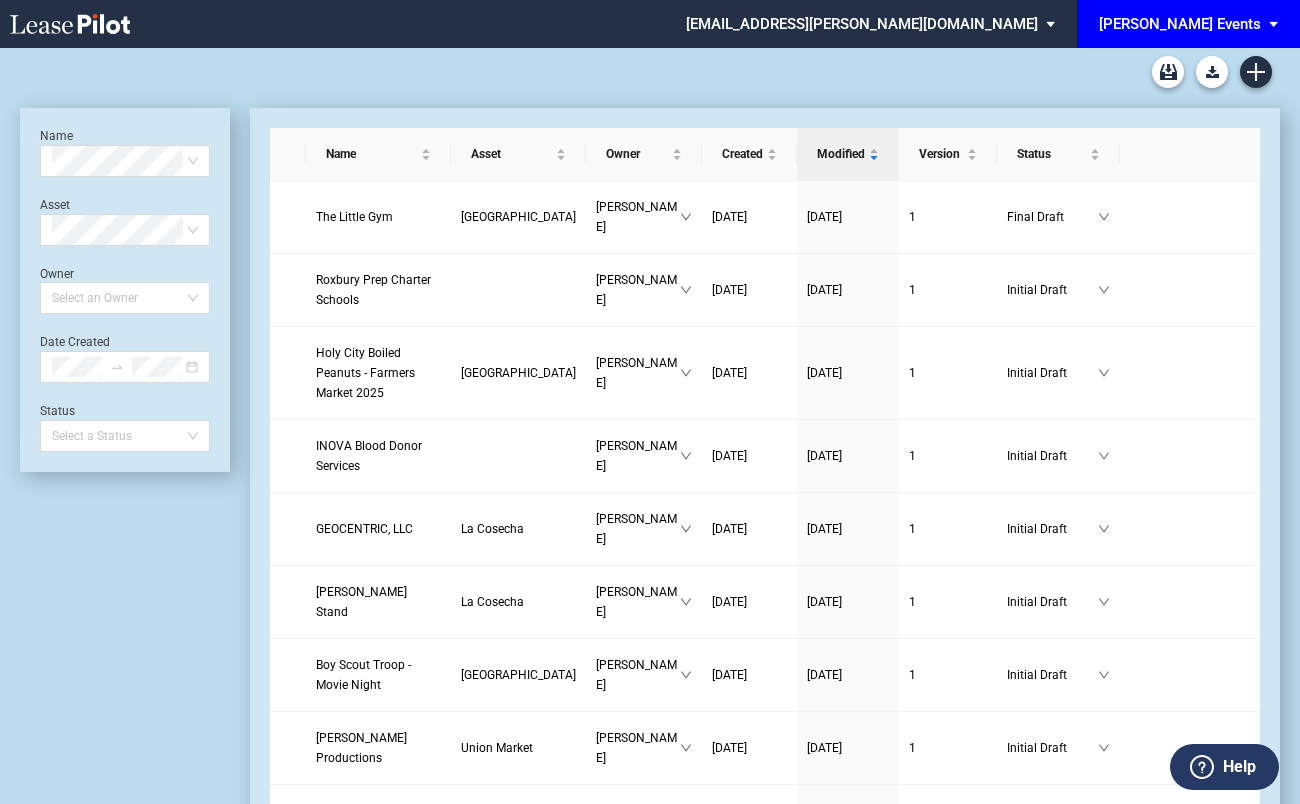 scroll, scrollTop: 0, scrollLeft: 0, axis: both 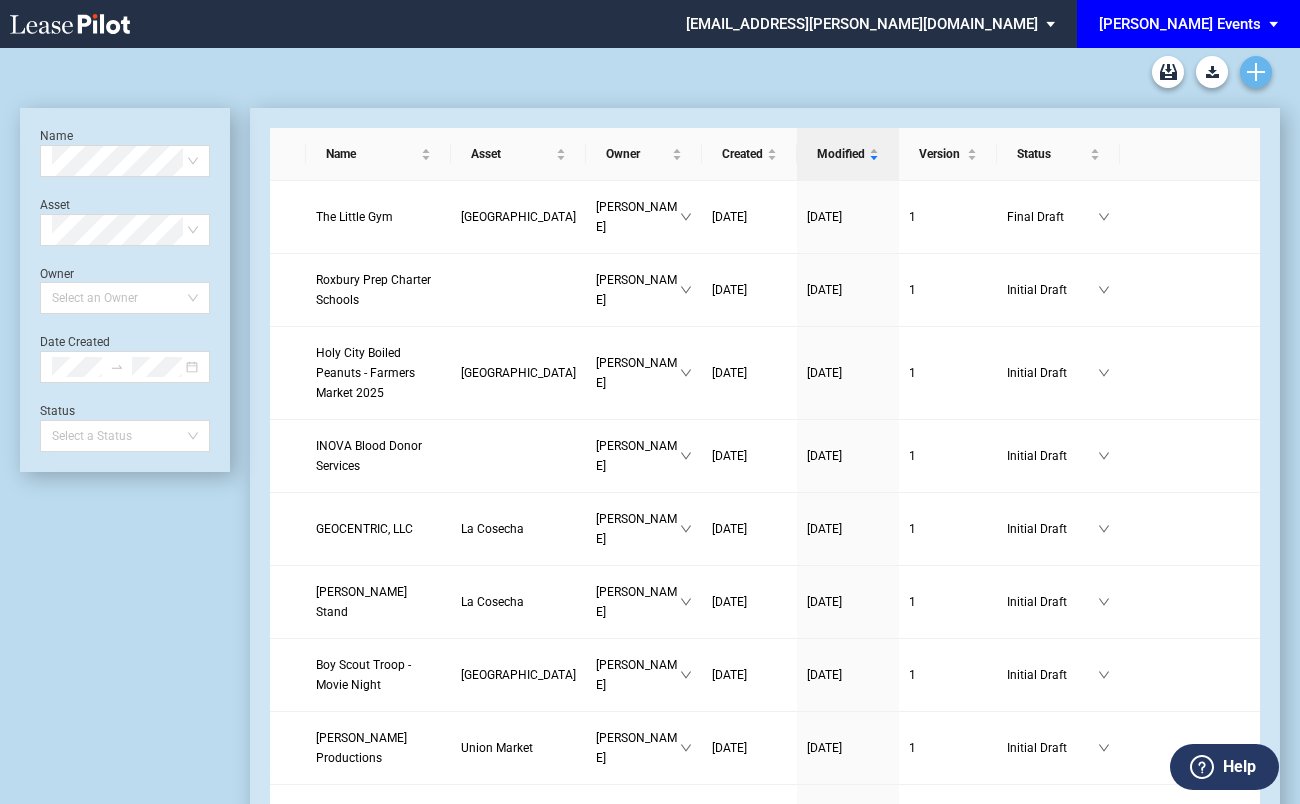 click 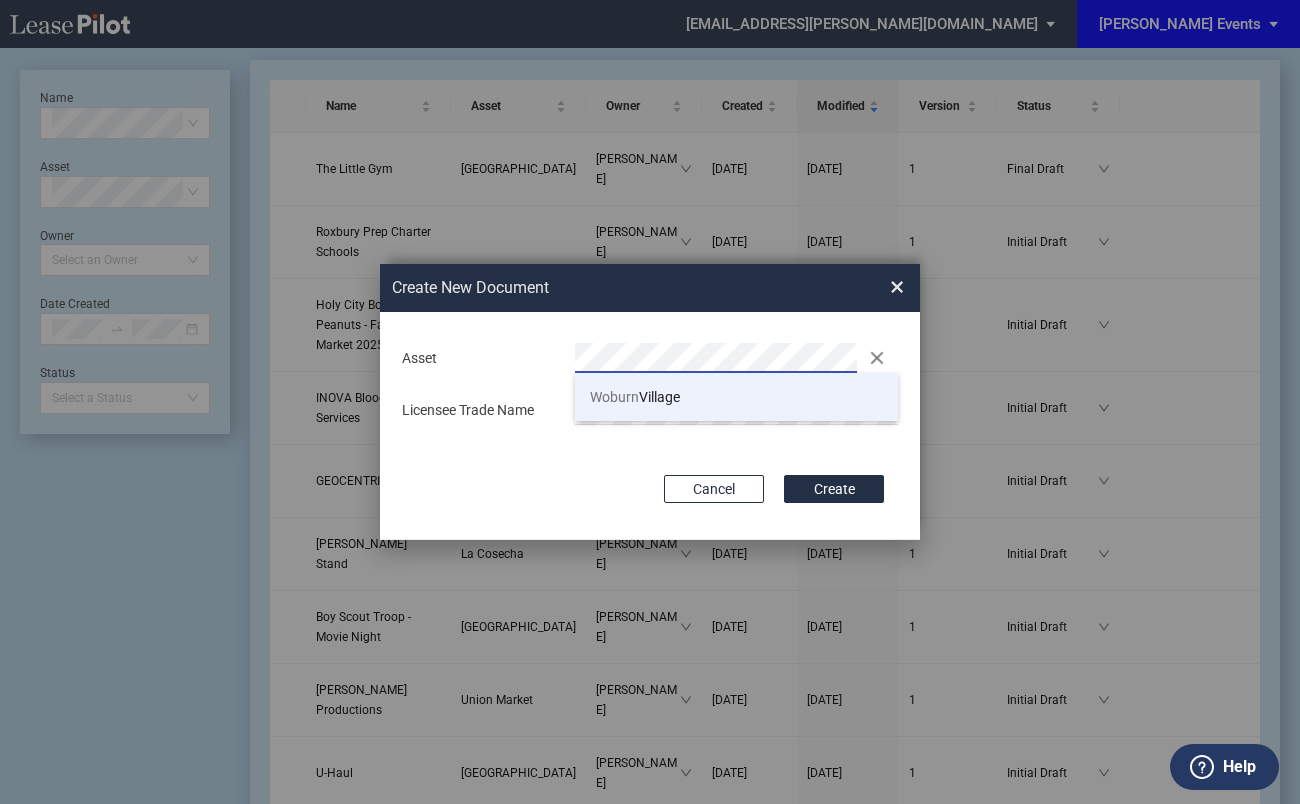 click on "Woburn" at bounding box center (614, 397) 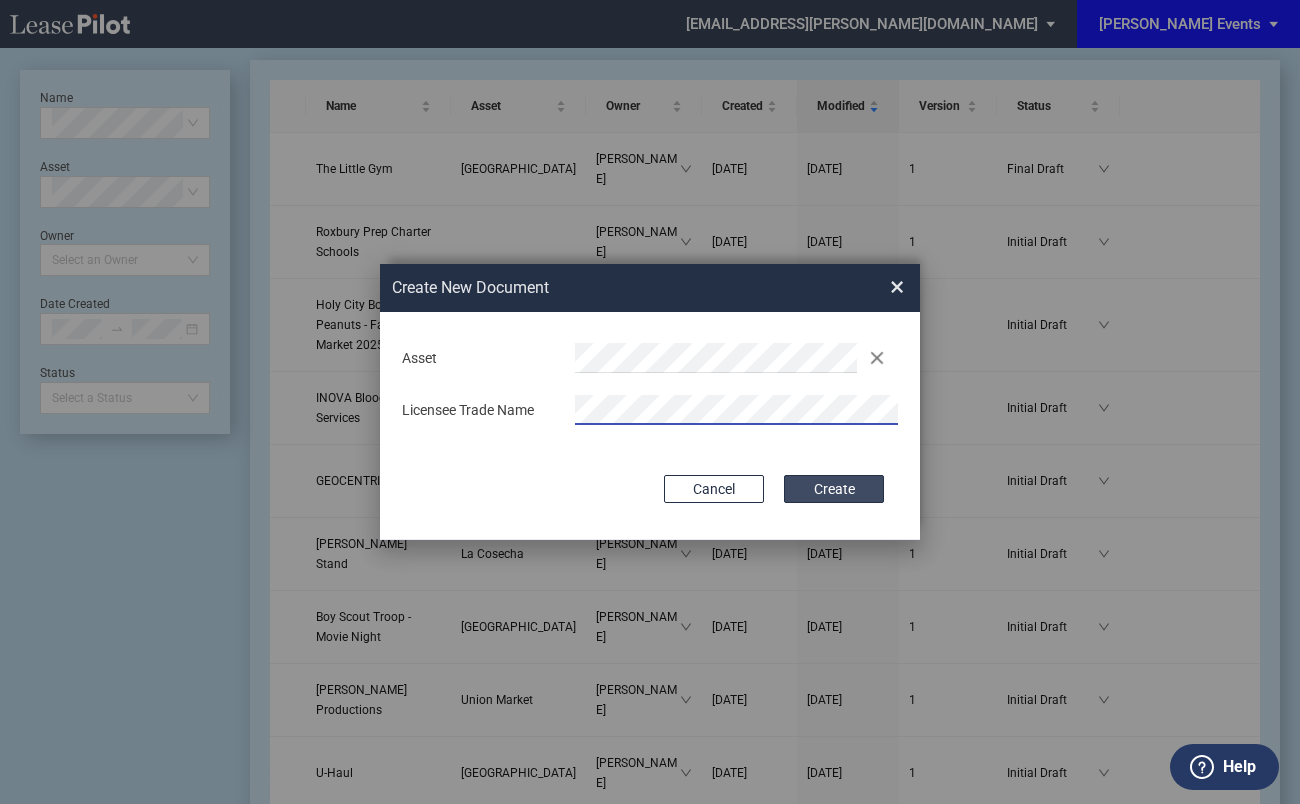 click on "Create" at bounding box center (834, 489) 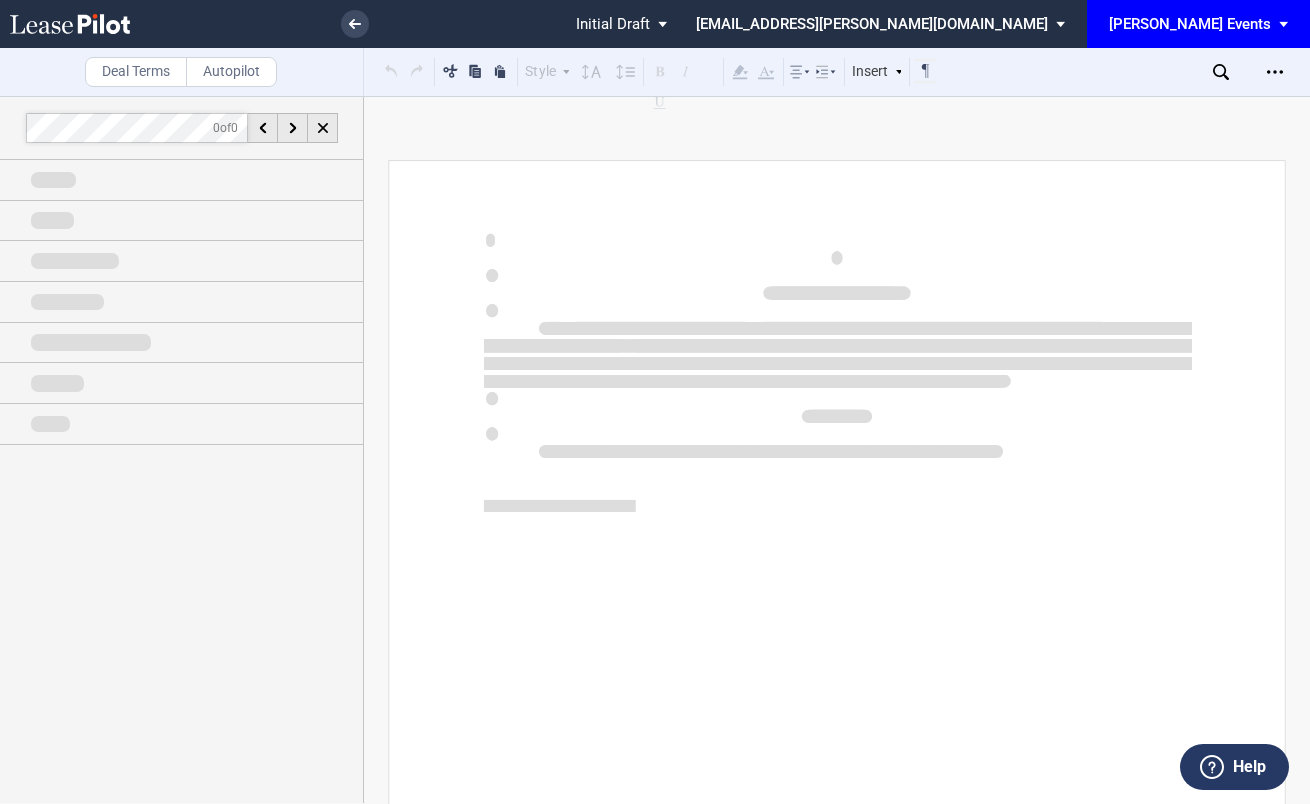 scroll, scrollTop: 0, scrollLeft: 0, axis: both 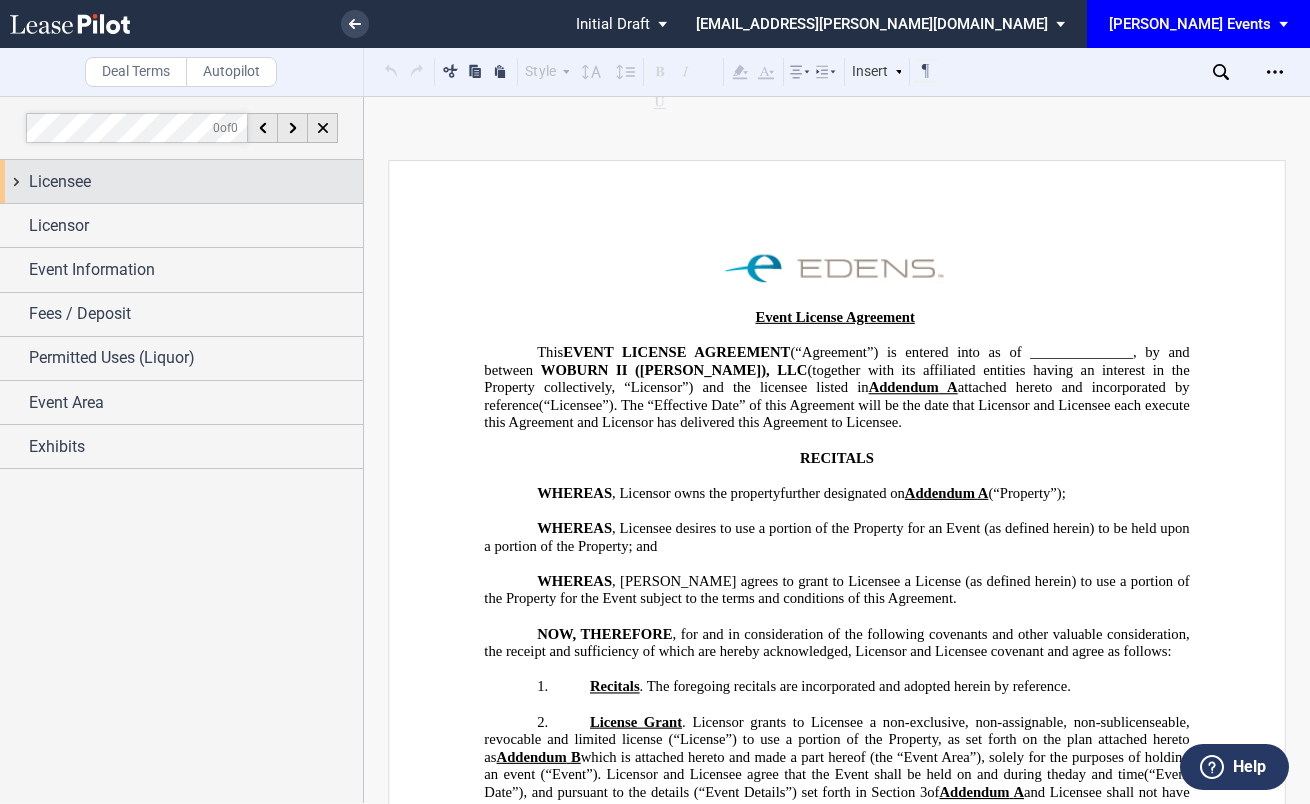 click on "Licensee" at bounding box center [196, 182] 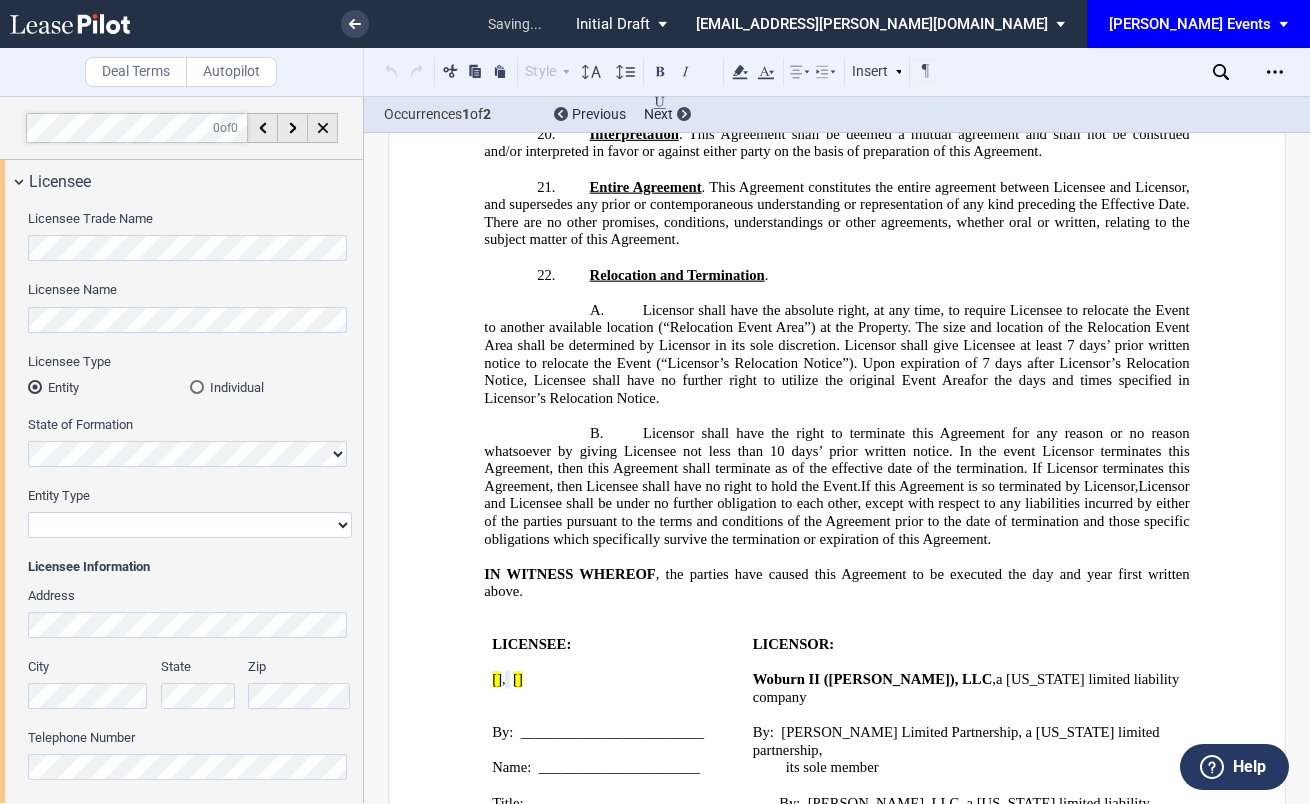 scroll, scrollTop: 2998, scrollLeft: 0, axis: vertical 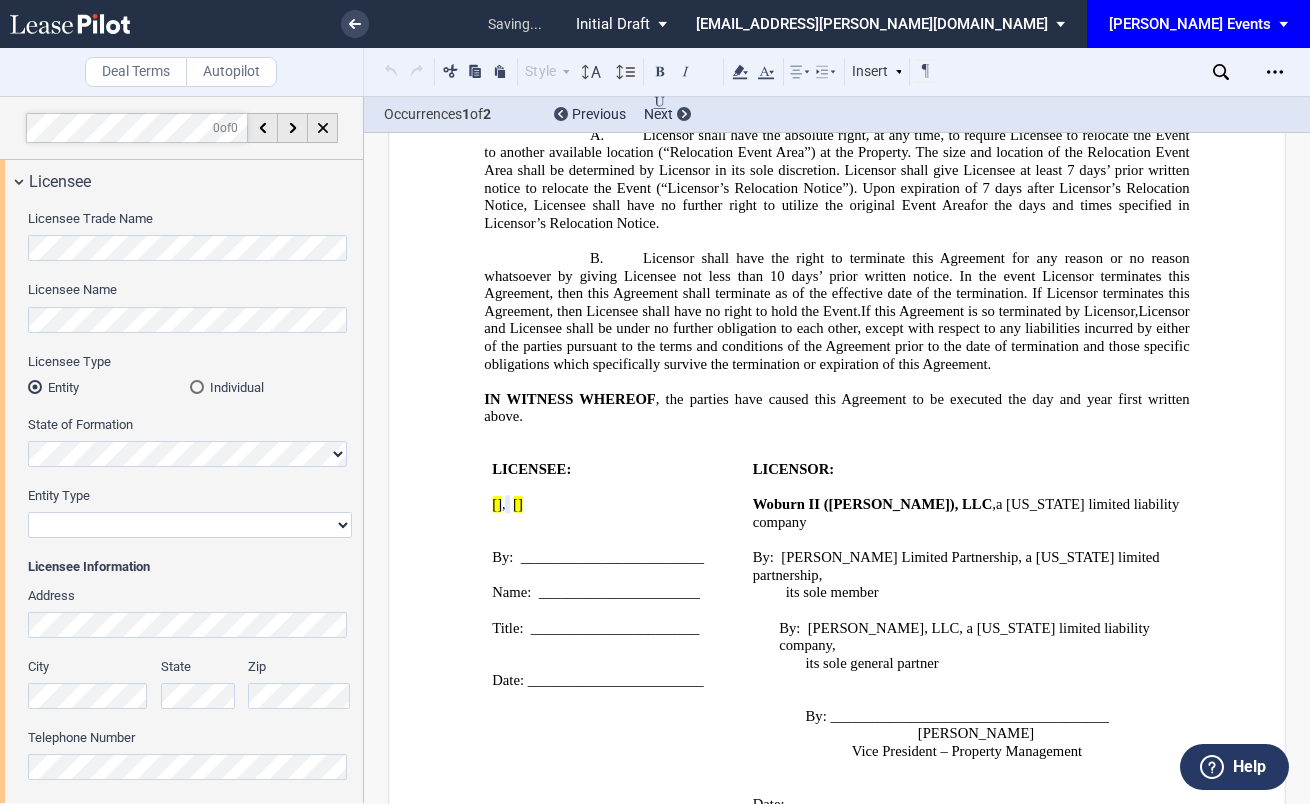 click on "Corporation
Limited Liability Company
General Partnership
Limited Partnership
Non-Profit Corporation
Other" at bounding box center (190, 525) 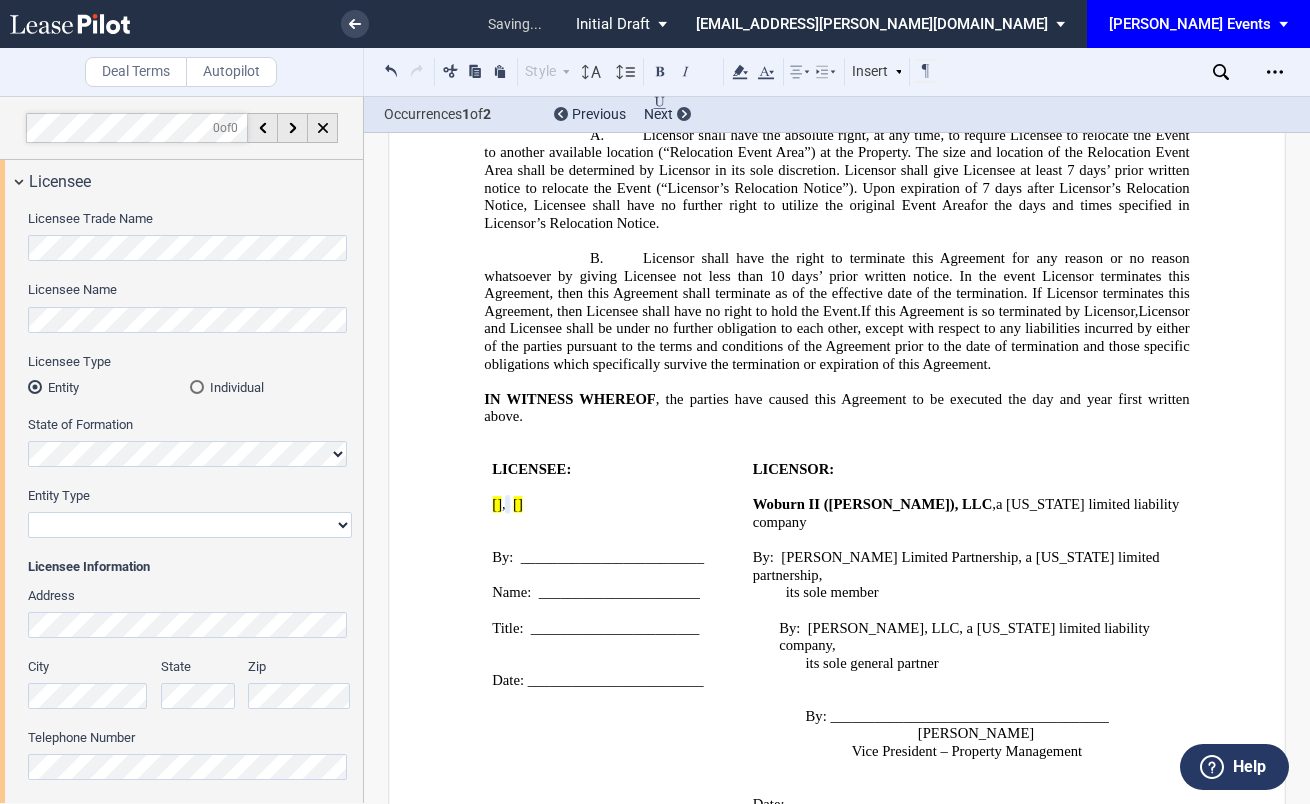 select on "limited liability company" 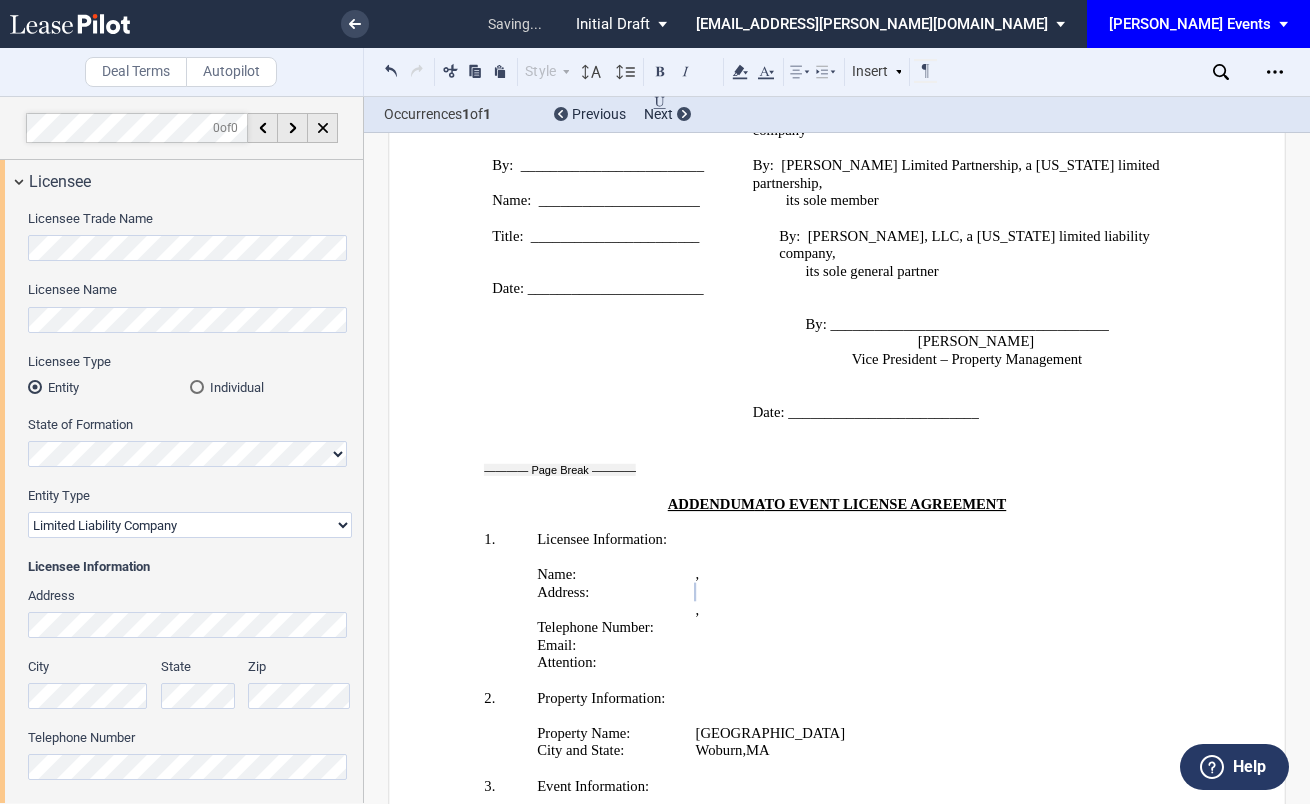 scroll, scrollTop: 3413, scrollLeft: 0, axis: vertical 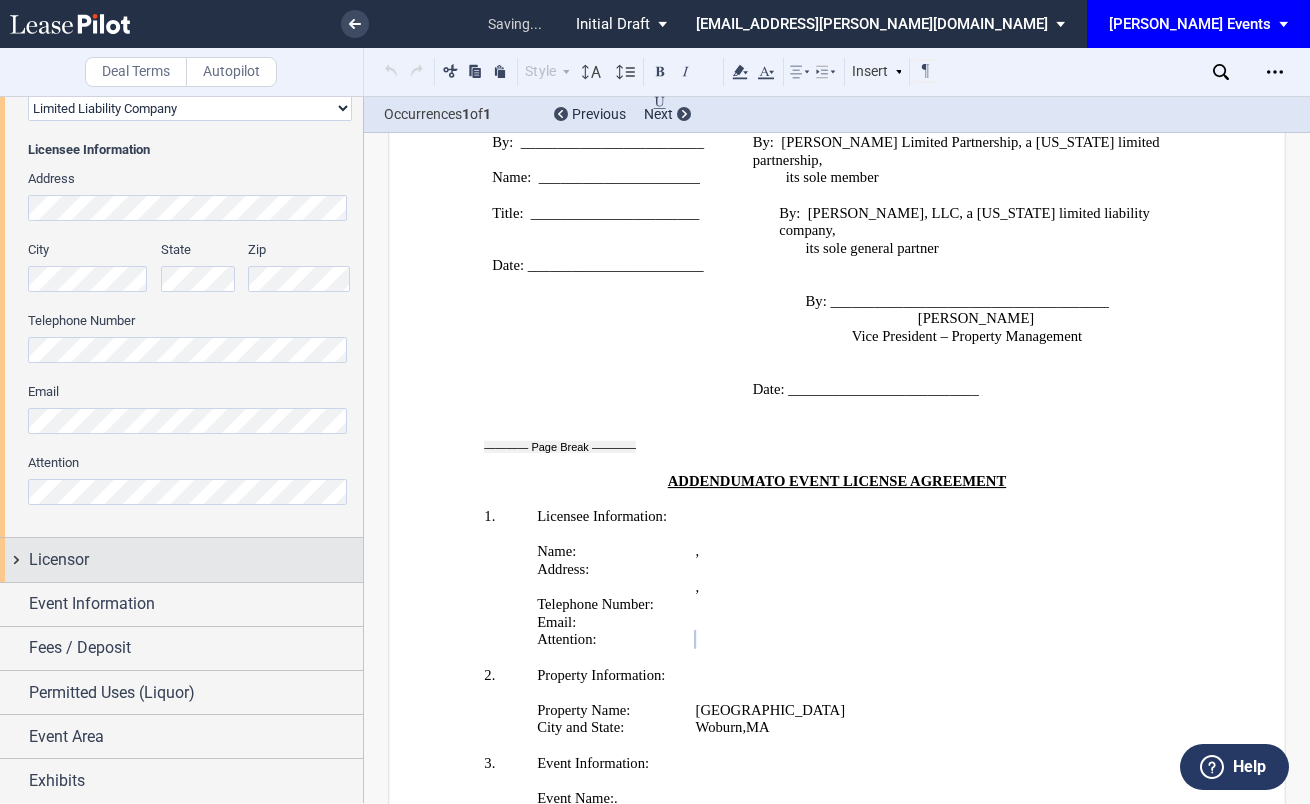click on "Licensor" at bounding box center (196, 560) 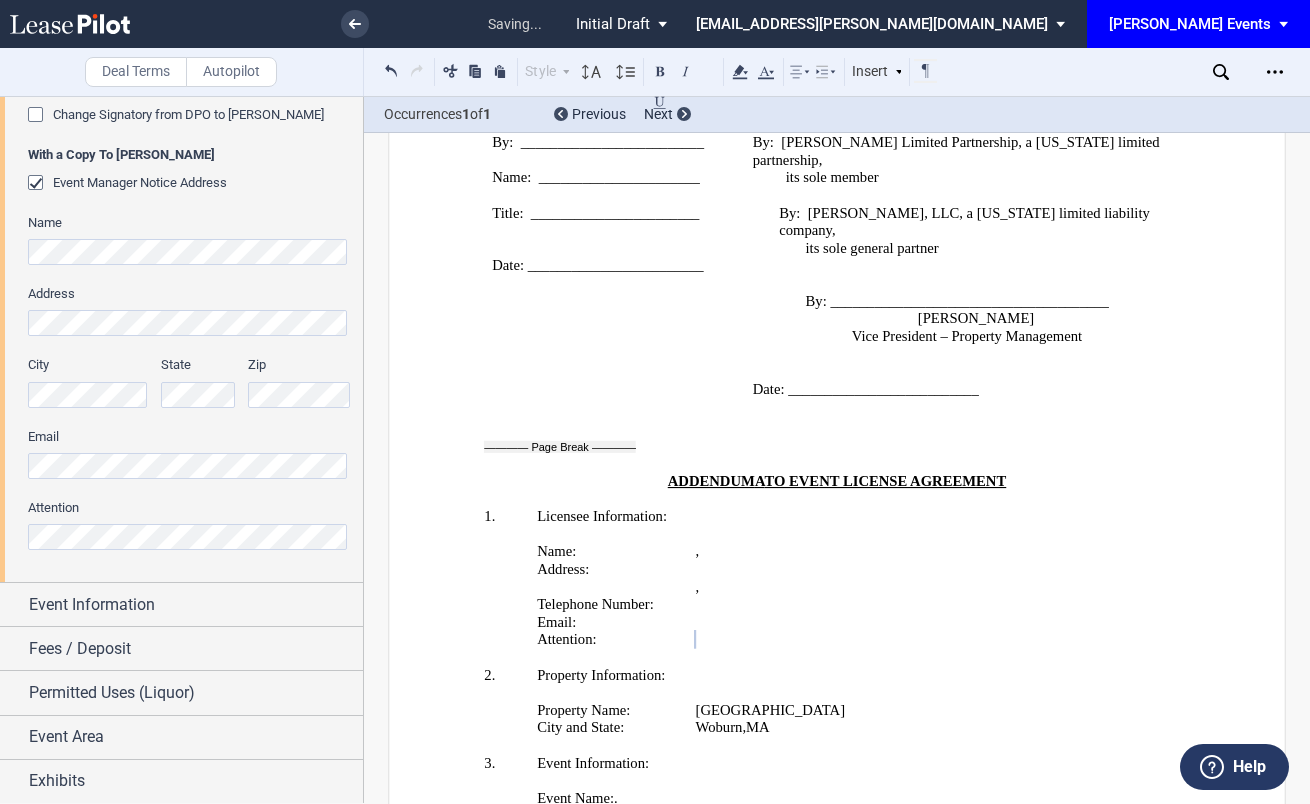 scroll, scrollTop: 929, scrollLeft: 0, axis: vertical 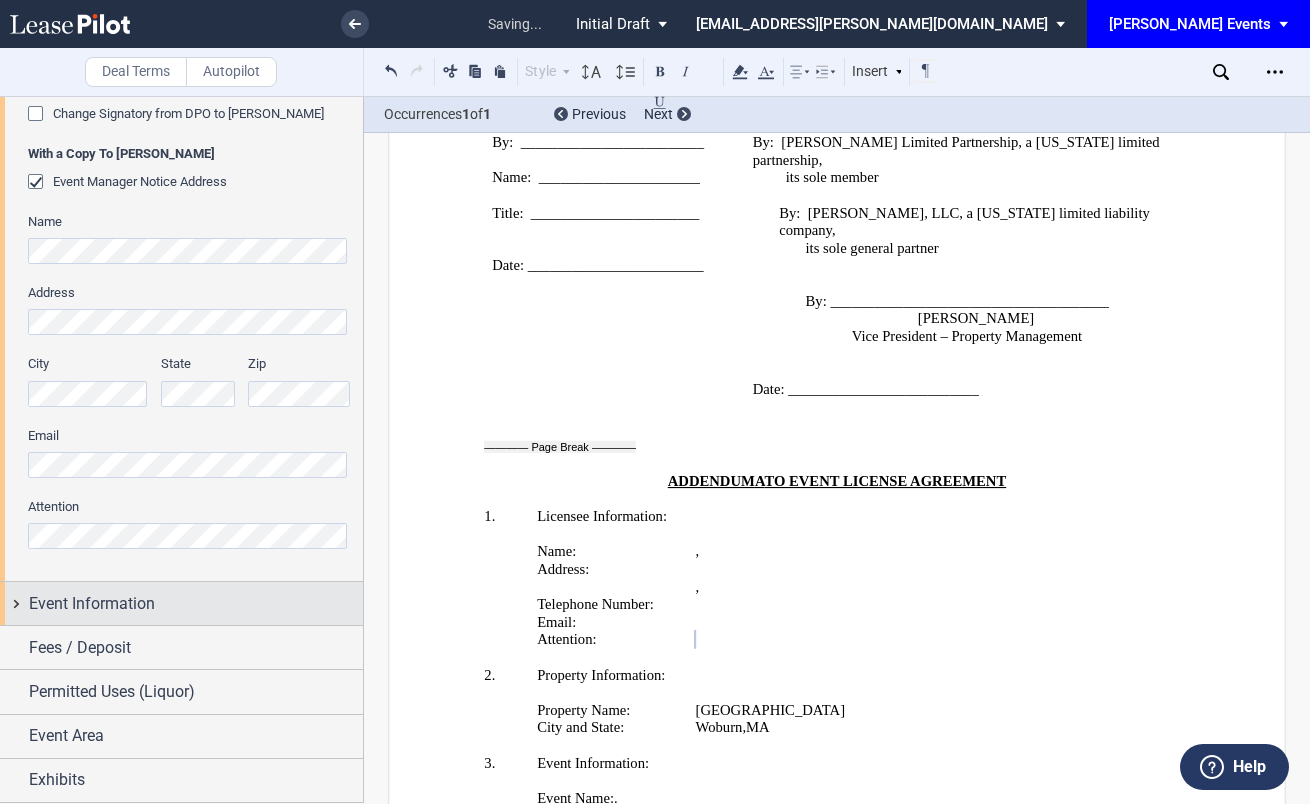 click on "Event Information" at bounding box center [92, 604] 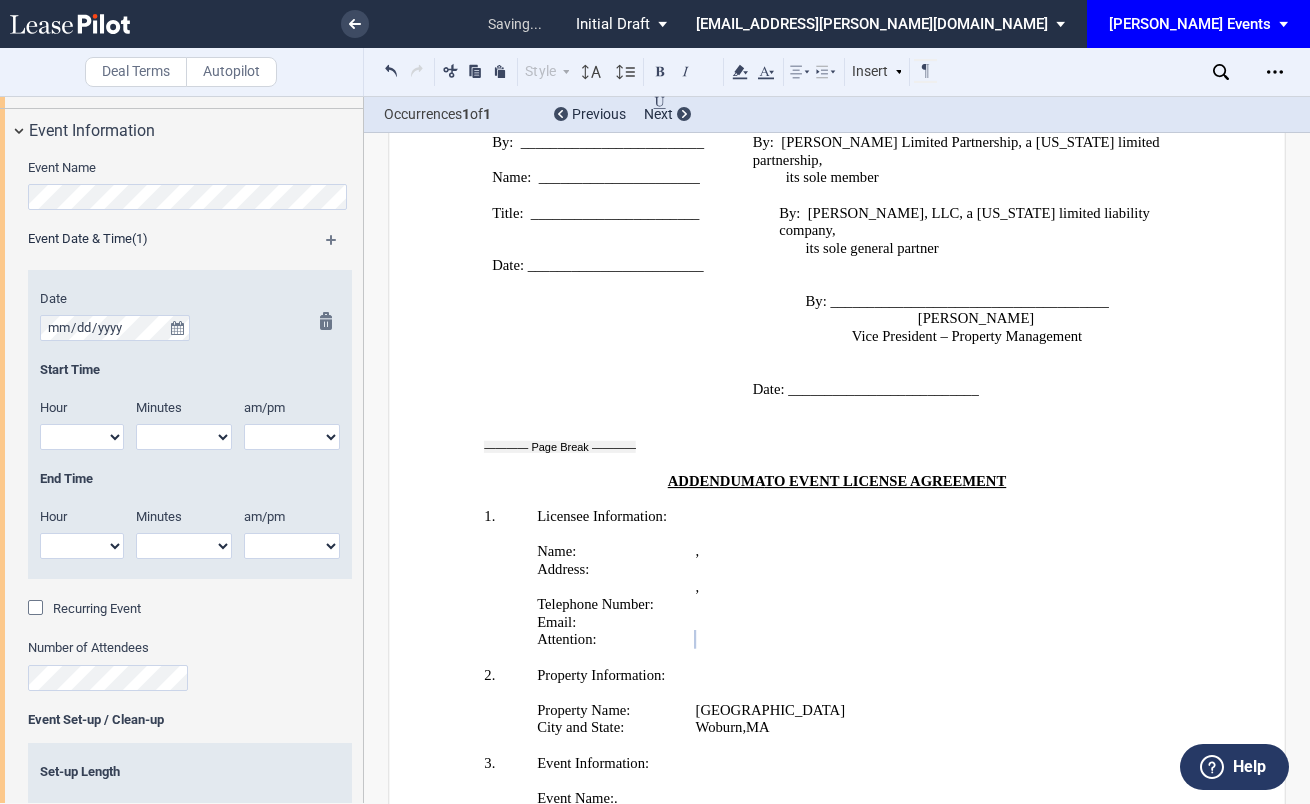 scroll, scrollTop: 1399, scrollLeft: 0, axis: vertical 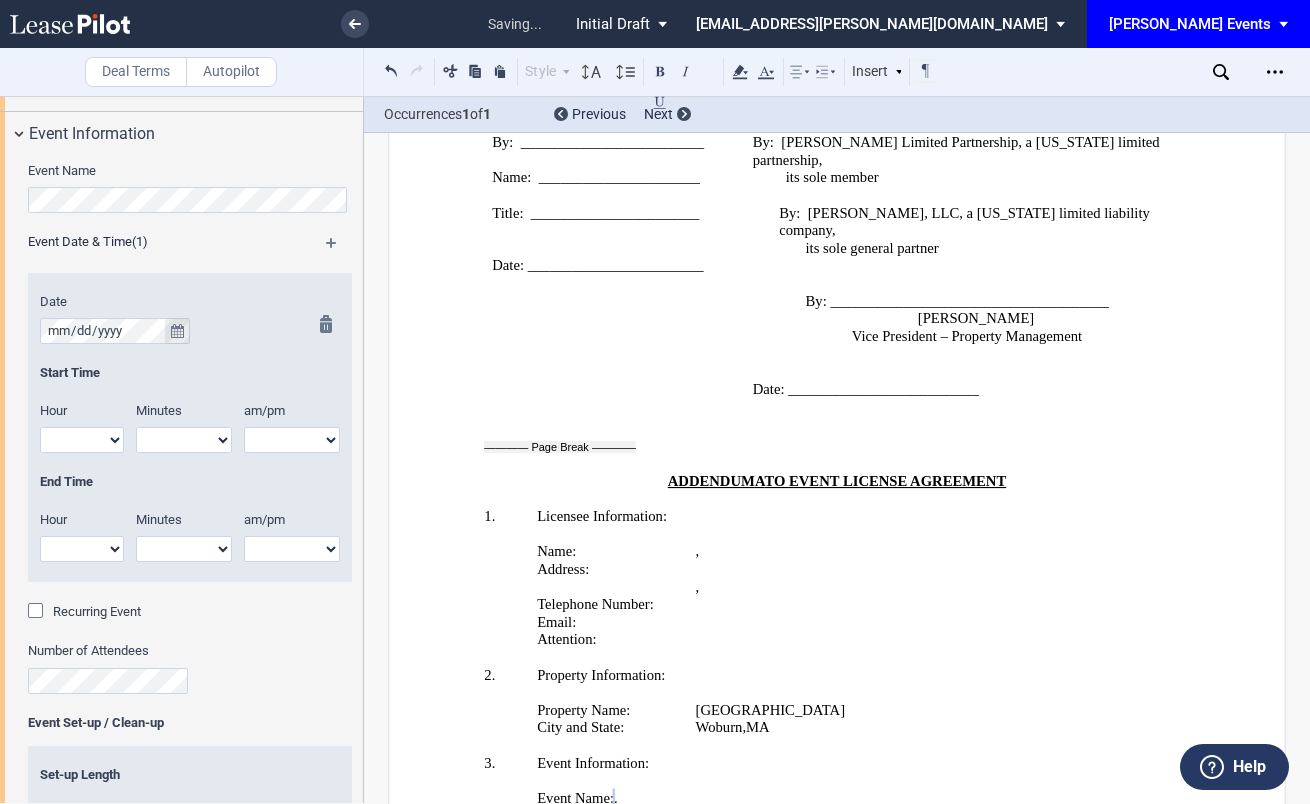 click 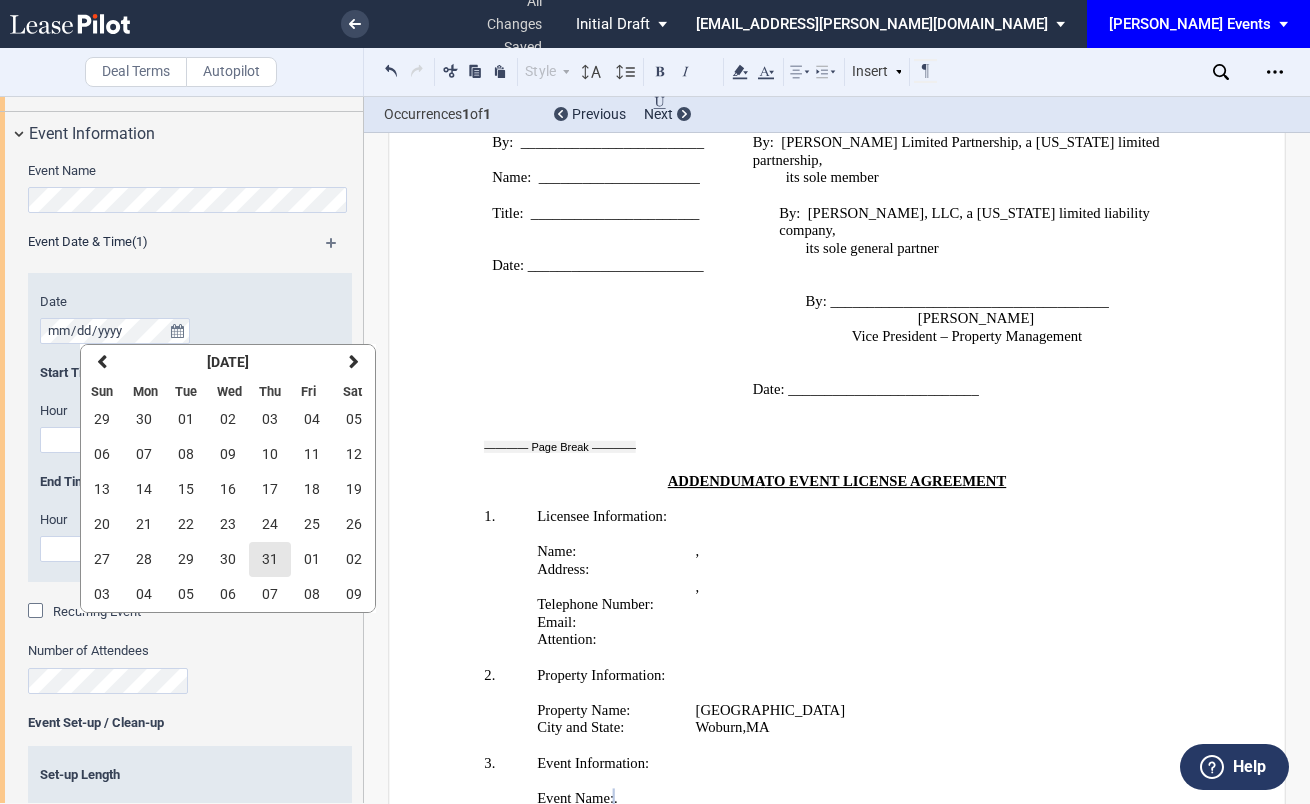 click on "31" at bounding box center [270, 559] 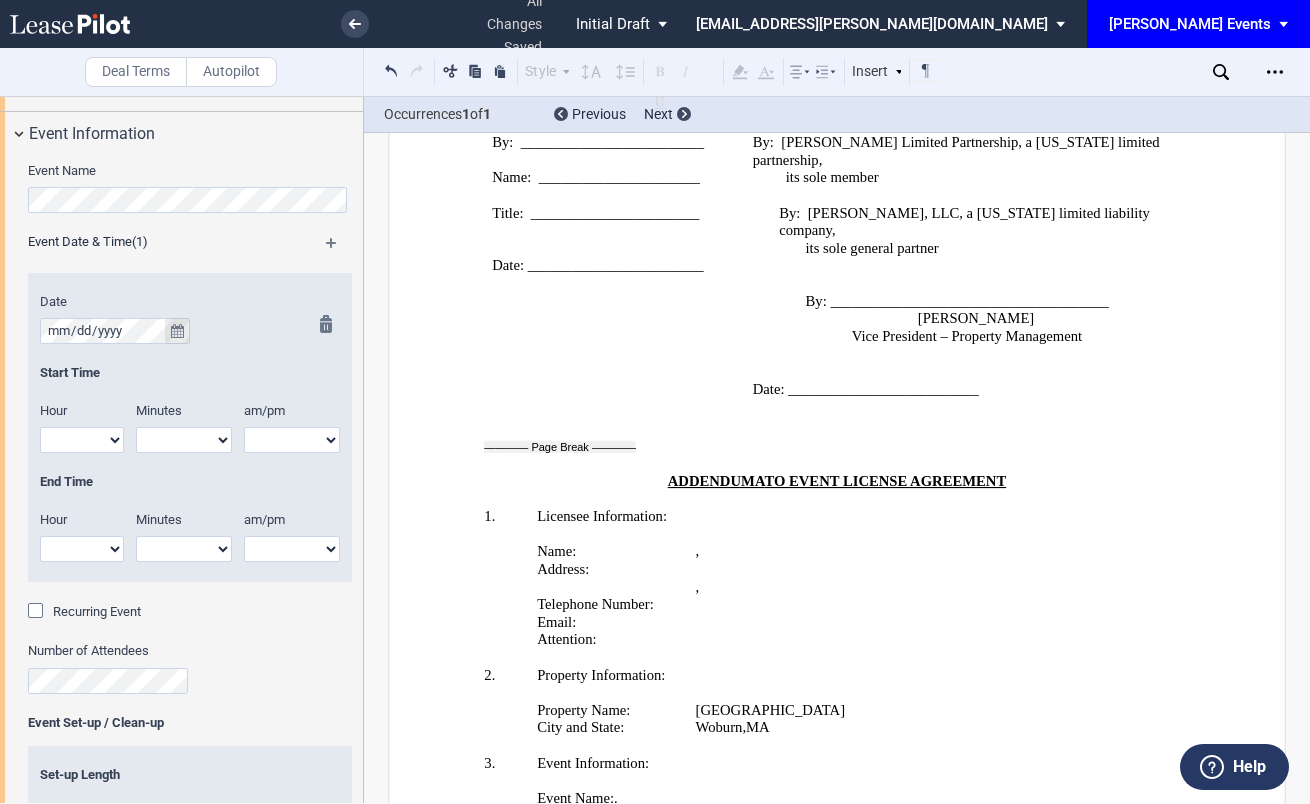 click 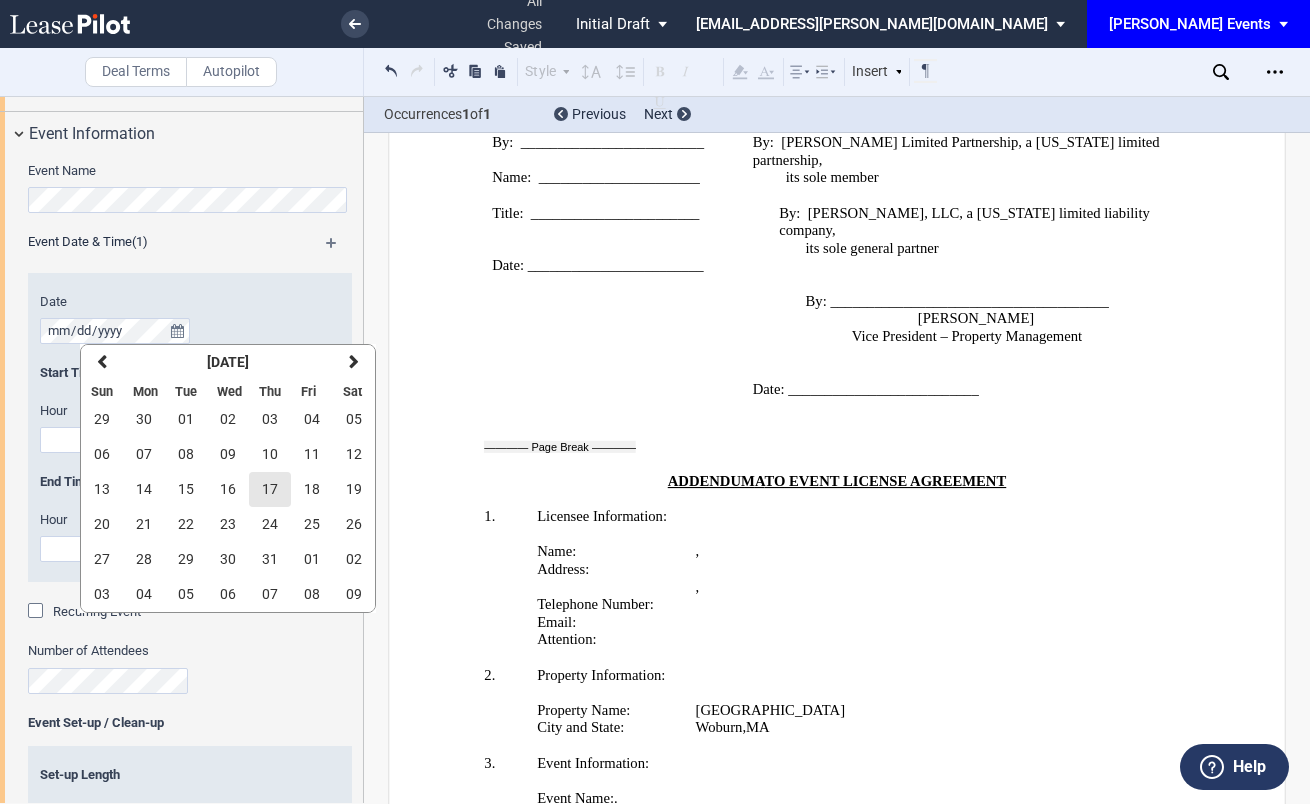 click on "17" at bounding box center (270, 489) 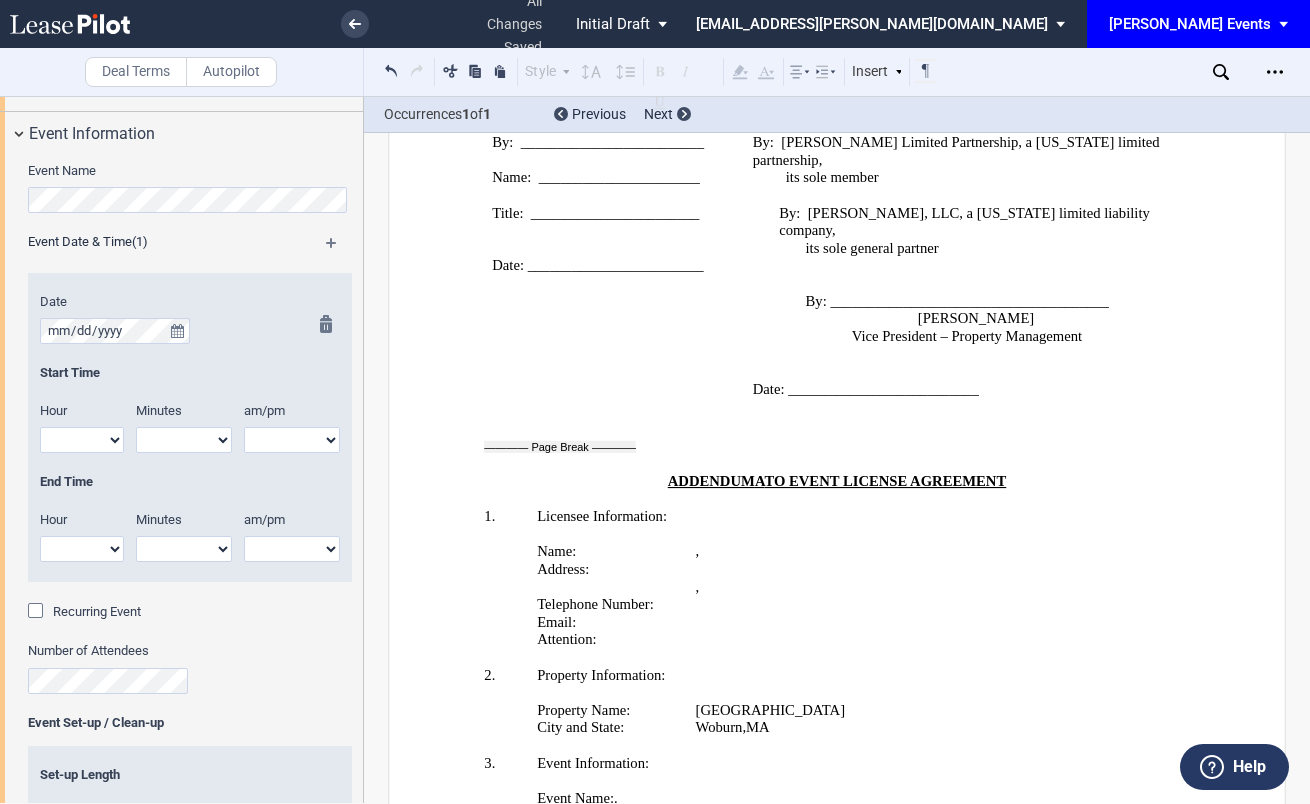 click on "1
2
3
4
5
6
7
8
9
10
11
12" at bounding box center [82, 440] 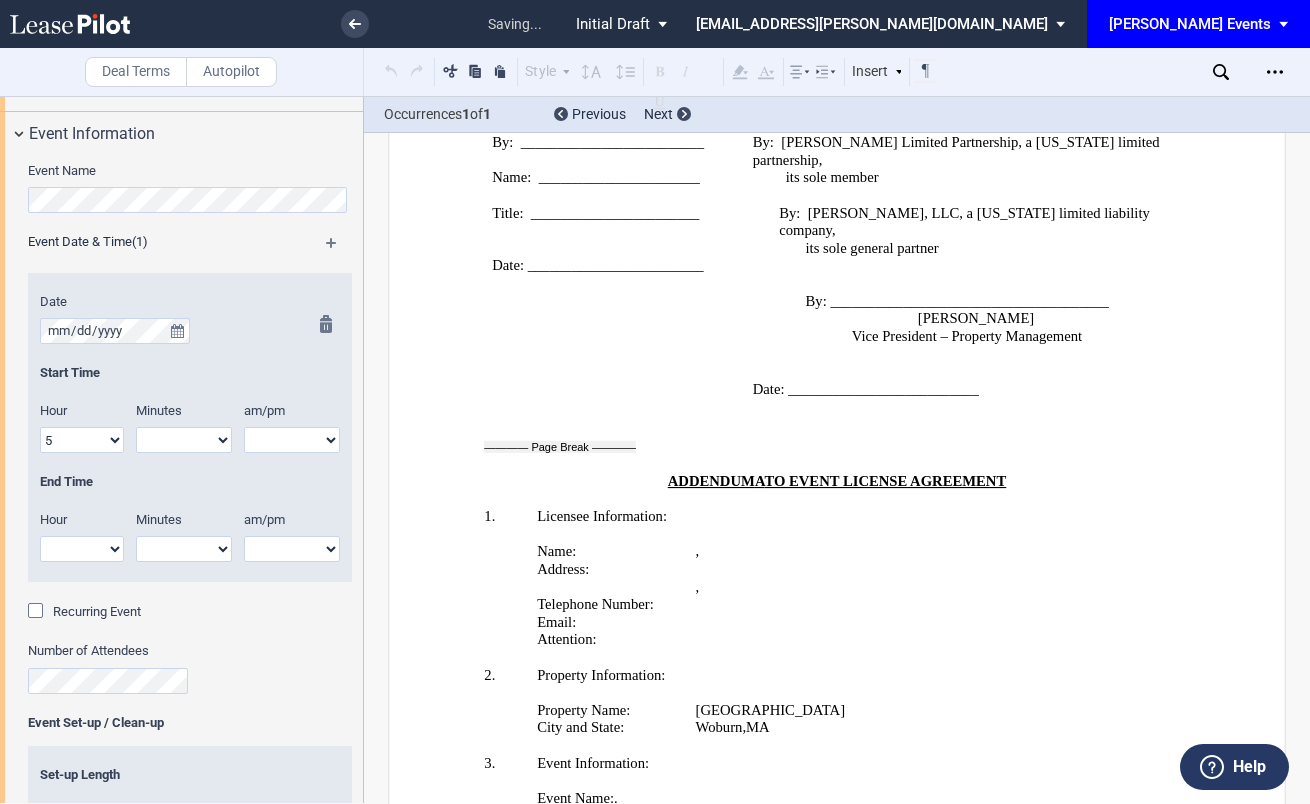 click on "1
2
3
4
5
6
7
8
9
10
11
12" at bounding box center (82, 440) 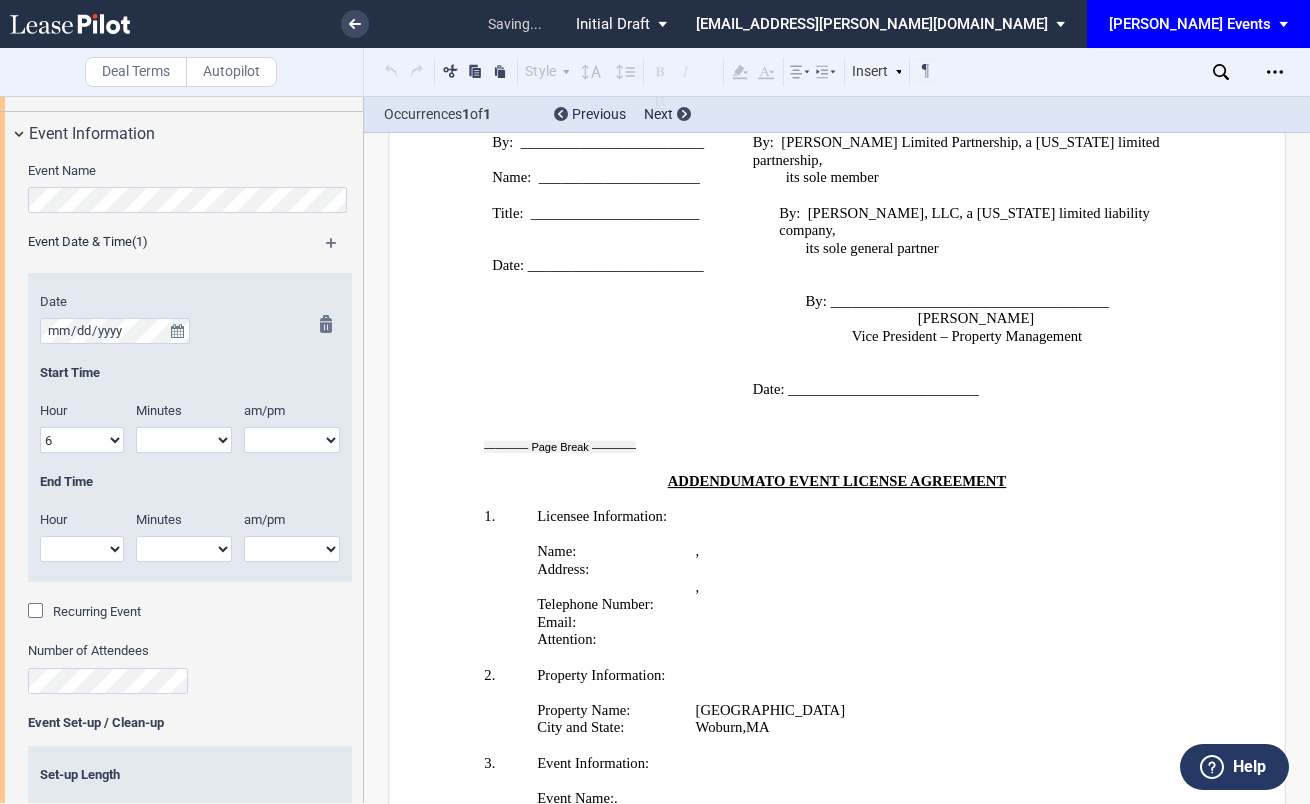 click on "1
2
3
4
5
6
7
8
9
10
11
12" at bounding box center (82, 549) 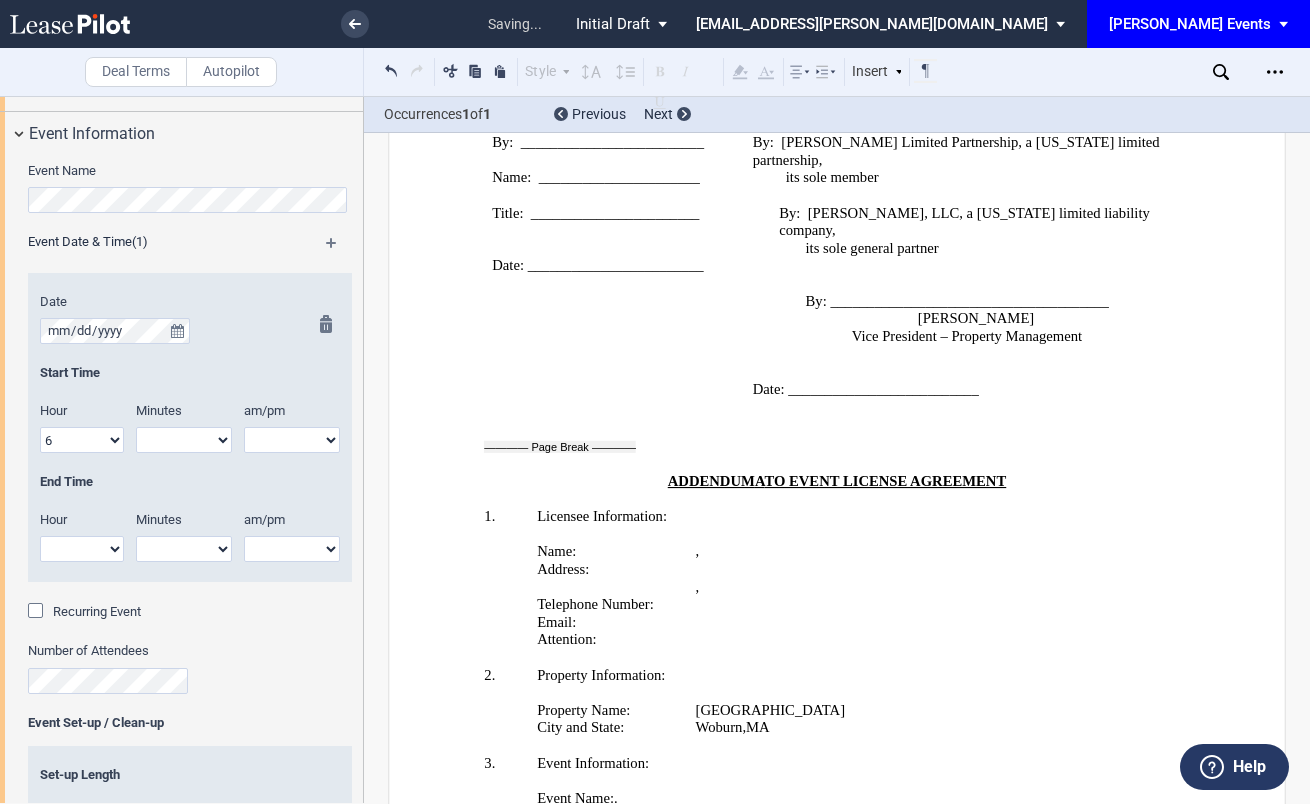 select on "8" 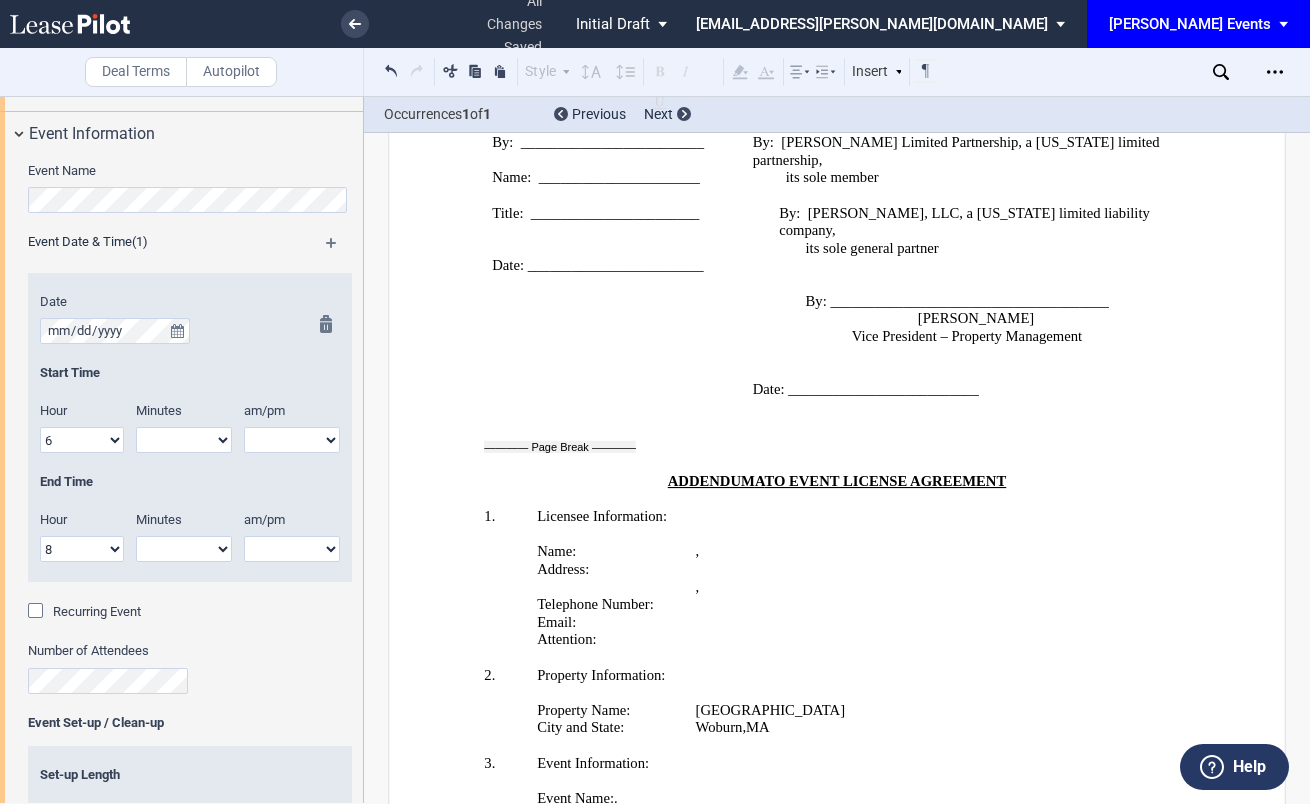 click on "00
05
10
15
20
25
30
35
40
45
50
55" at bounding box center (184, 440) 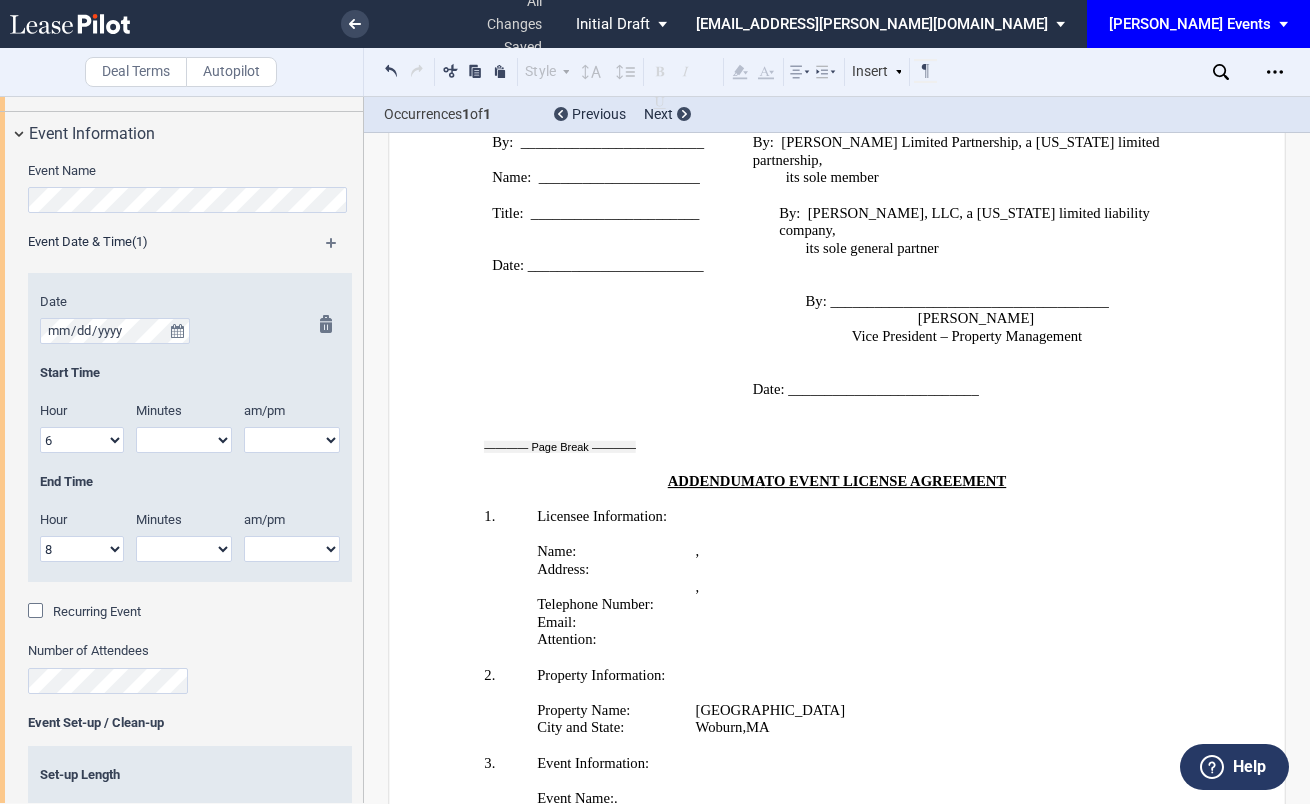 select on "00" 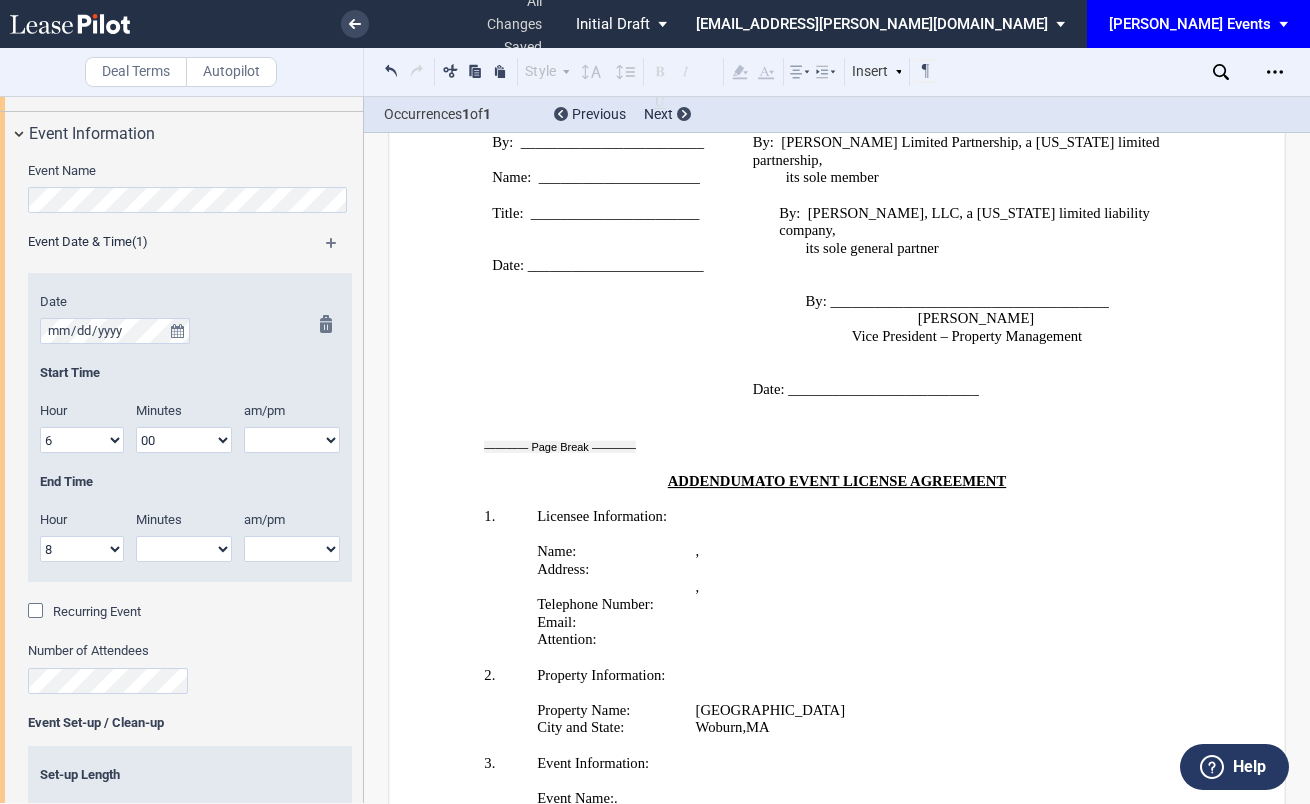 click on "00
05
10
15
20
25
30
35
40
45
50
55" at bounding box center (184, 549) 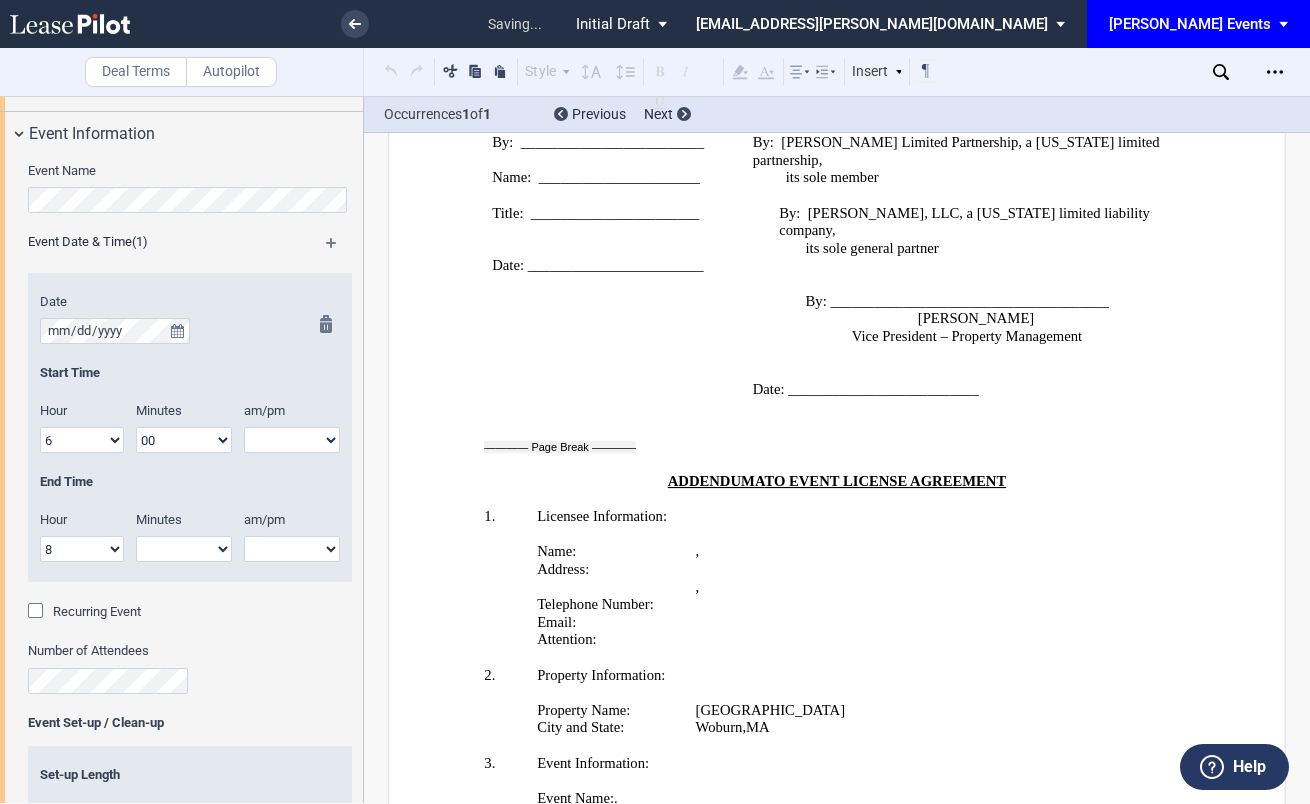 select on "00" 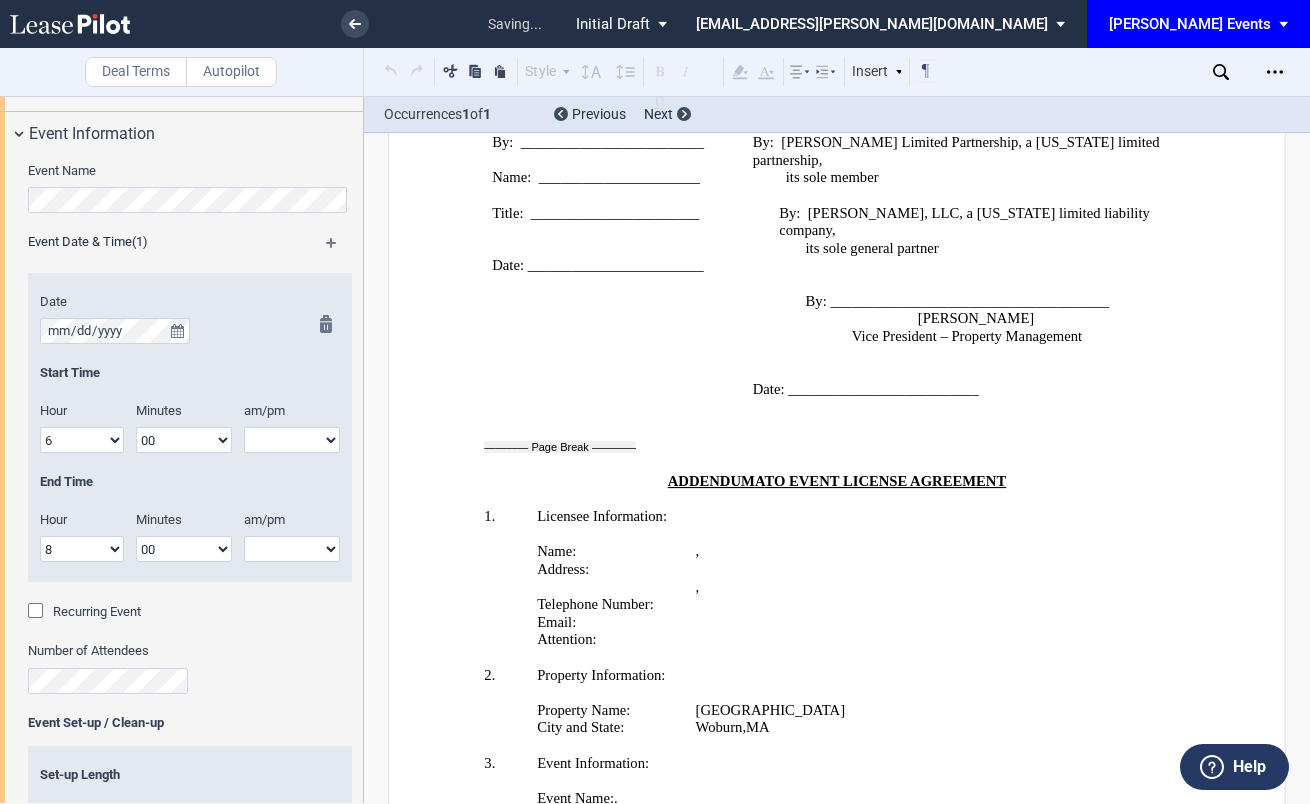 click on "am
pm" at bounding box center [292, 440] 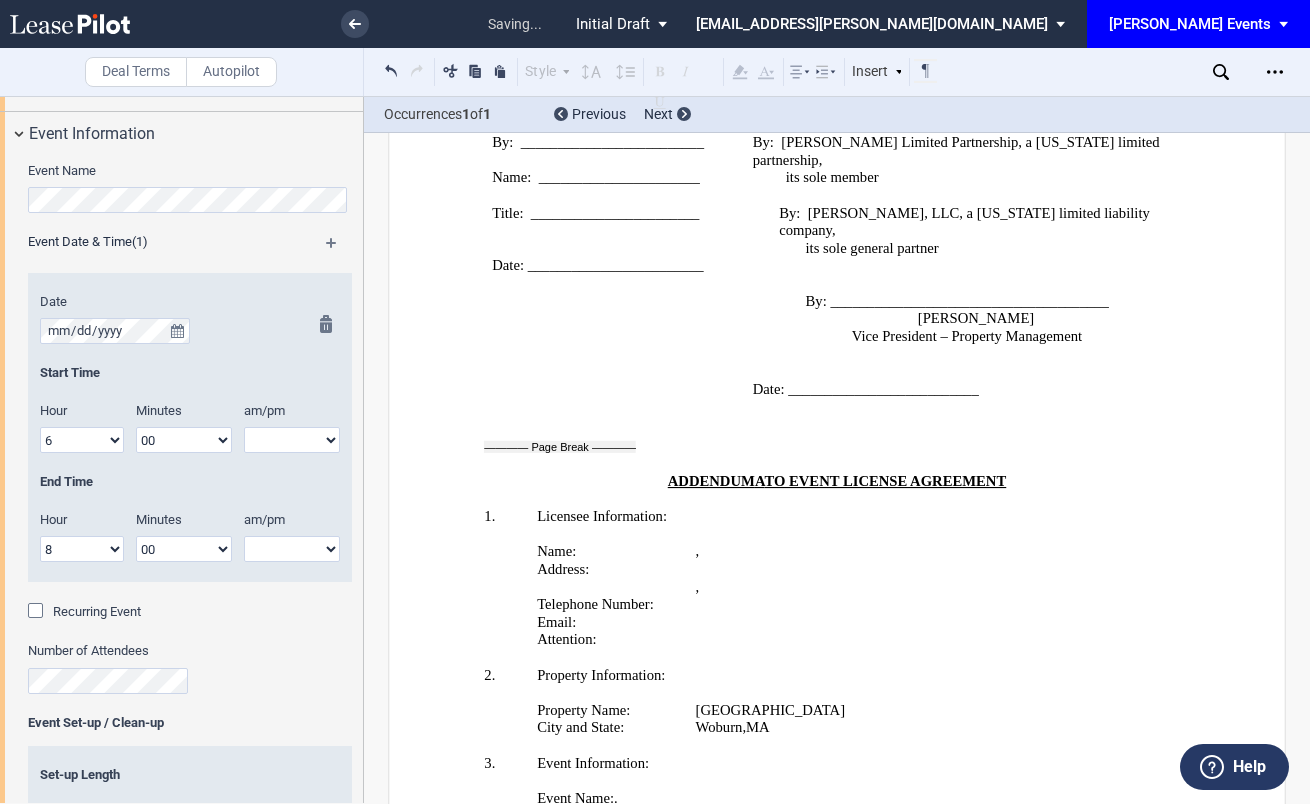select on "pm" 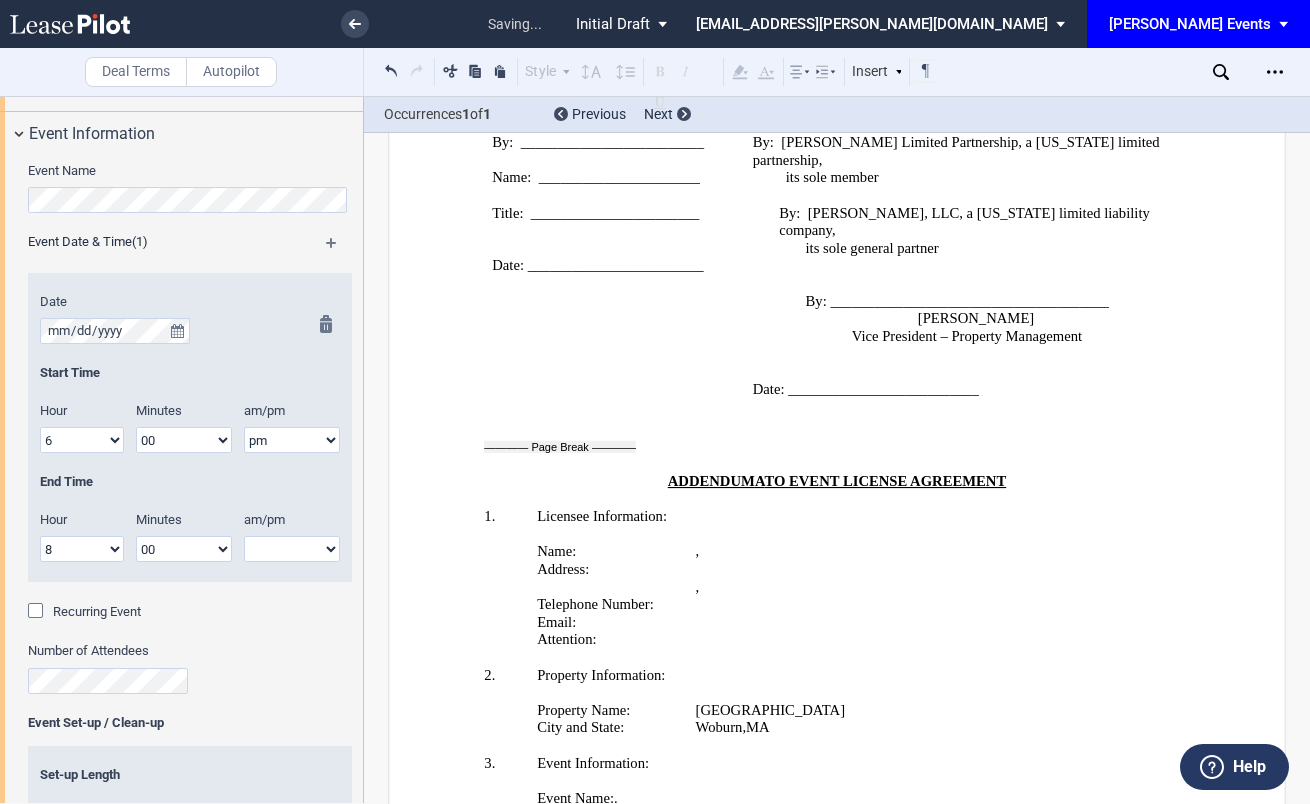 click on "am
pm" at bounding box center [292, 549] 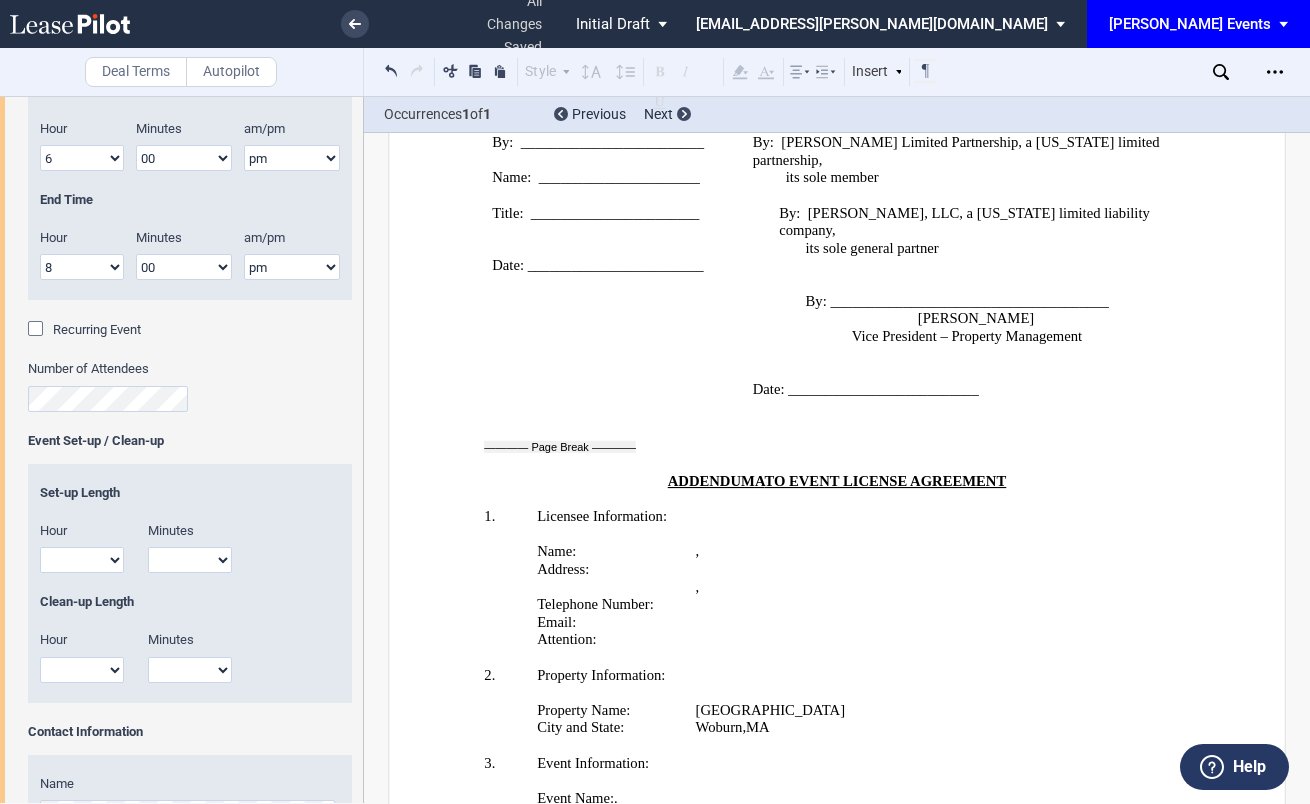 scroll, scrollTop: 1682, scrollLeft: 0, axis: vertical 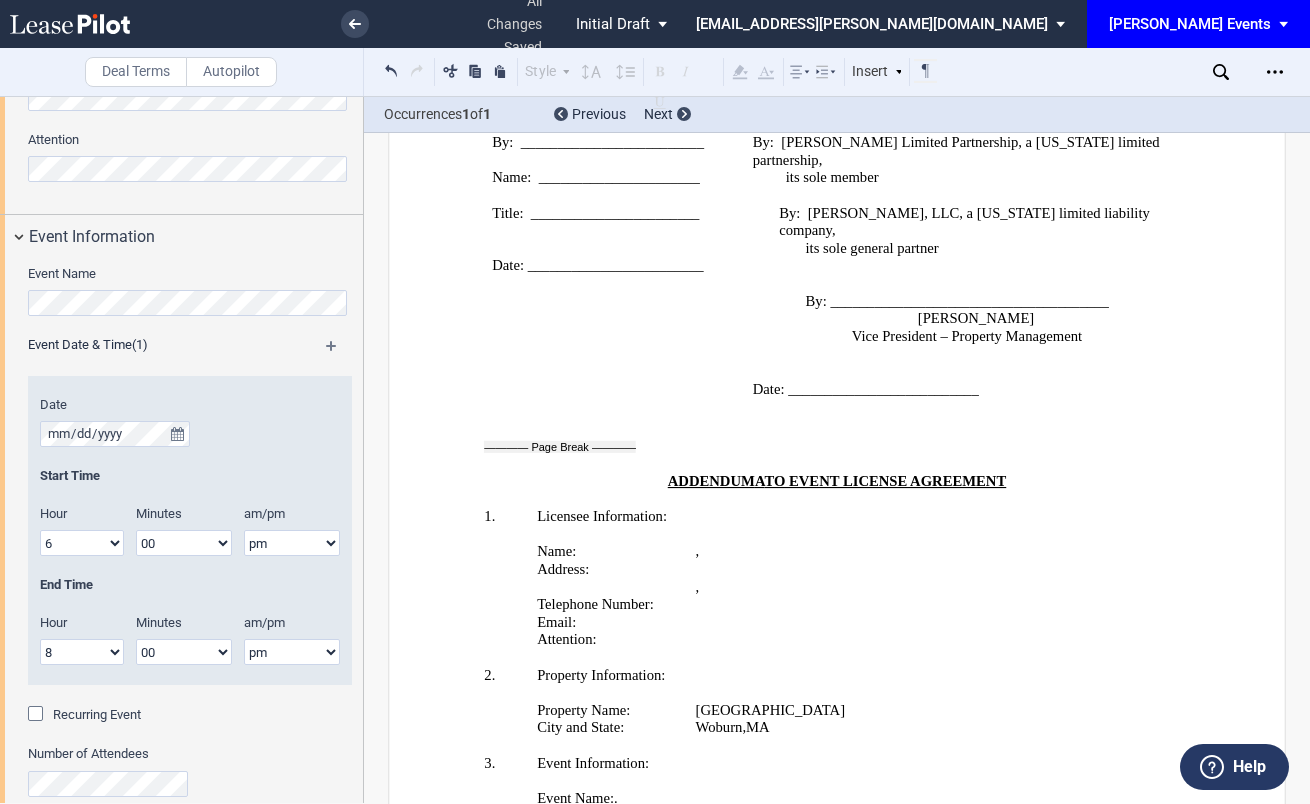 click at bounding box center [340, 353] 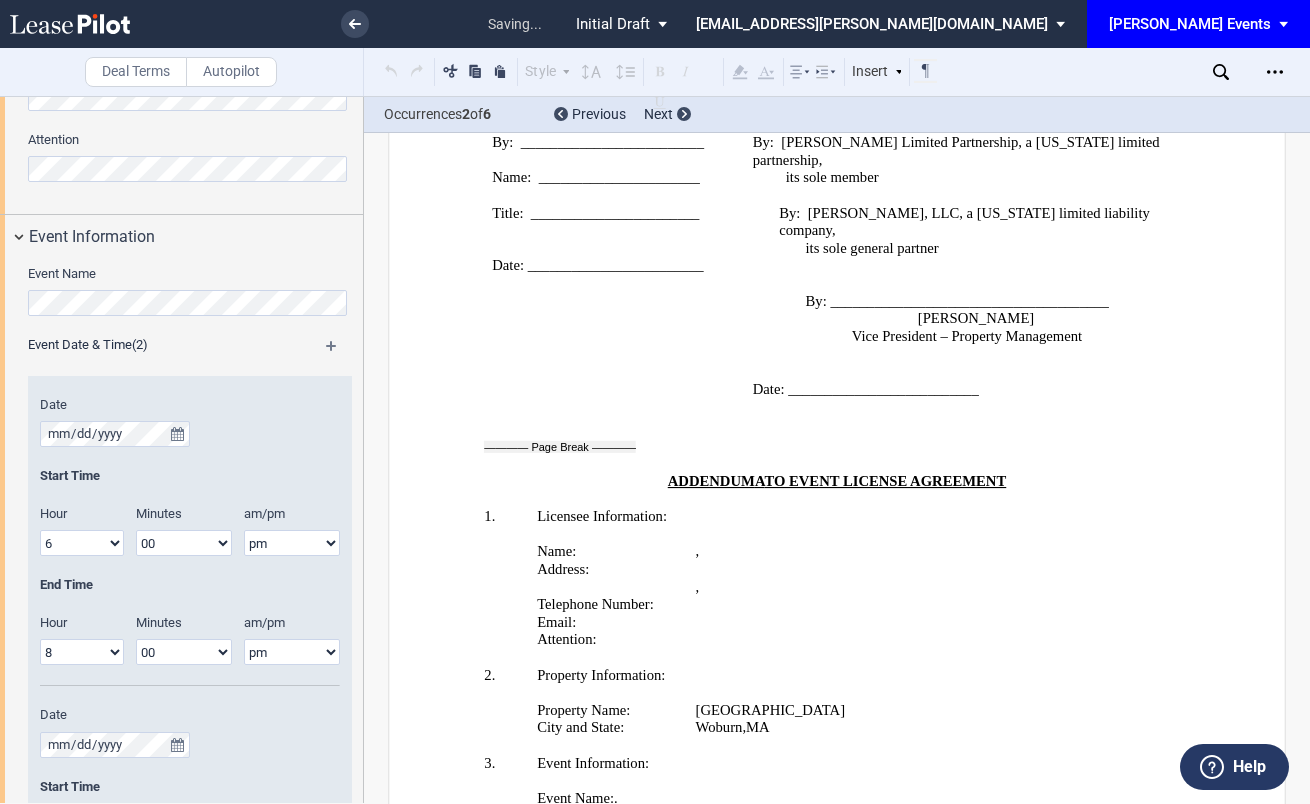 click at bounding box center [340, 353] 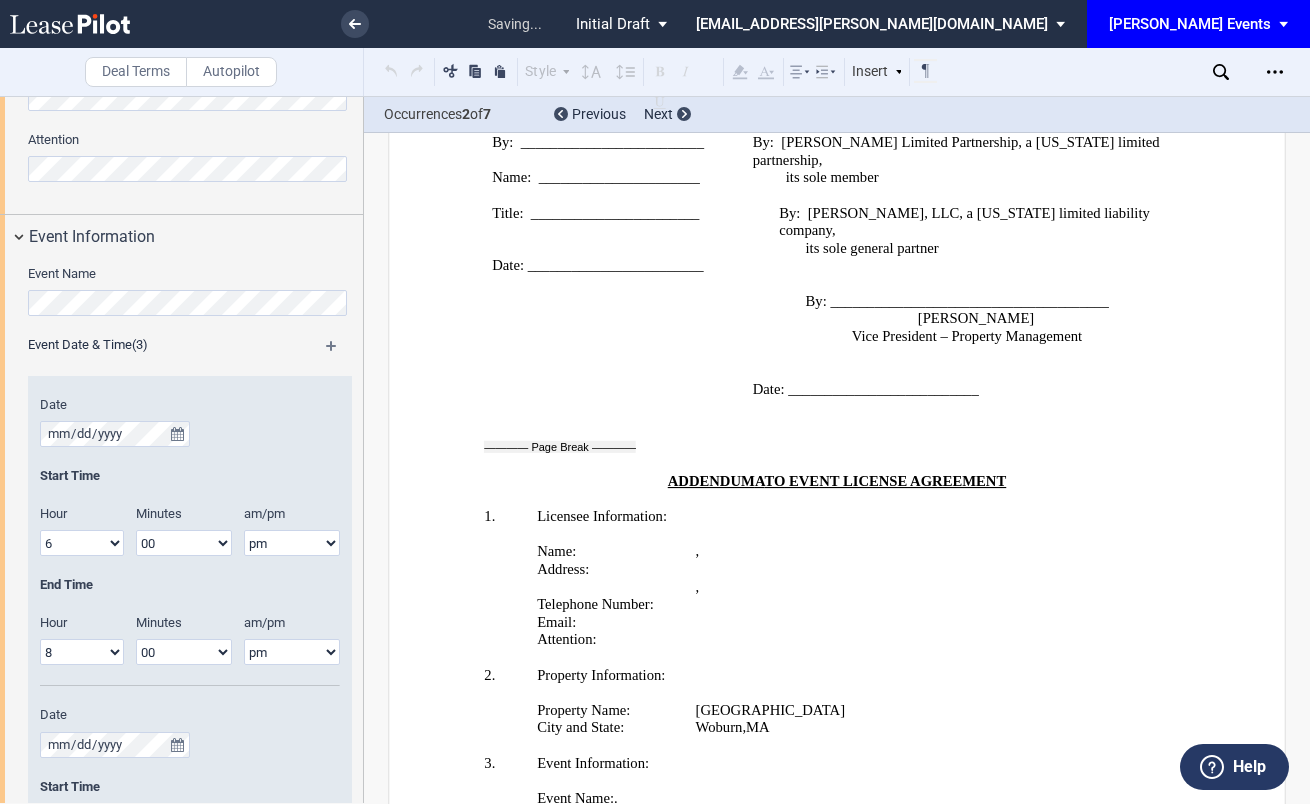 click at bounding box center [340, 353] 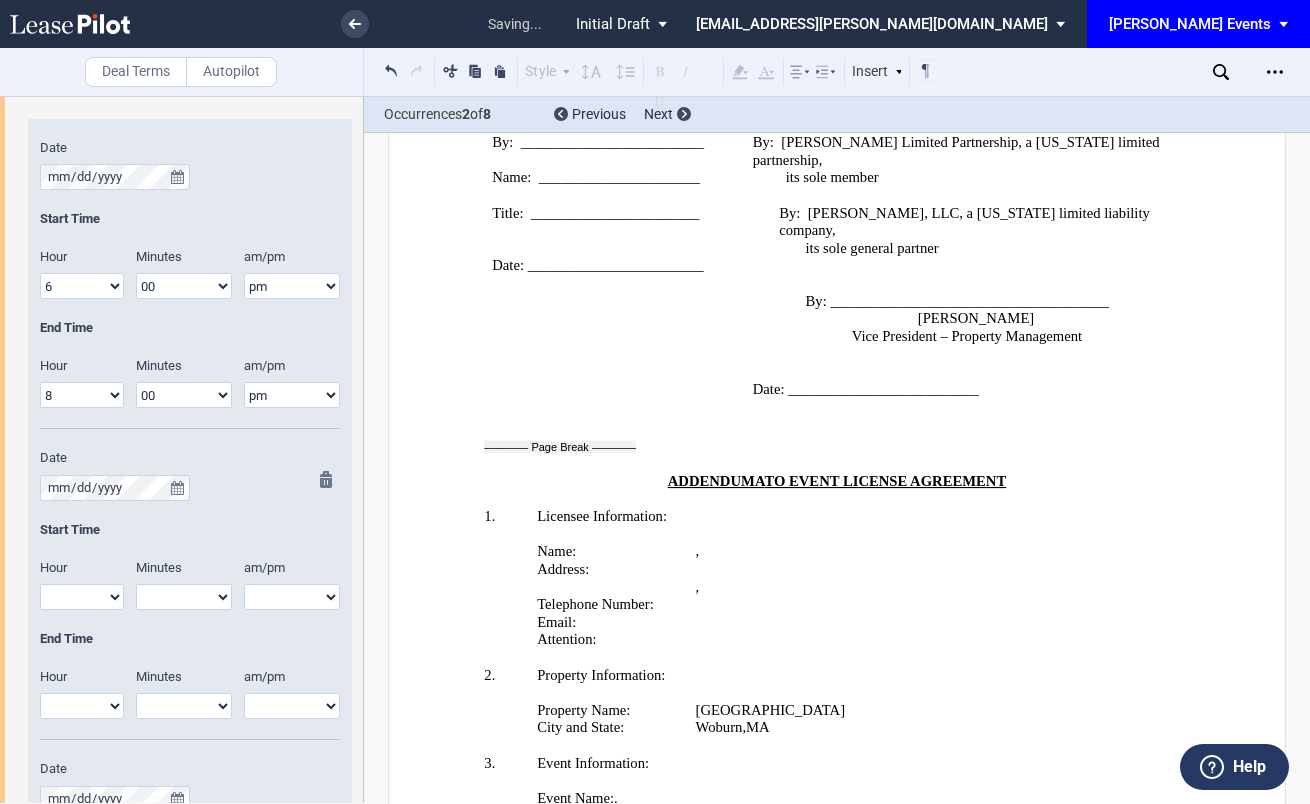 scroll, scrollTop: 1555, scrollLeft: 0, axis: vertical 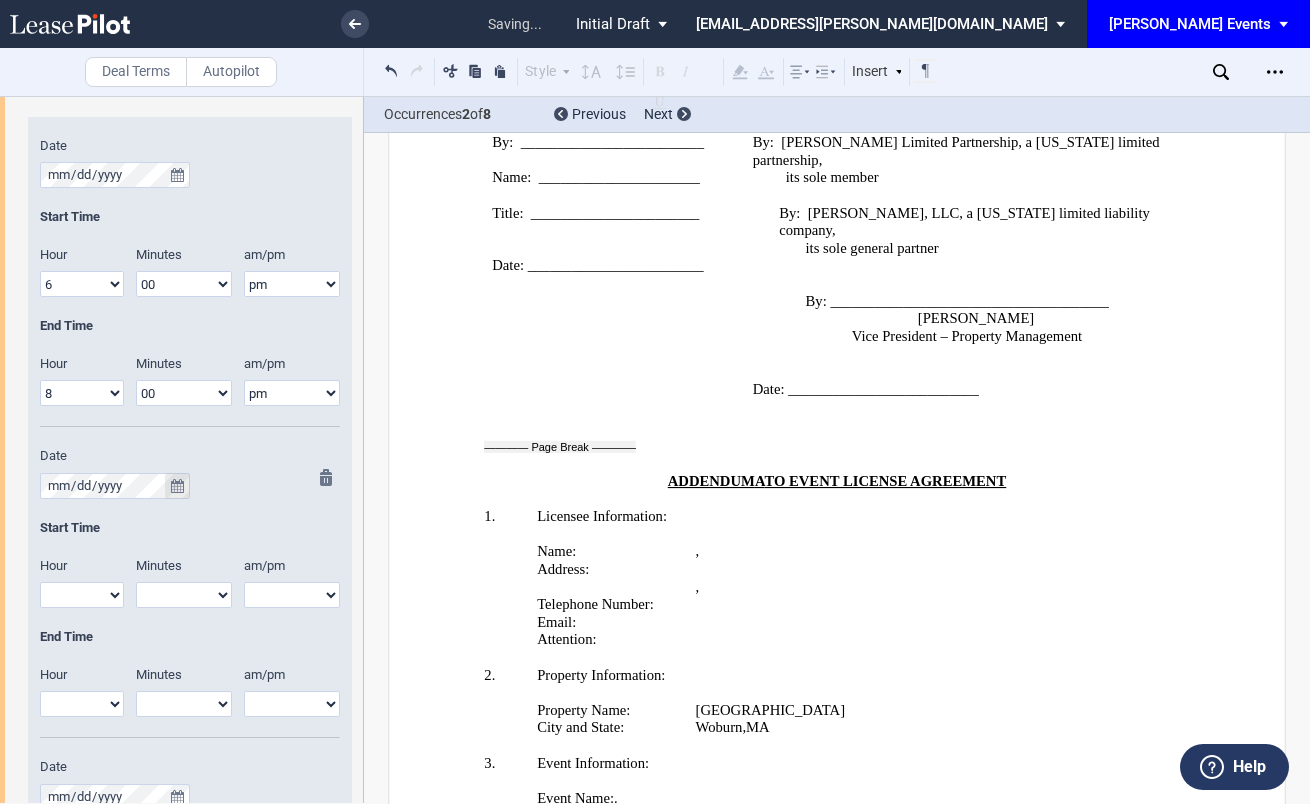 click 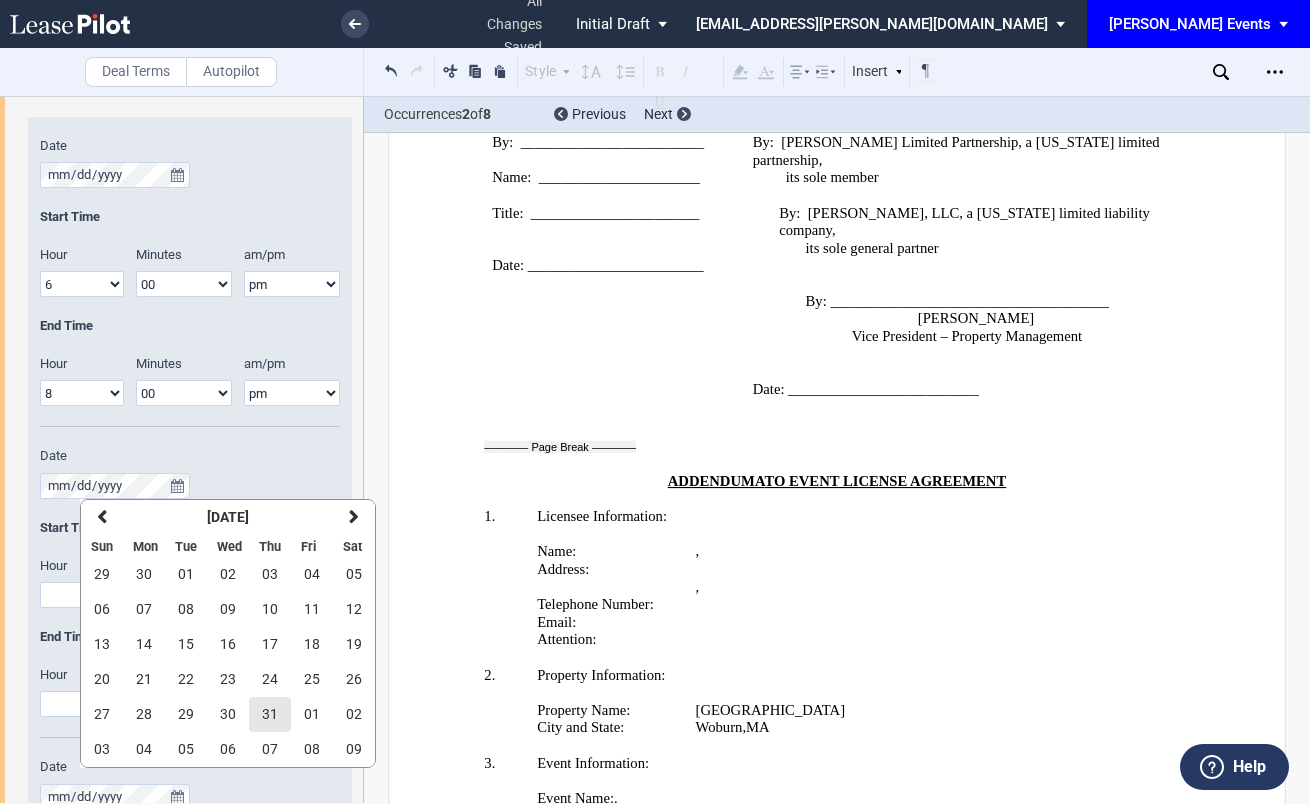 click on "31" at bounding box center (270, 714) 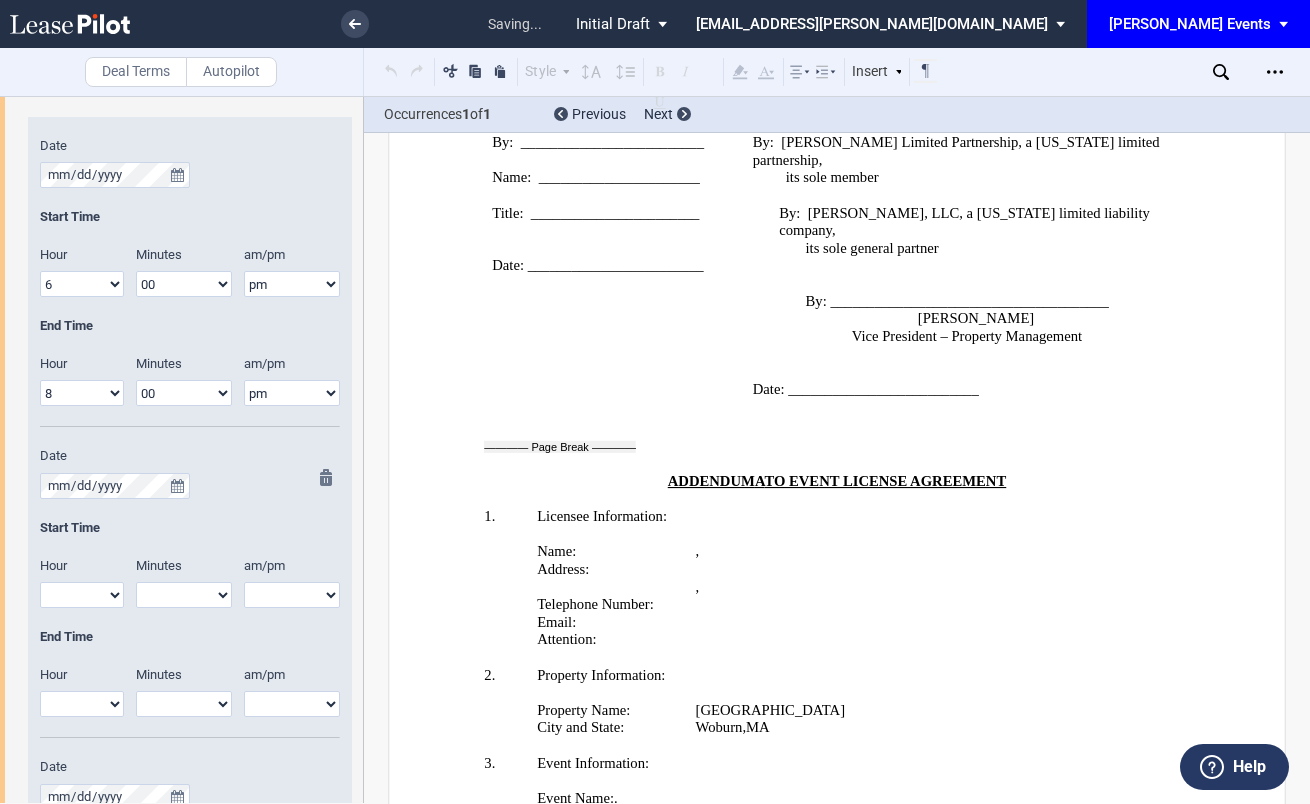 click on "1
2
3
4
5
6
7
8
9
10
11
12" at bounding box center (82, 595) 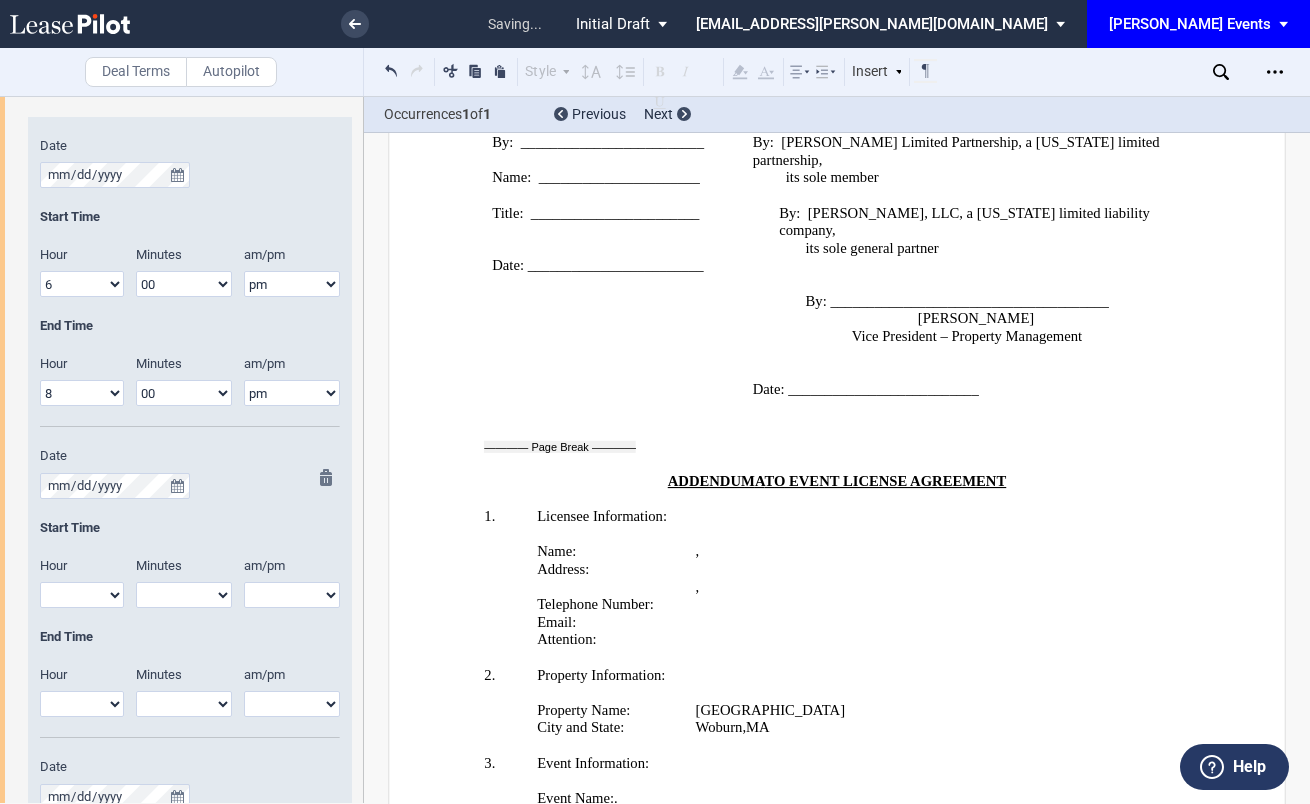 select on "6" 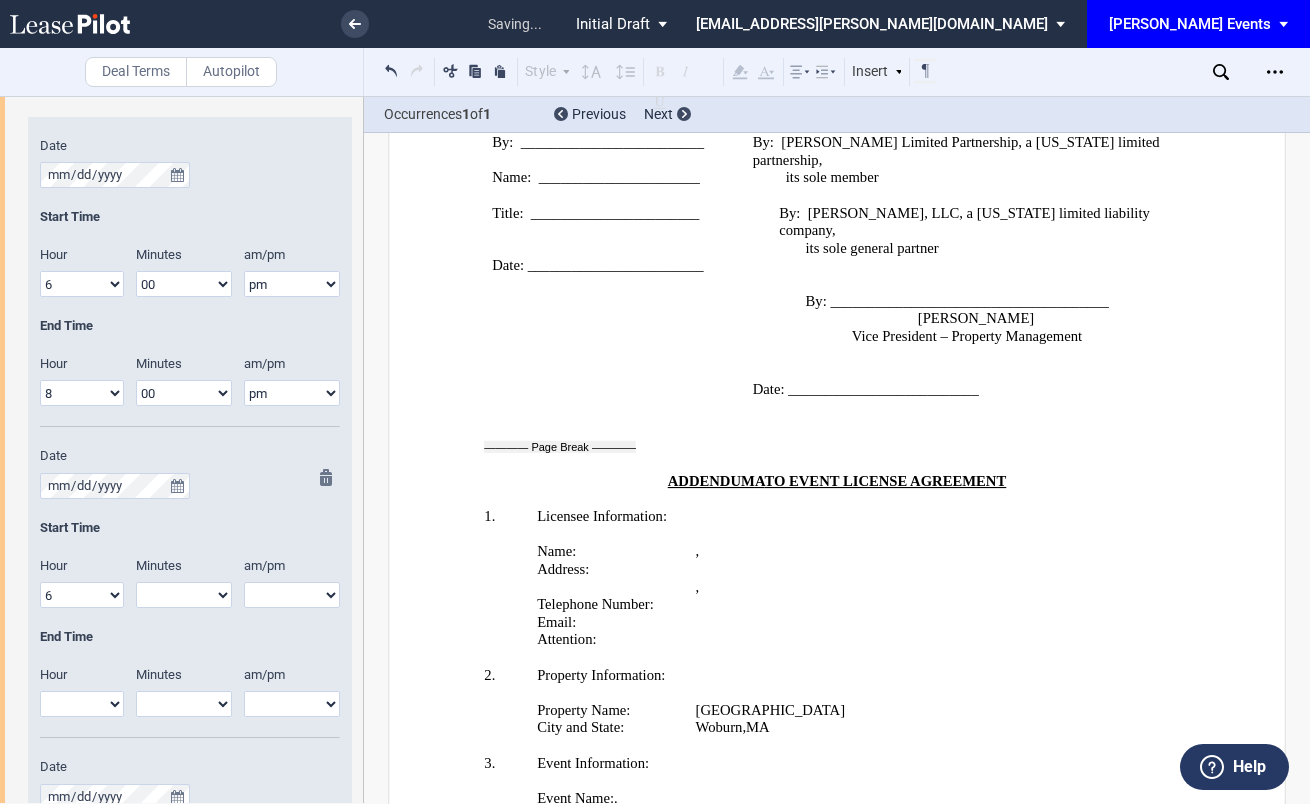 click on "00
05
10
15
20
25
30
35
40
45
50
55" at bounding box center [184, 595] 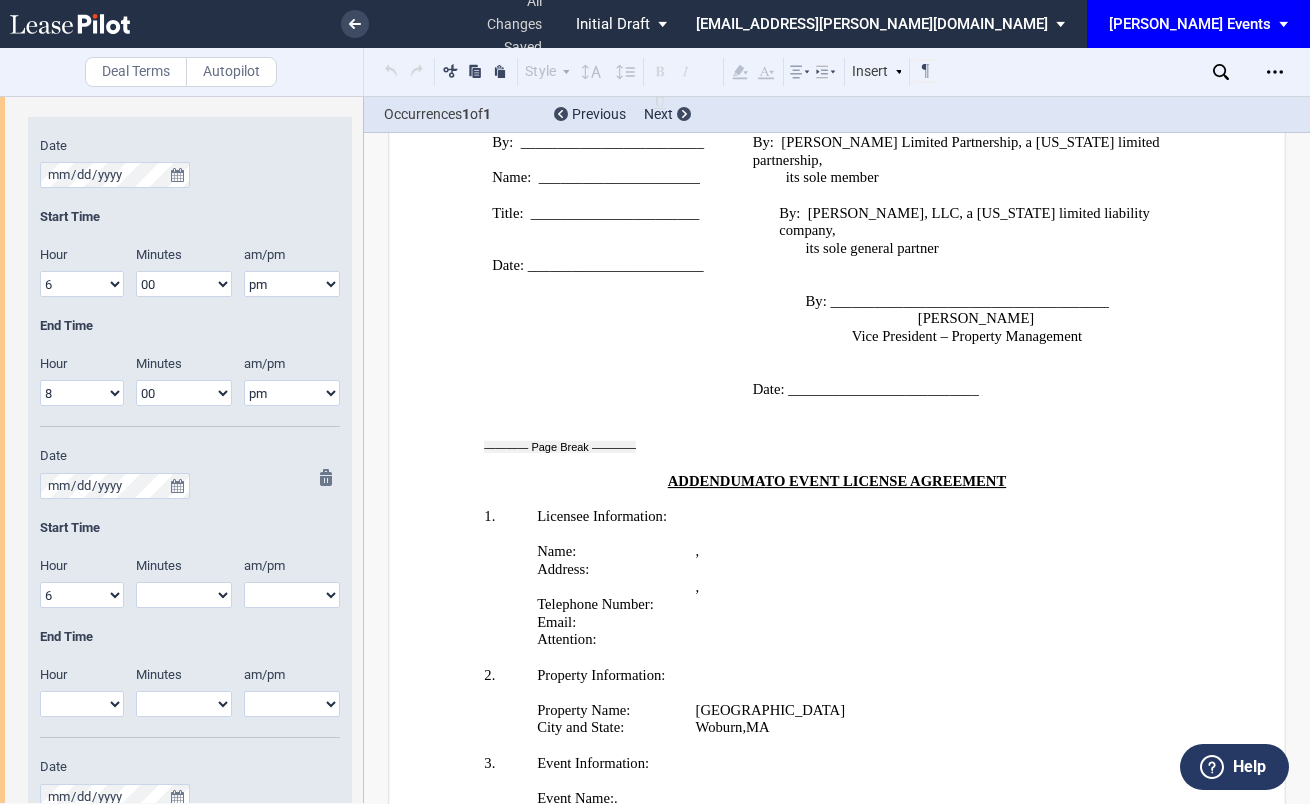 select on "00" 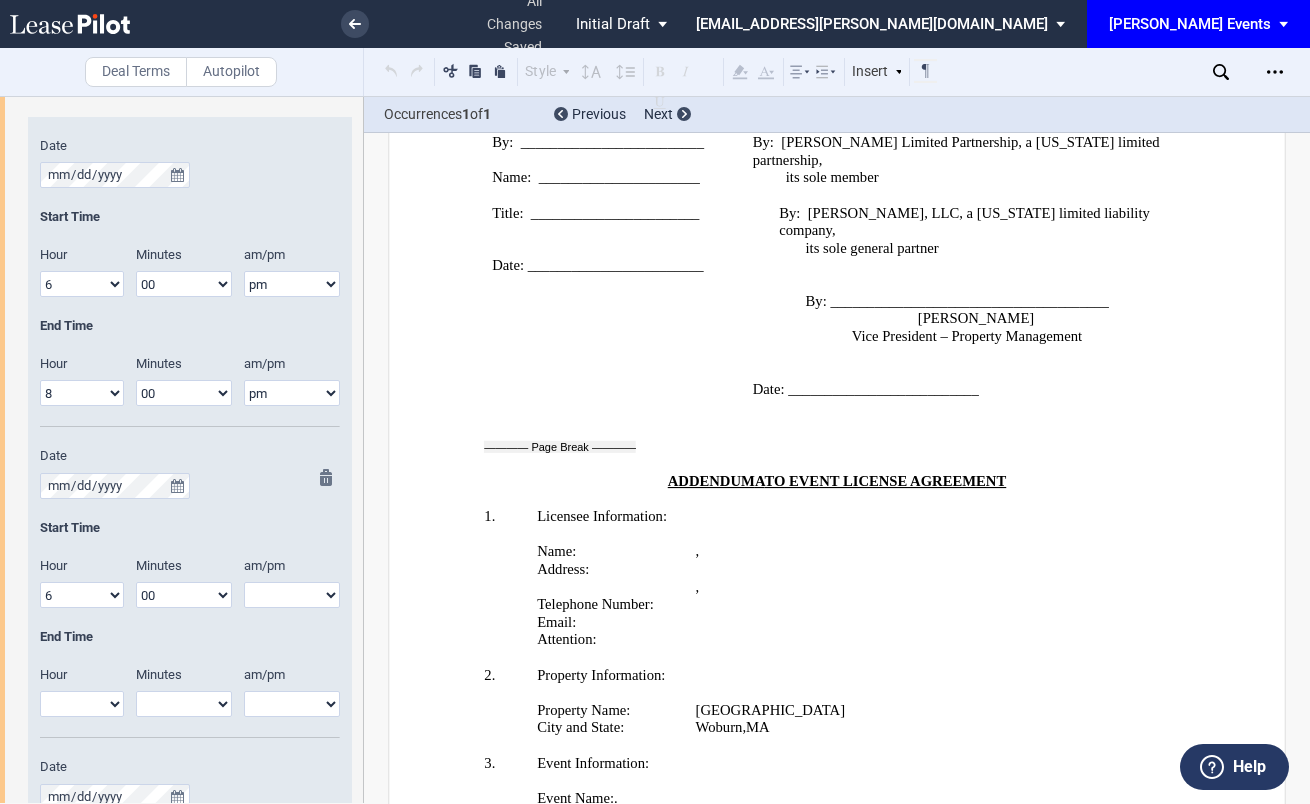 click on "am
pm" at bounding box center (292, 595) 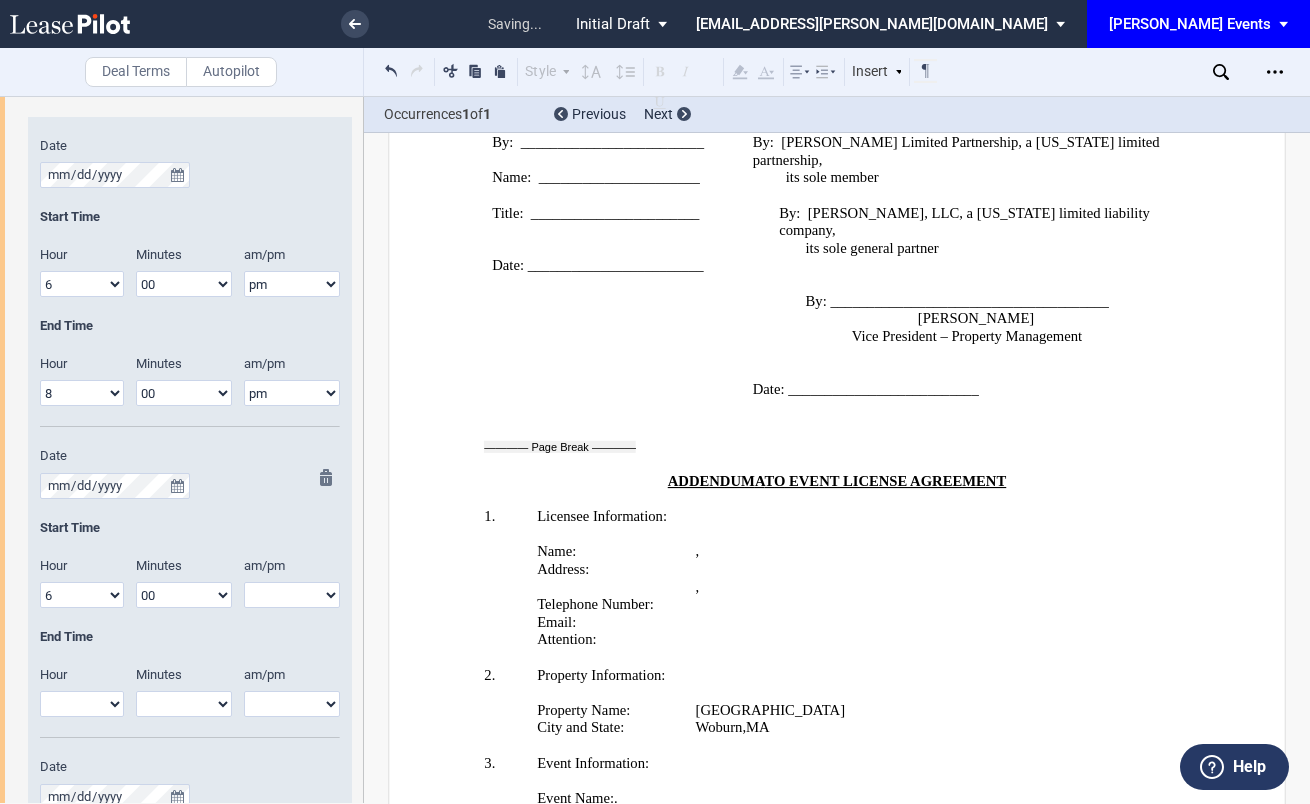 select on "pm" 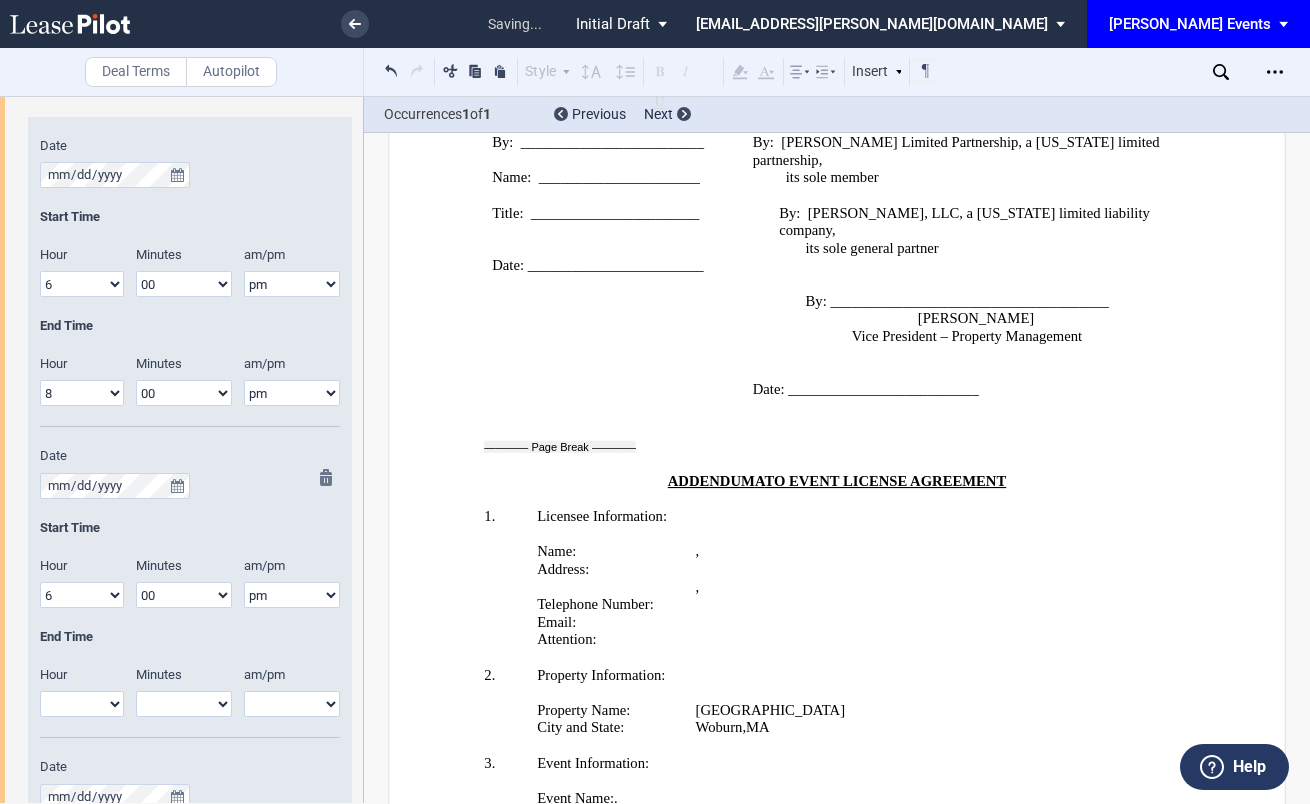 click on "1
2
3
4
5
6
7
8
9
10
11
12" at bounding box center [82, 704] 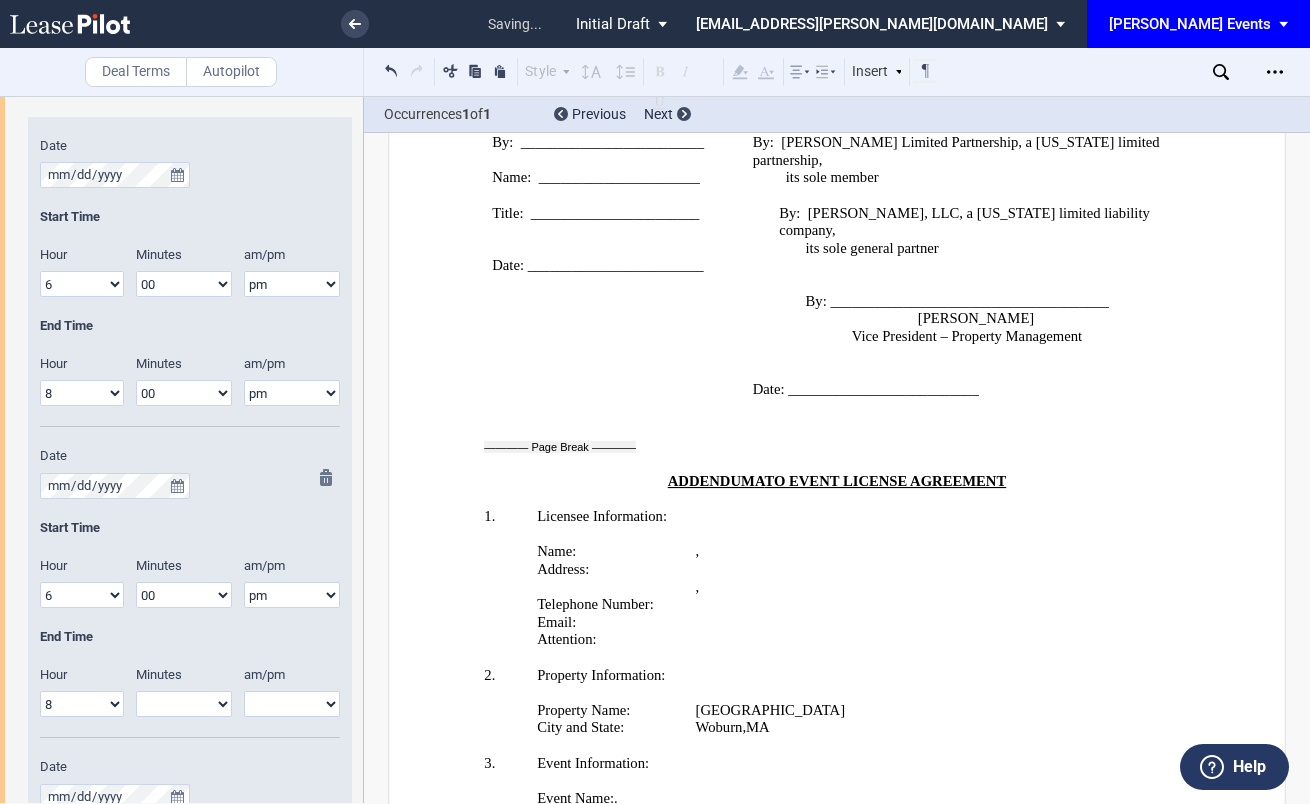 click on "00
05
10
15
20
25
30
35
40
45
50
55" at bounding box center (184, 704) 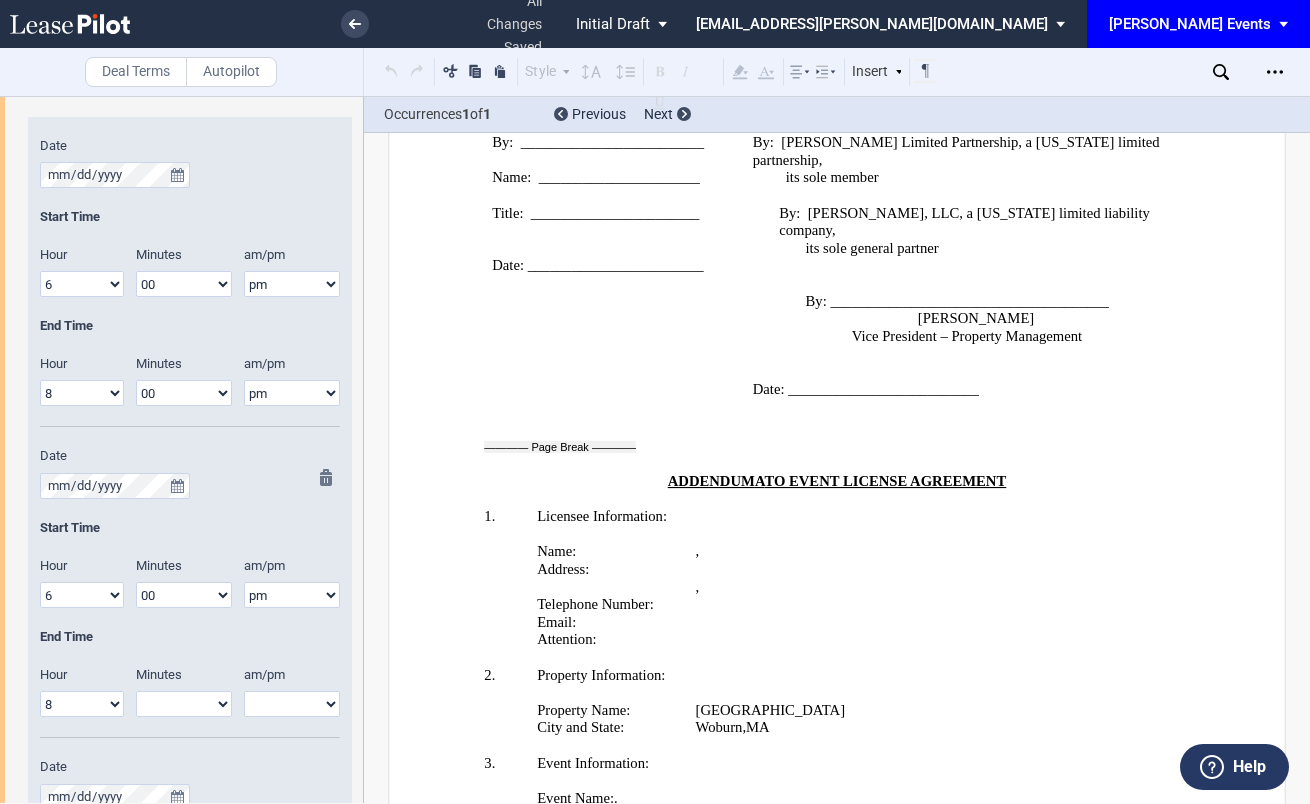 select on "00" 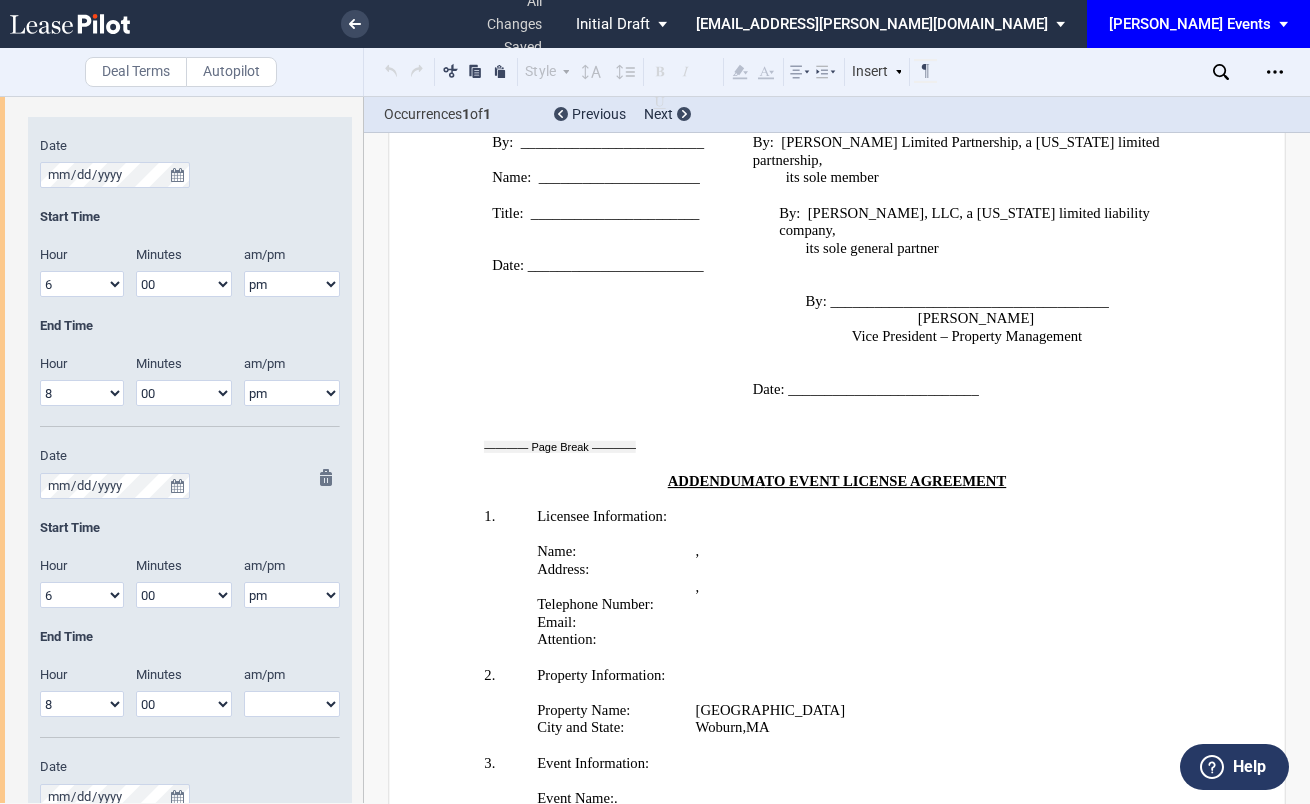 click on "am
pm" at bounding box center [292, 704] 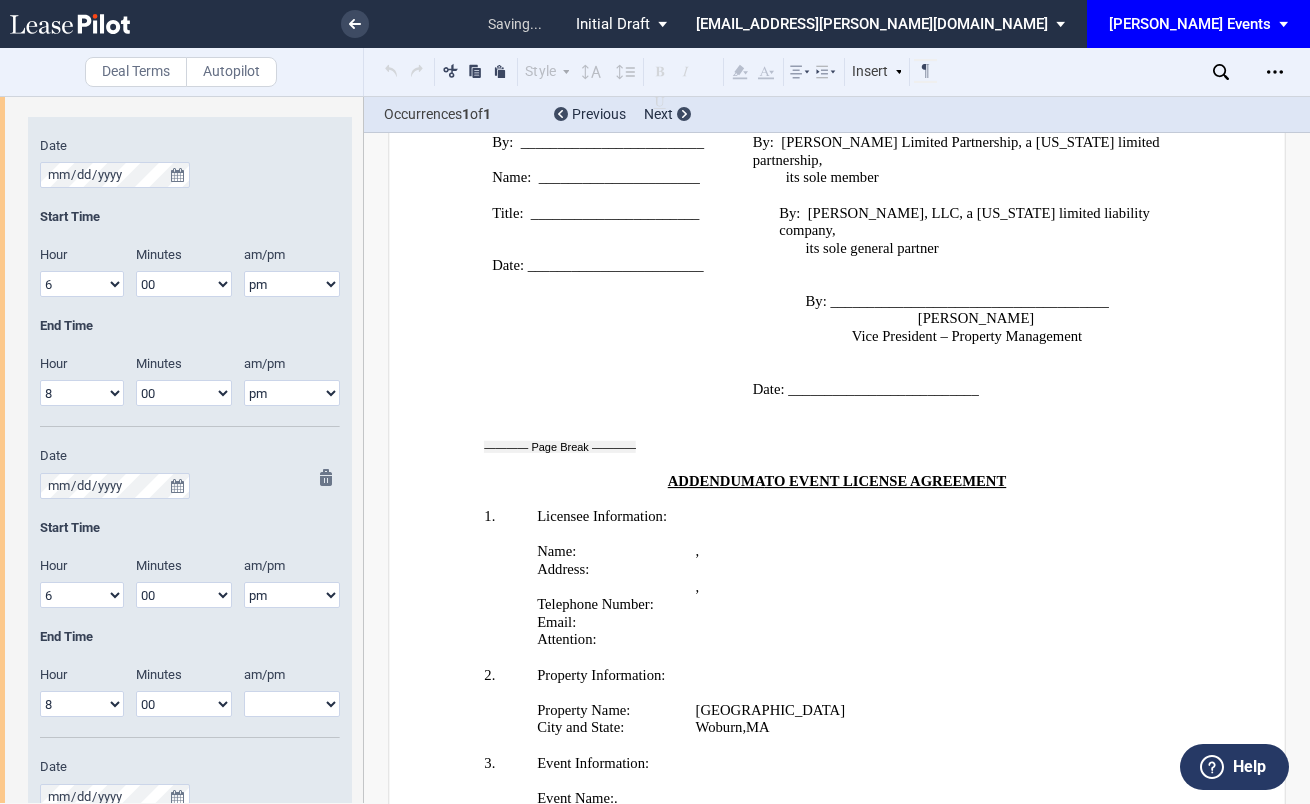 select on "pm" 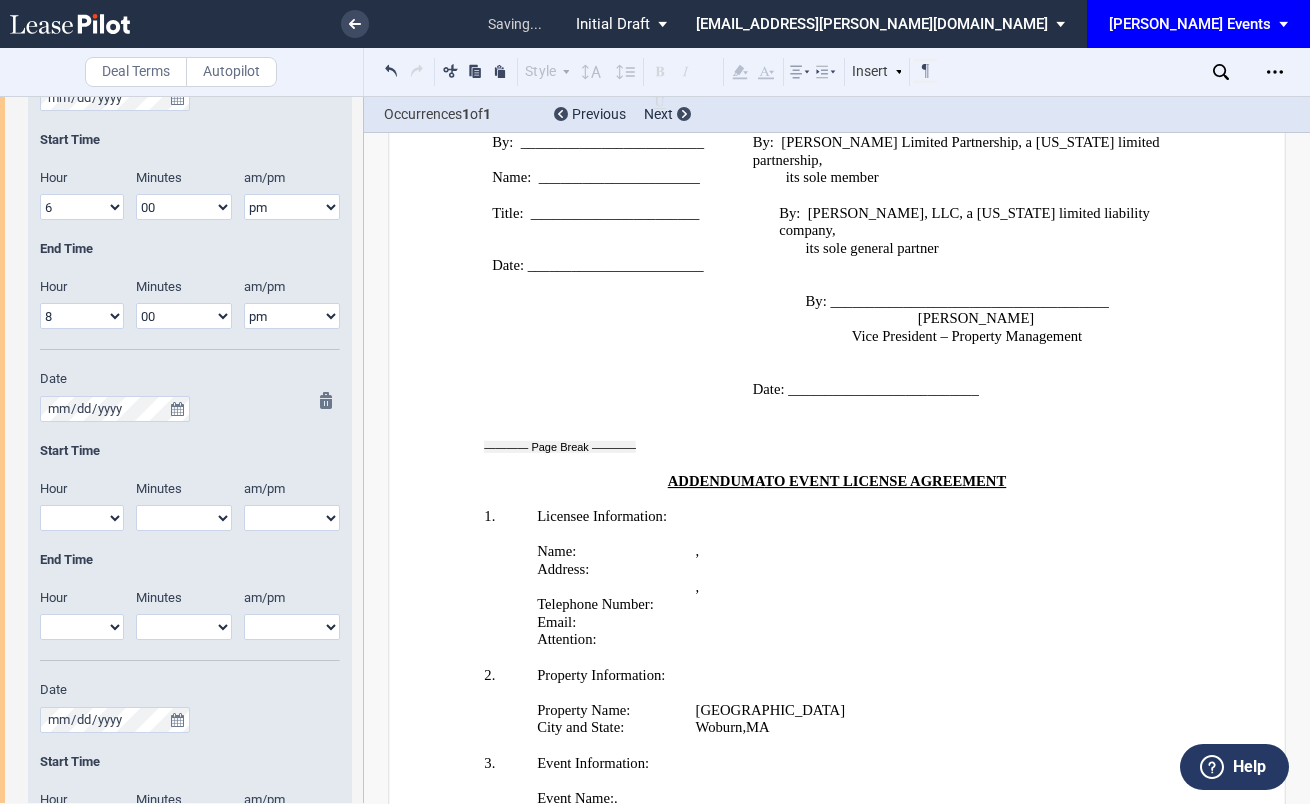 scroll, scrollTop: 1947, scrollLeft: 0, axis: vertical 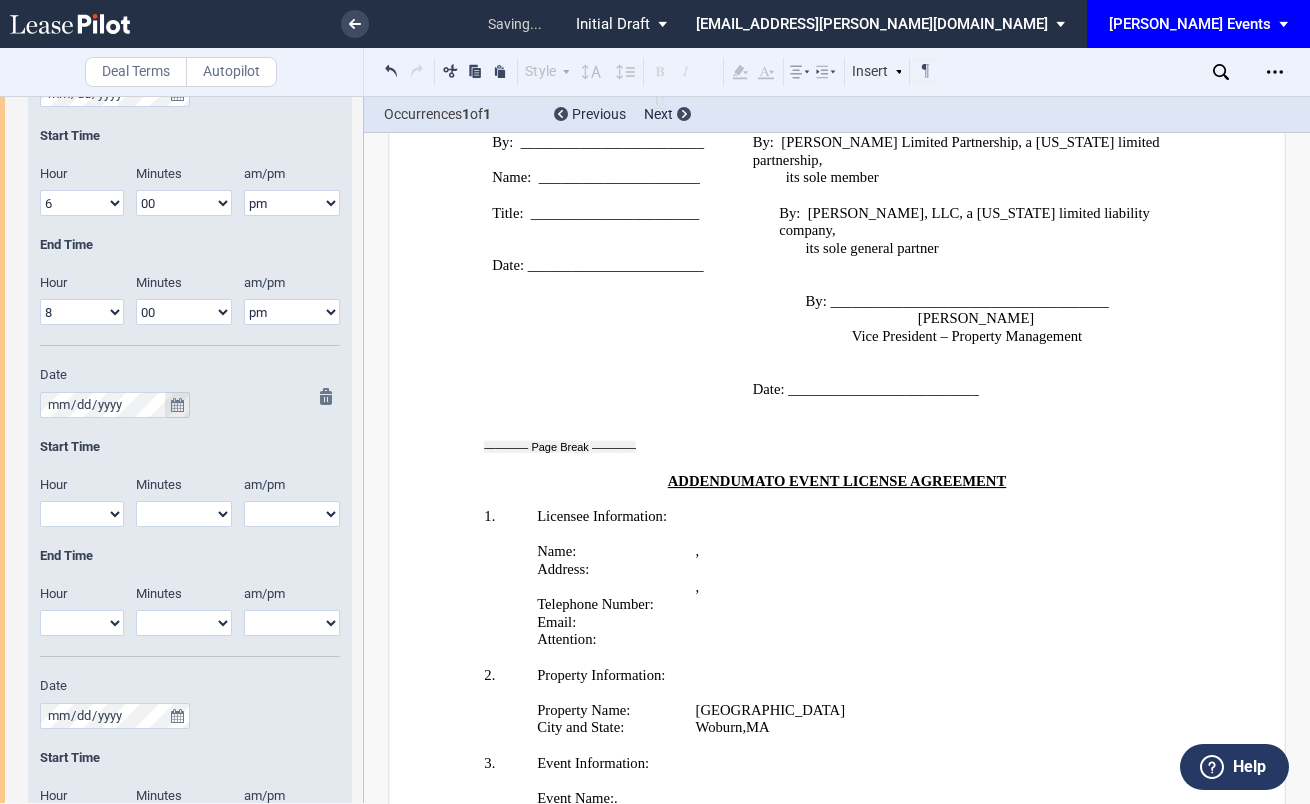 click 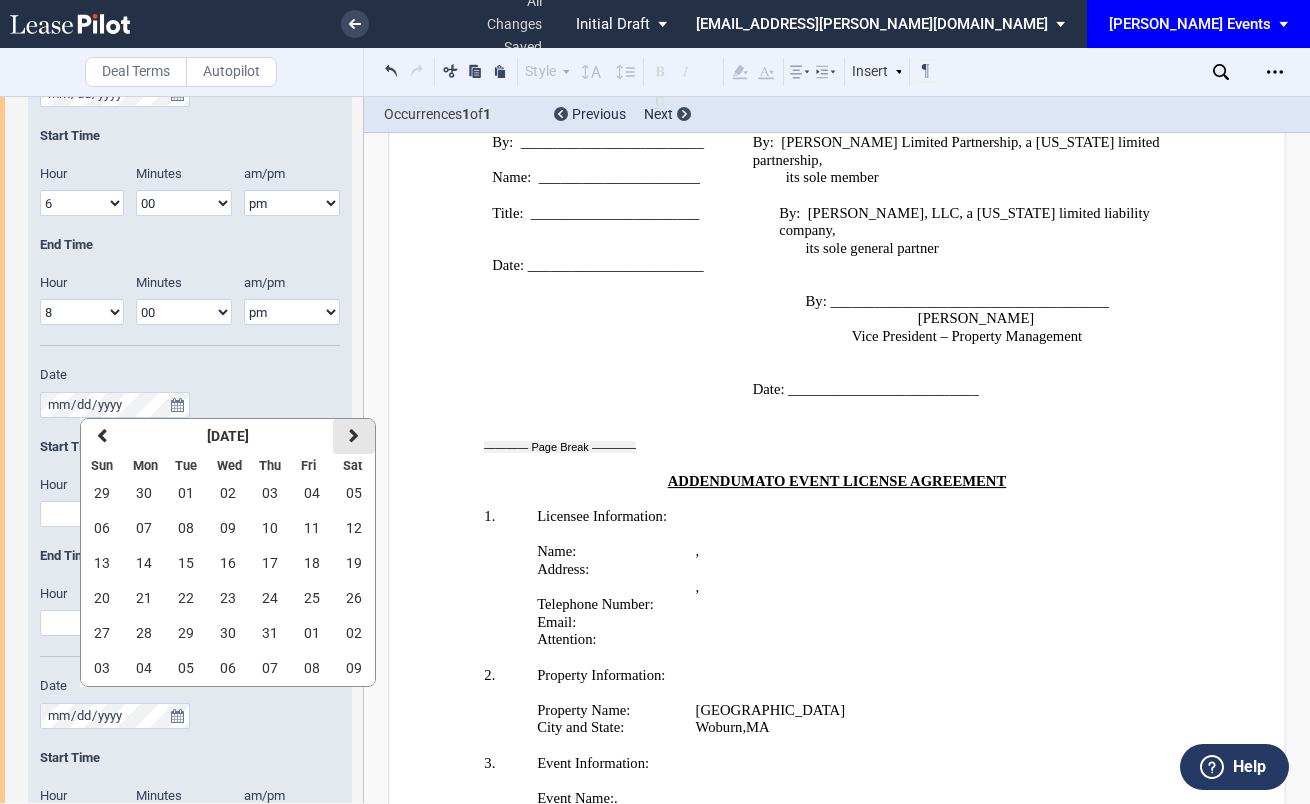 click on "next" at bounding box center [354, 436] 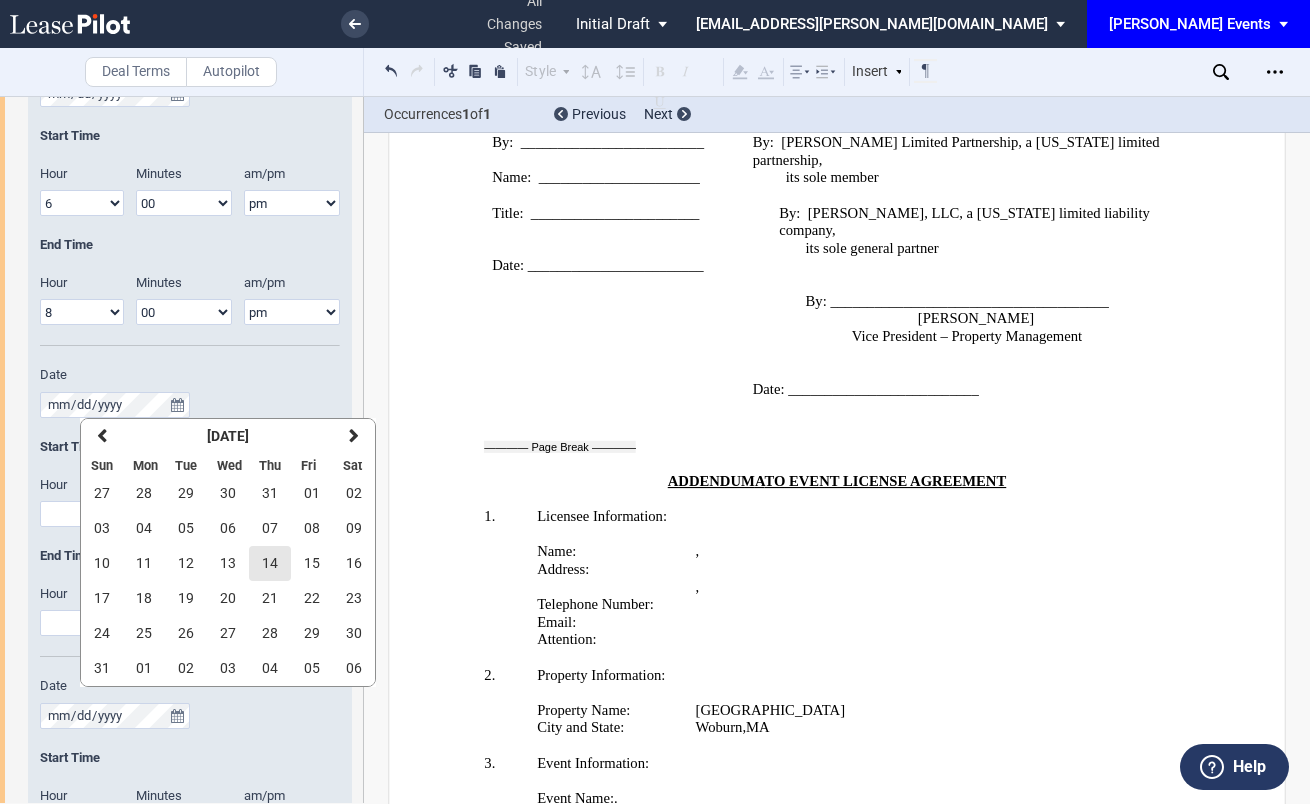 click on "14" at bounding box center [270, 563] 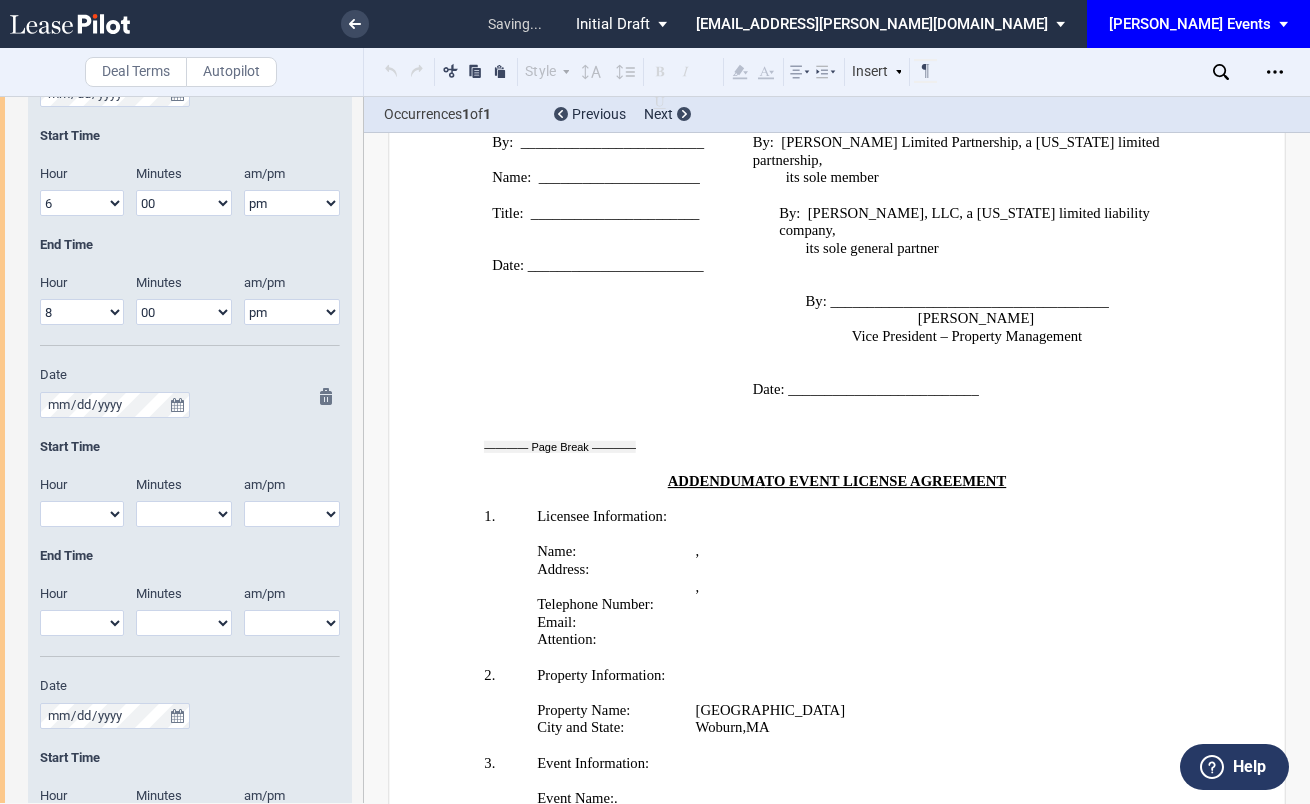 click on "1
2
3
4
5
6
7
8
9
10
11
12" at bounding box center (82, 514) 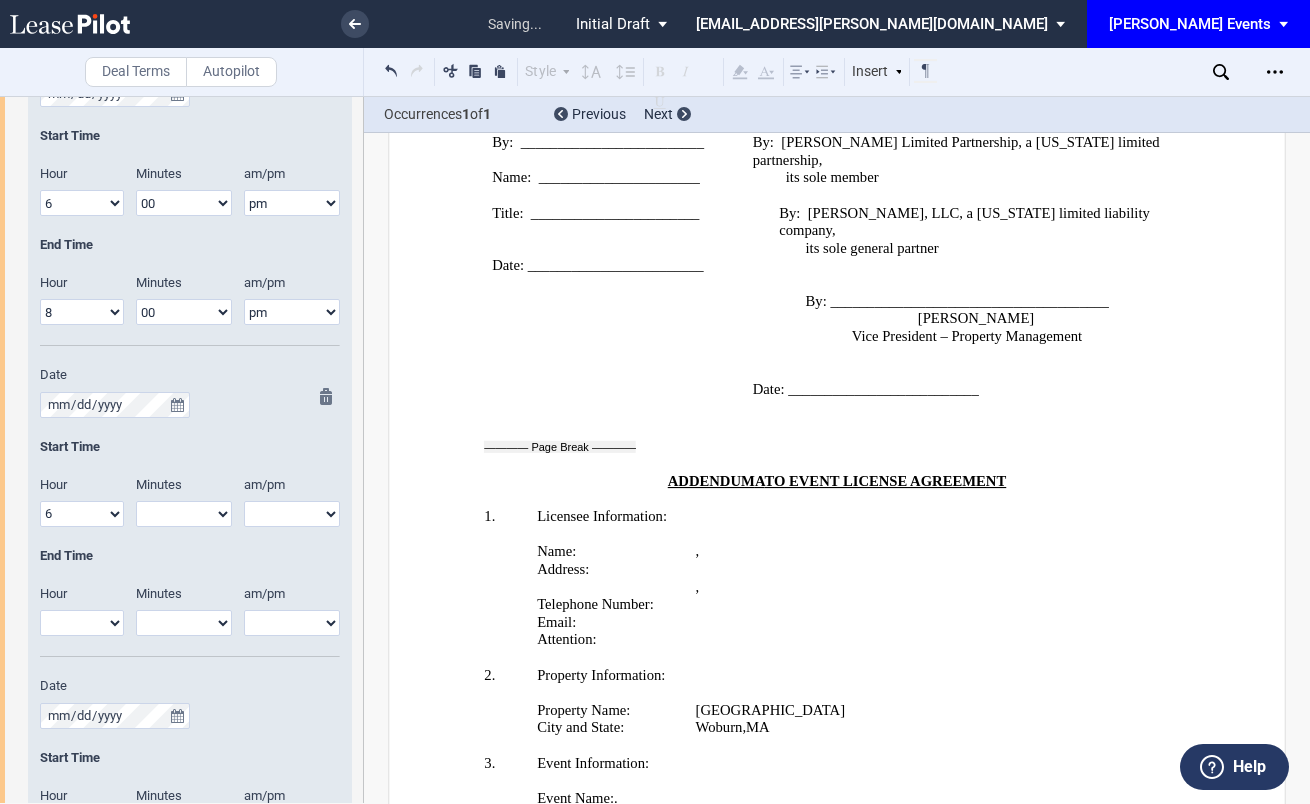 click on "00
05
10
15
20
25
30
35
40
45
50
55" at bounding box center [184, 514] 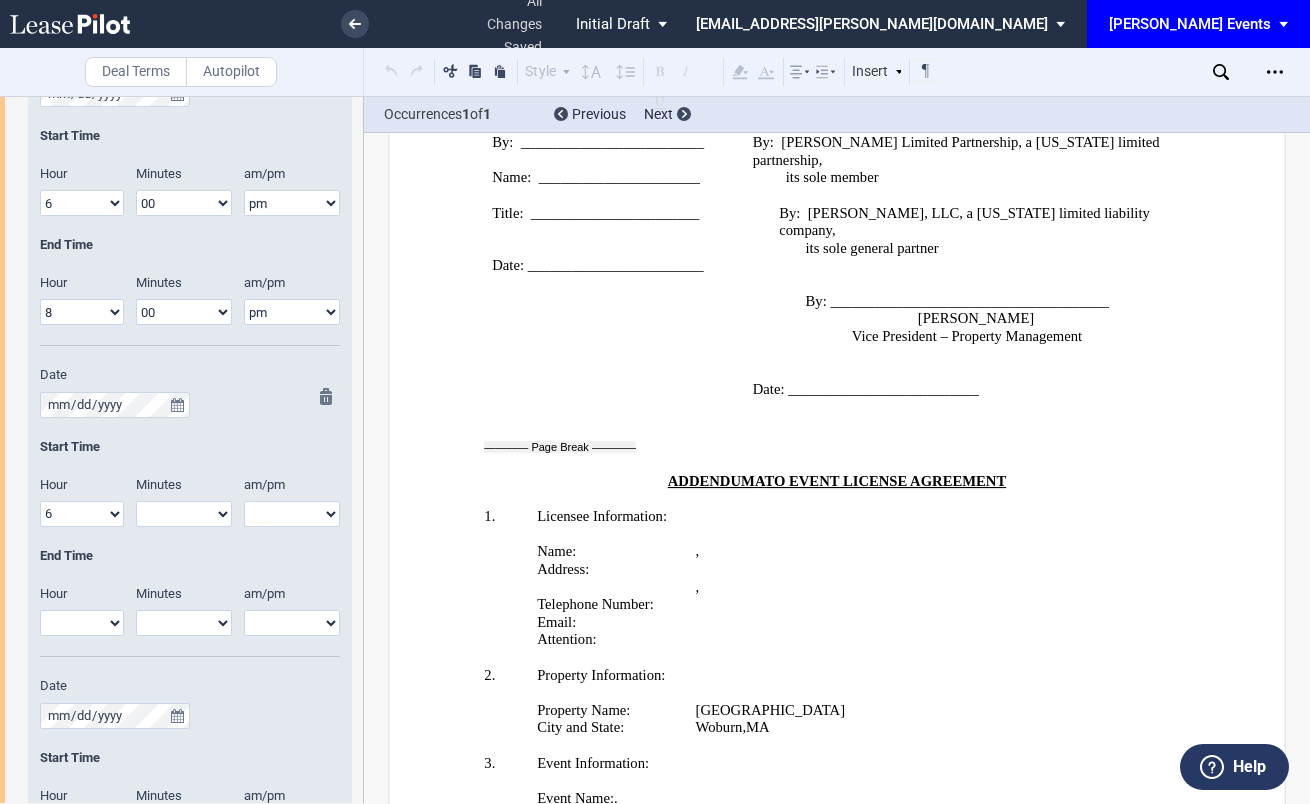 select on "00" 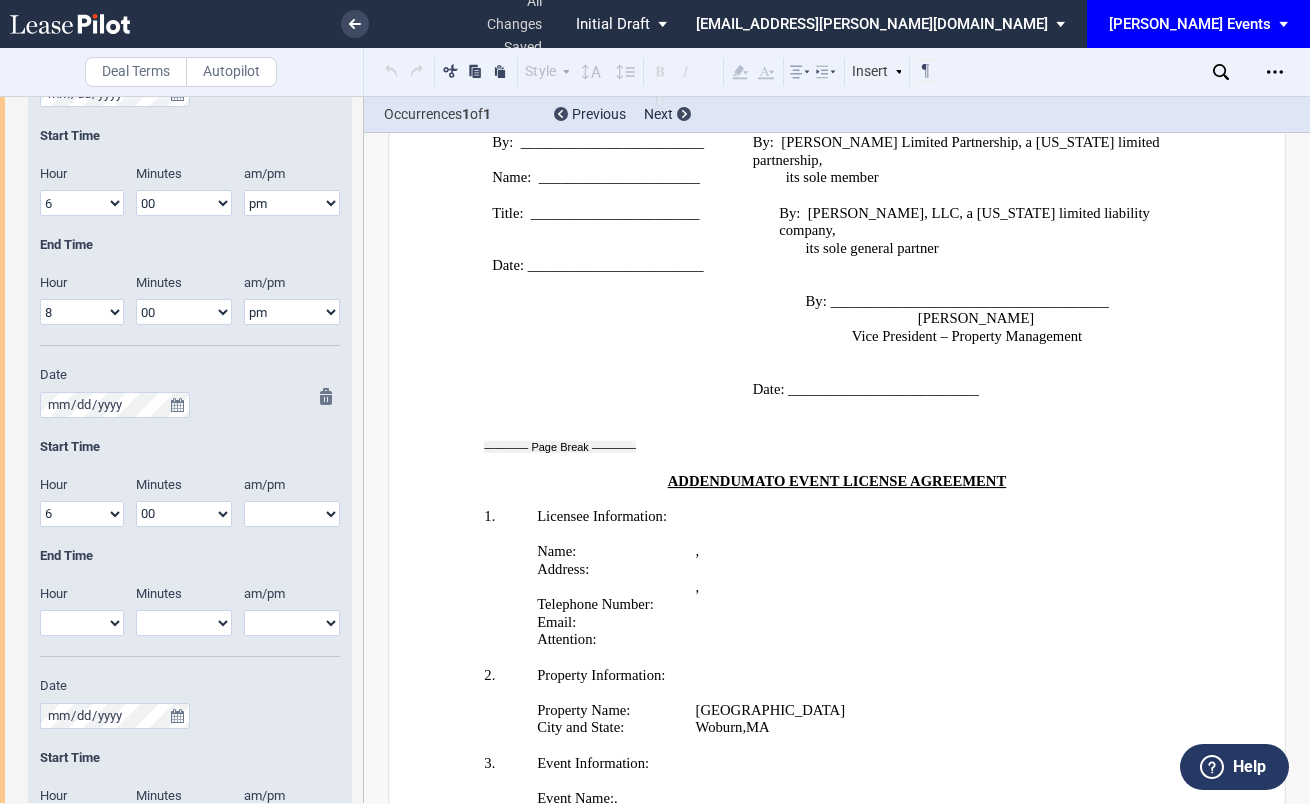 click on "am
pm" at bounding box center [292, 514] 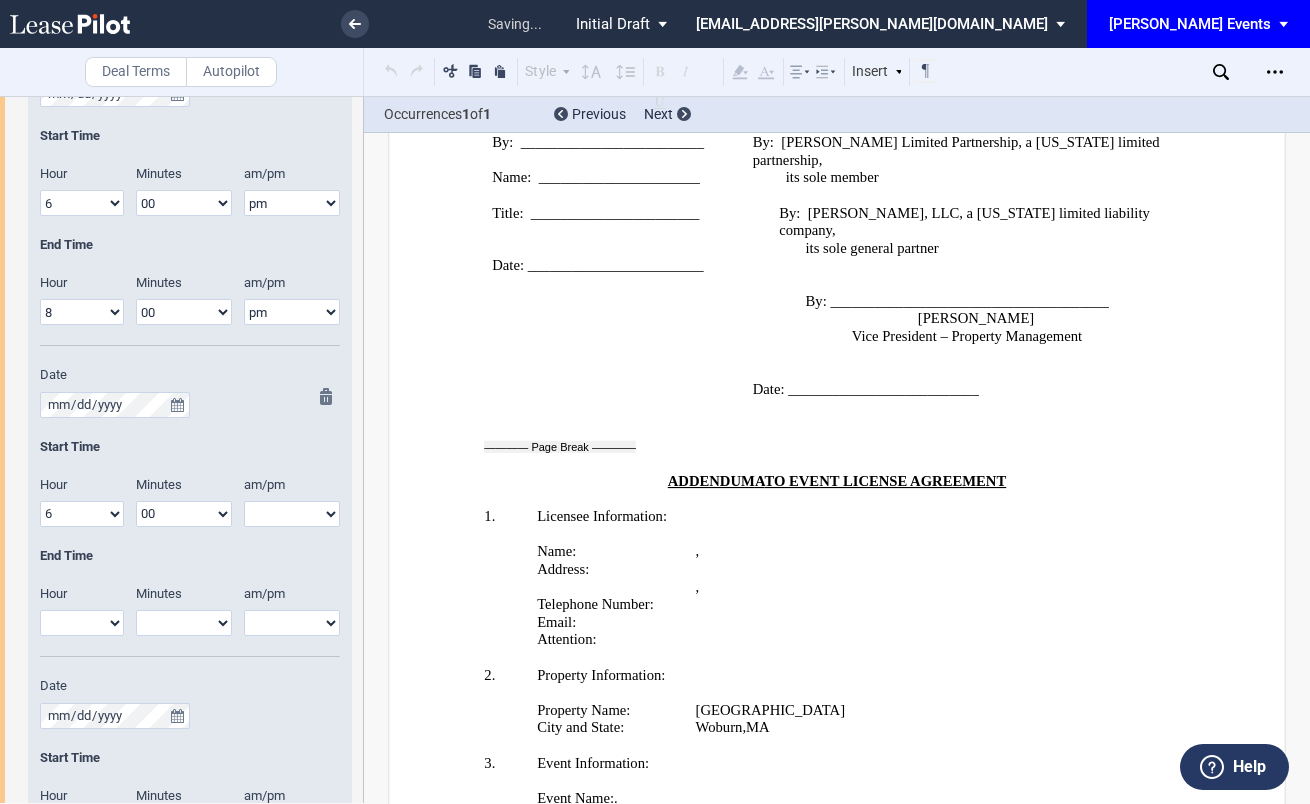 select on "pm" 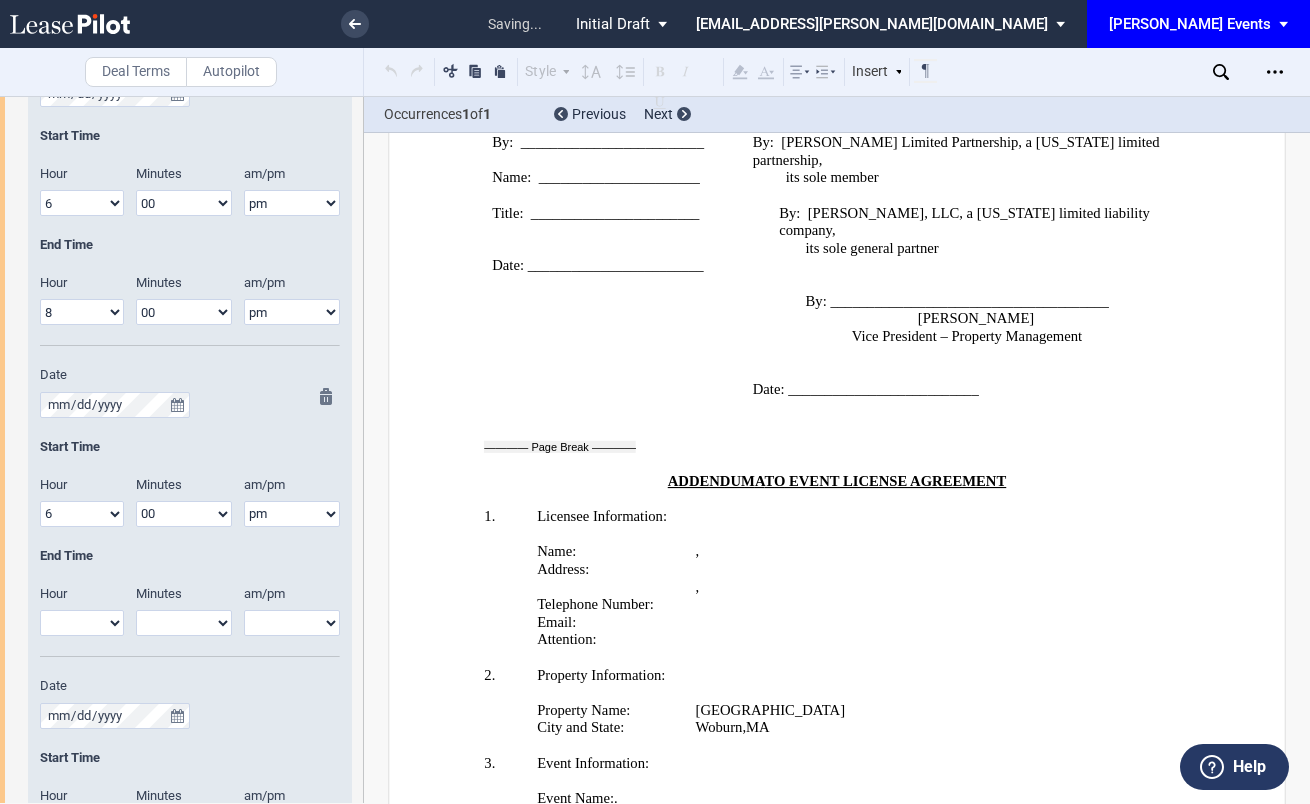 click on "1
2
3
4
5
6
7
8
9
10
11
12" at bounding box center [82, 623] 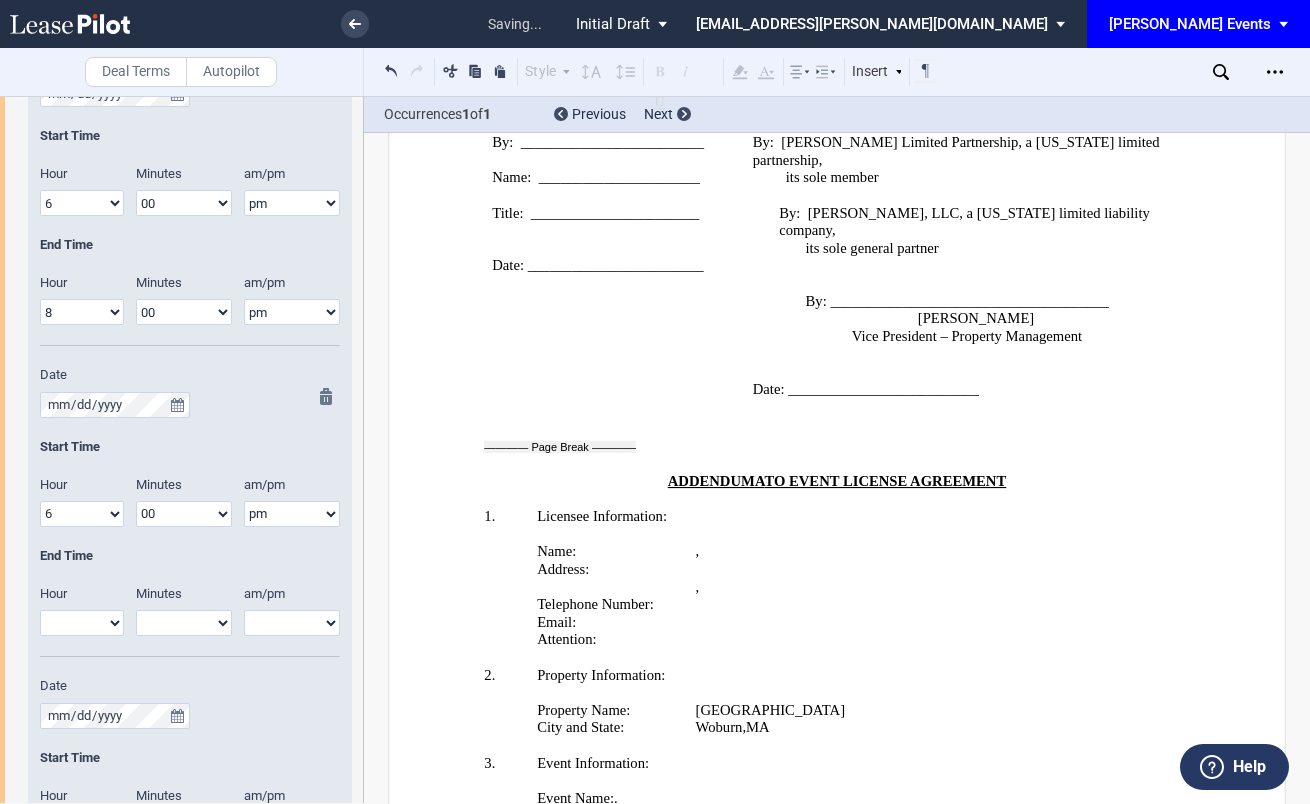 select on "8" 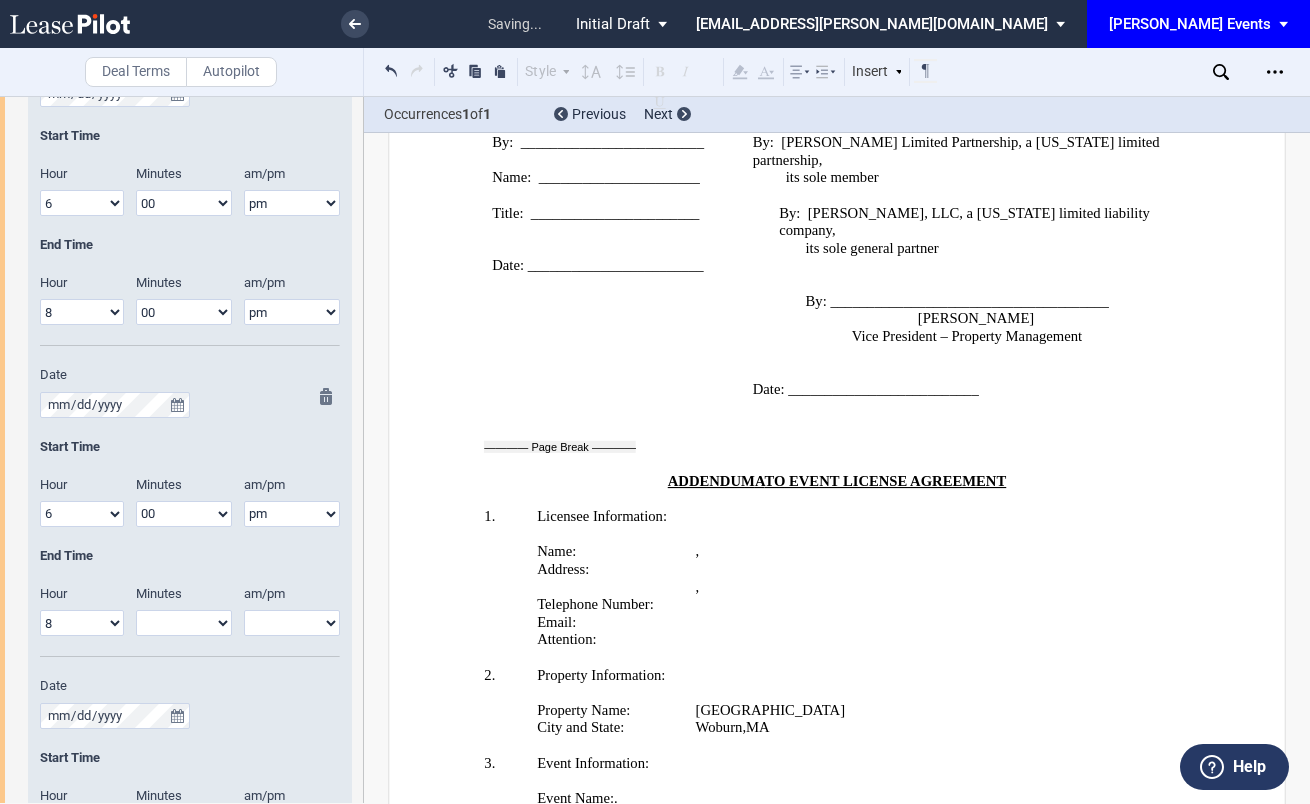 click on "00
05
10
15
20
25
30
35
40
45
50
55" at bounding box center (184, 623) 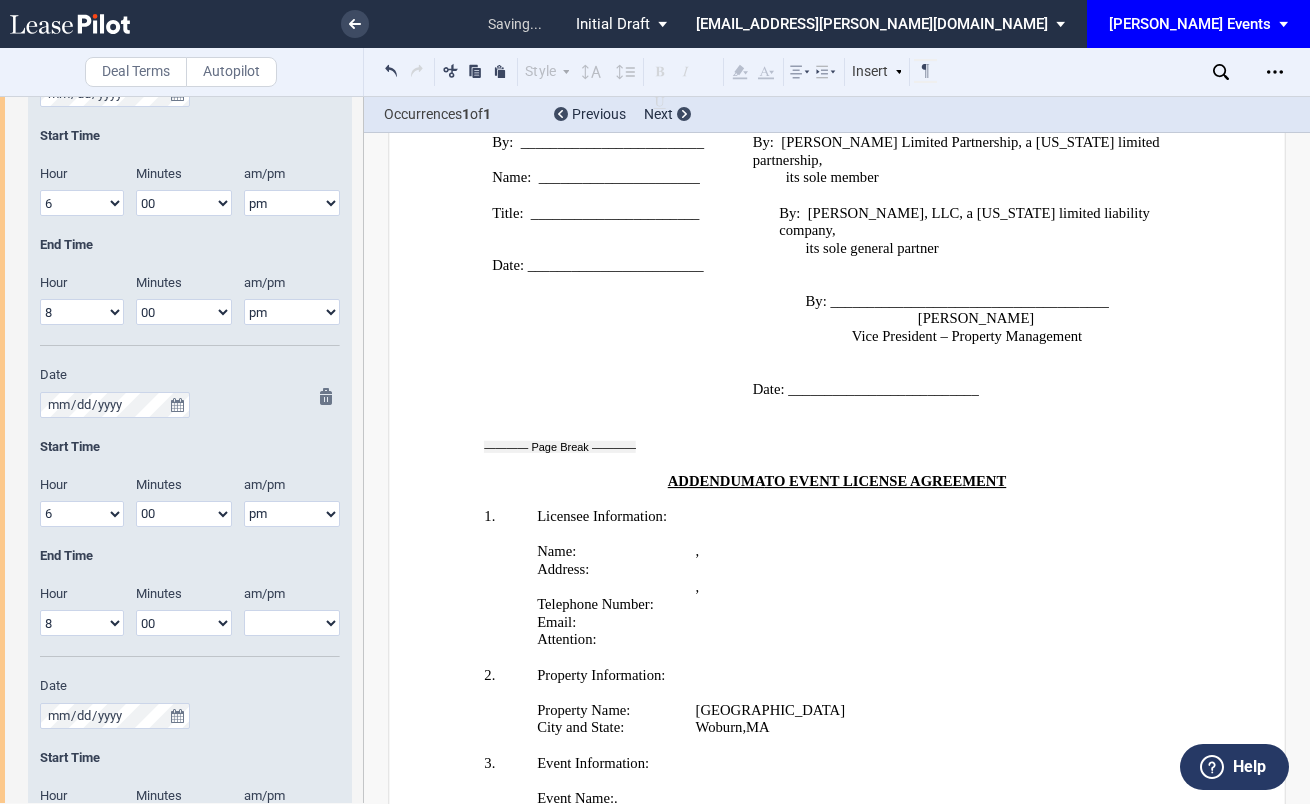click on "am
pm" at bounding box center [292, 623] 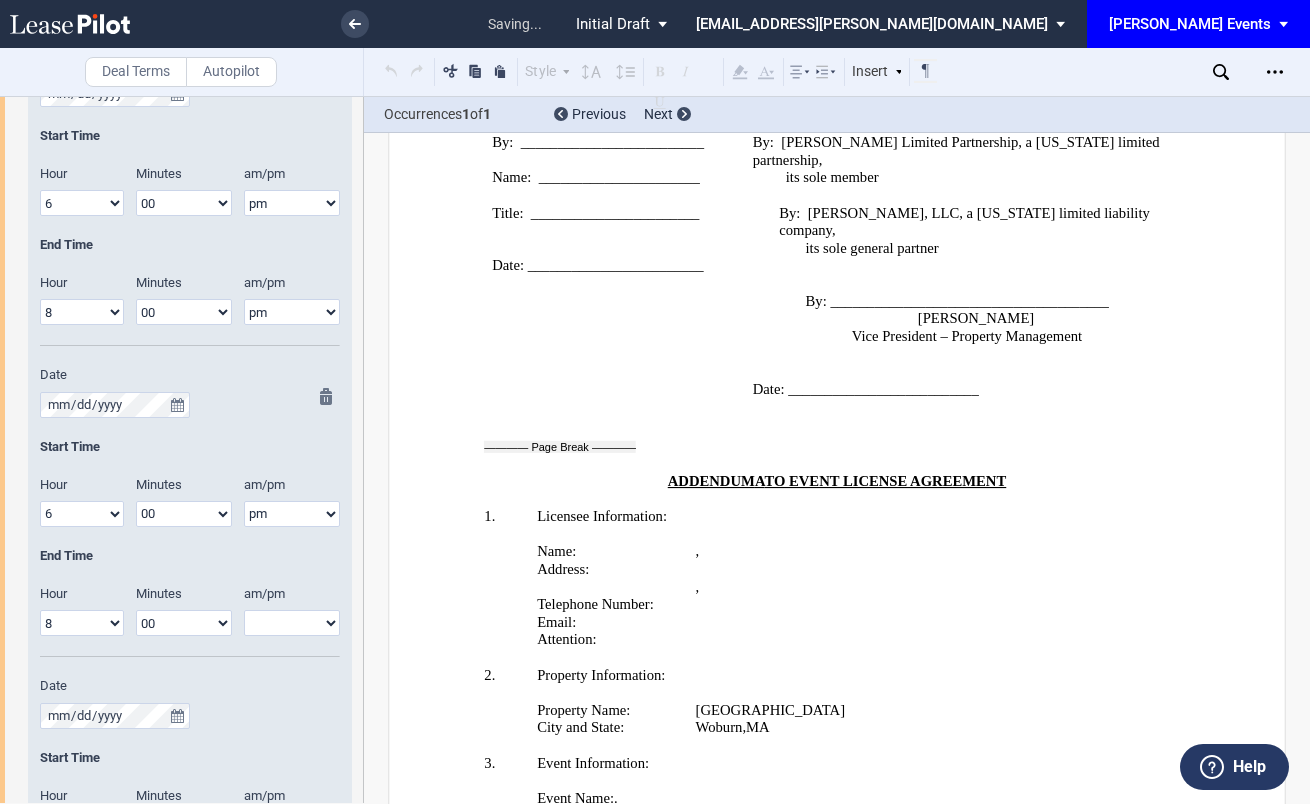 select on "pm" 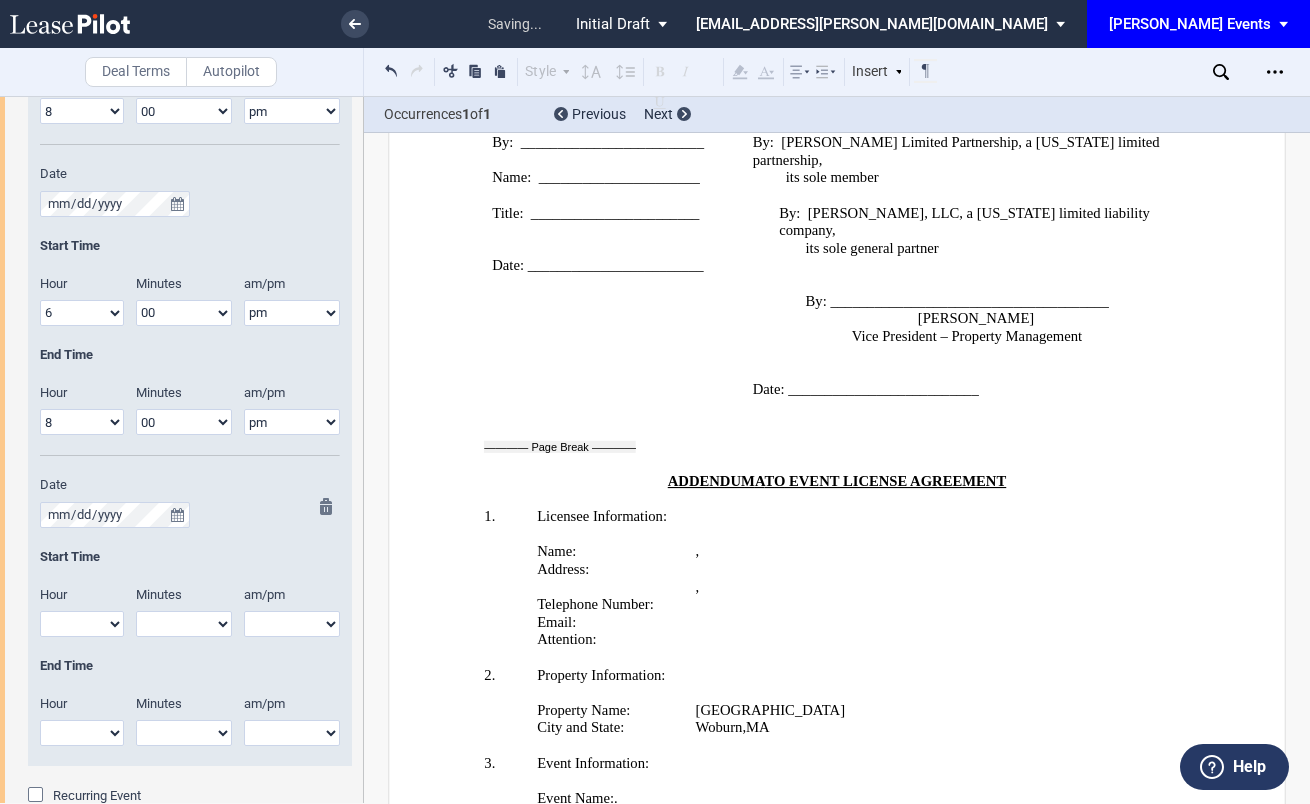 scroll, scrollTop: 2156, scrollLeft: 0, axis: vertical 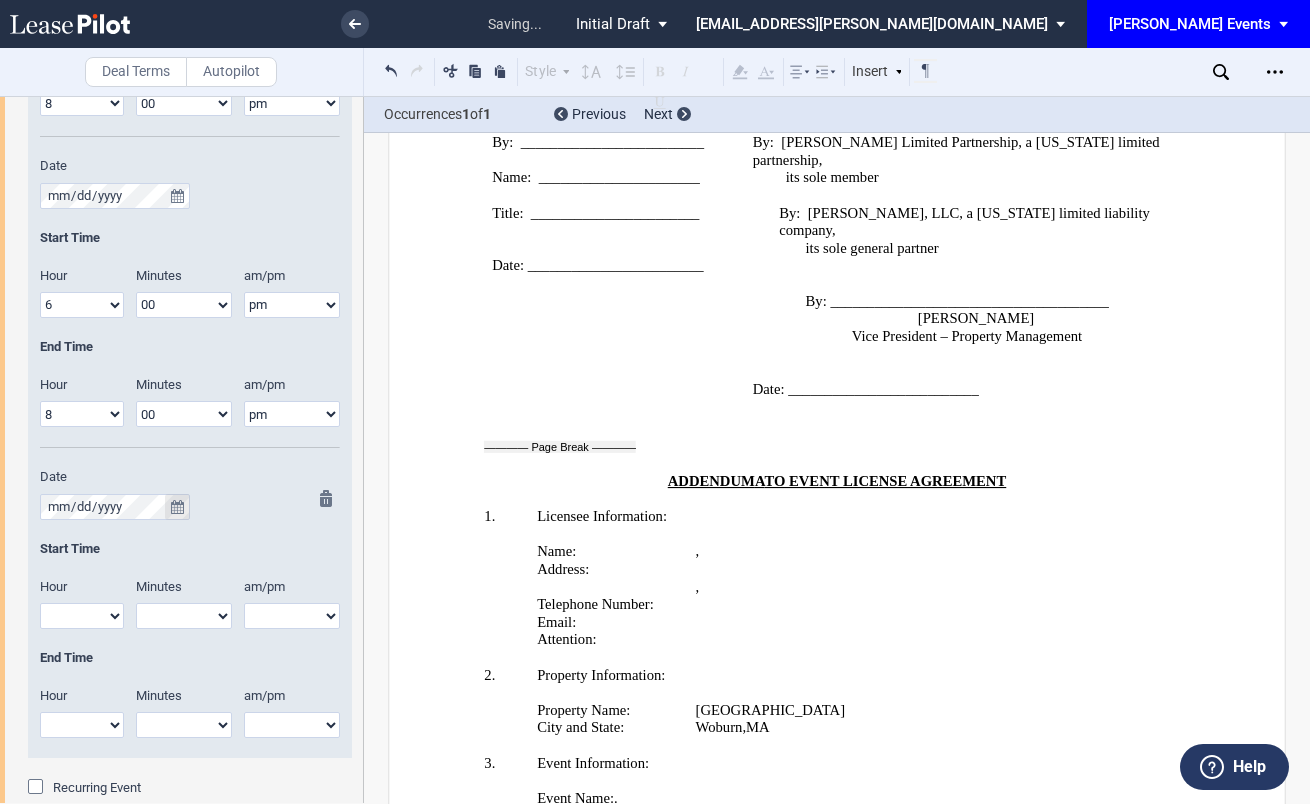 click 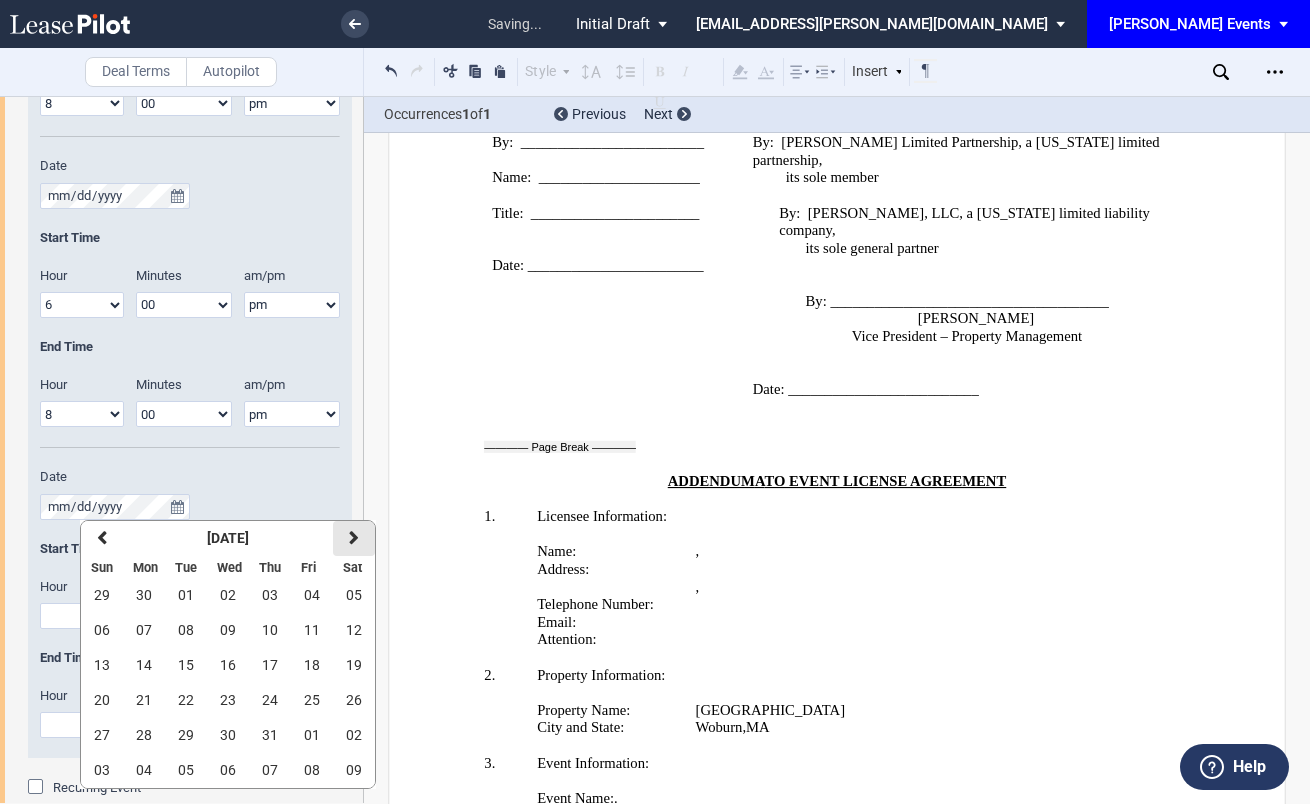 click at bounding box center [354, 538] 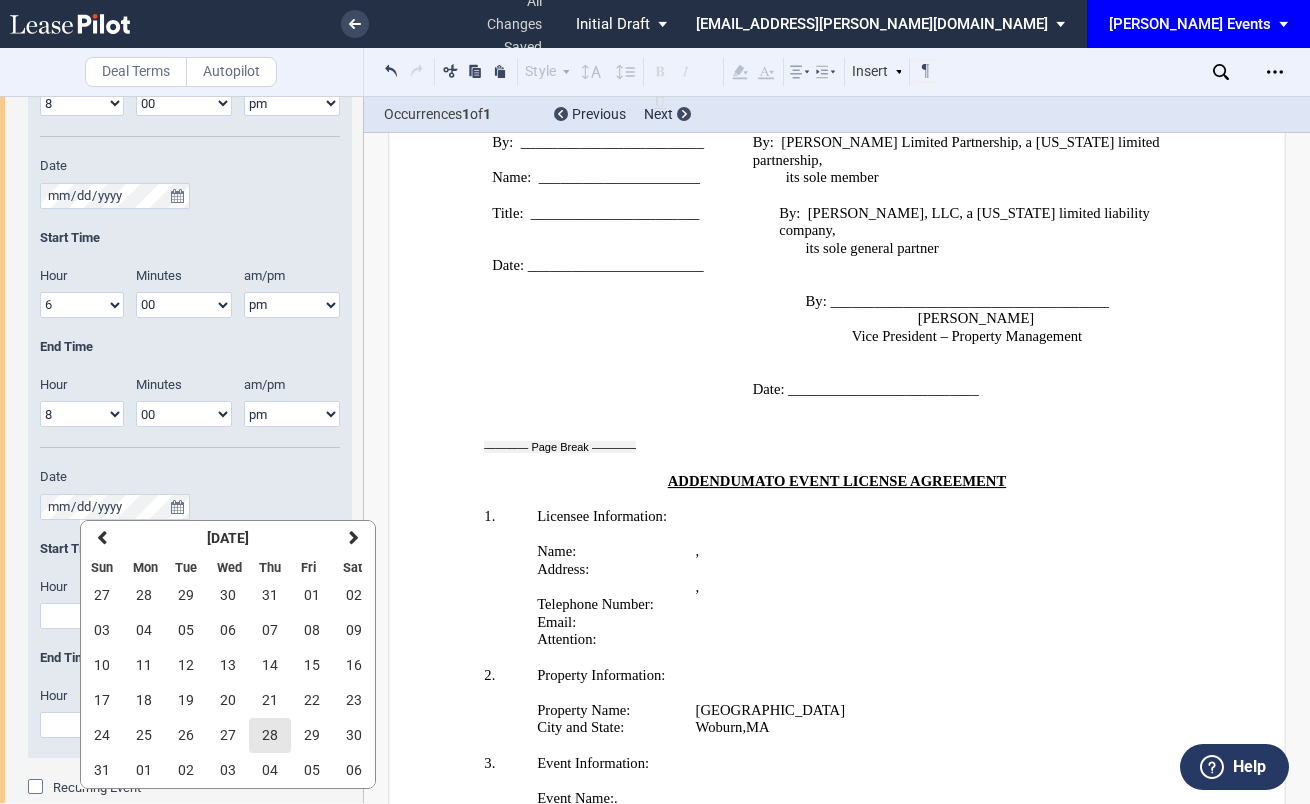 click on "28" at bounding box center (270, 735) 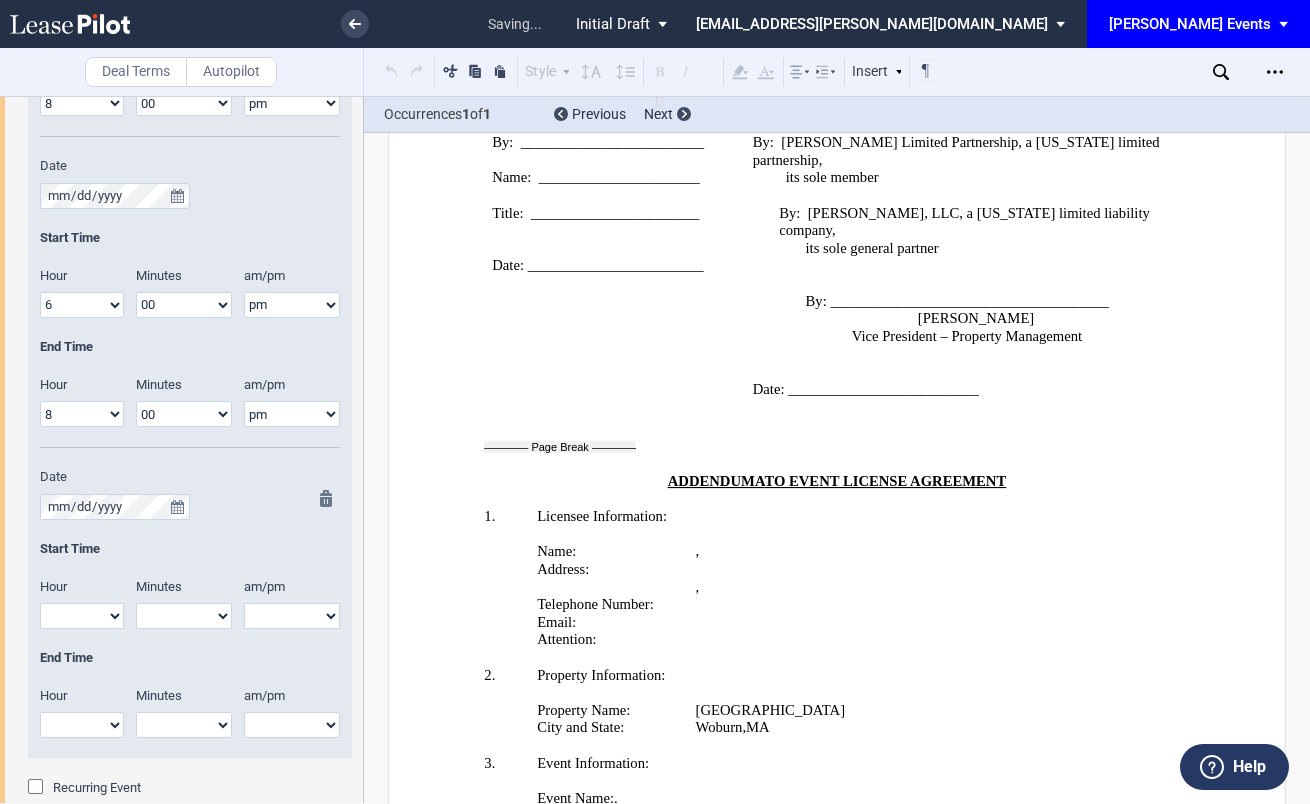 click on "1
2
3
4
5
6
7
8
9
10
11
12" at bounding box center [82, 616] 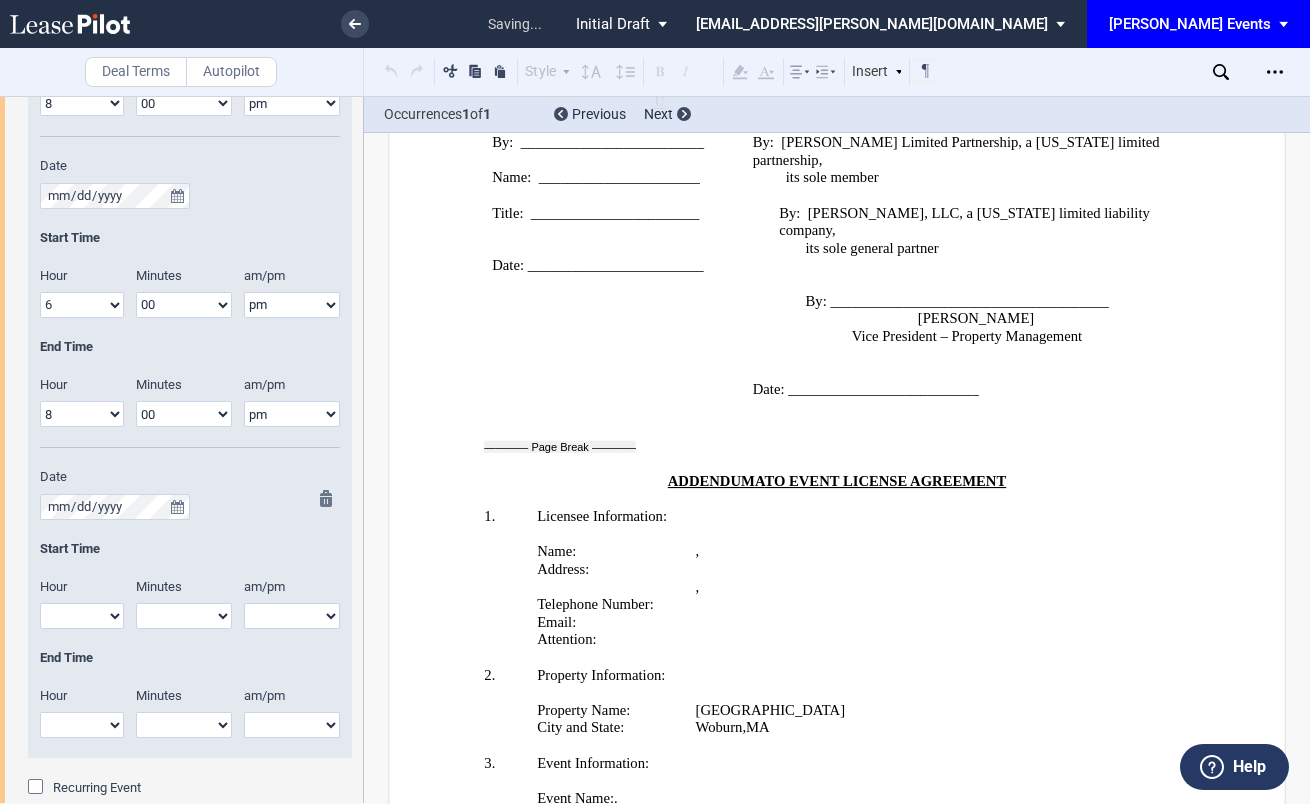 select on "6" 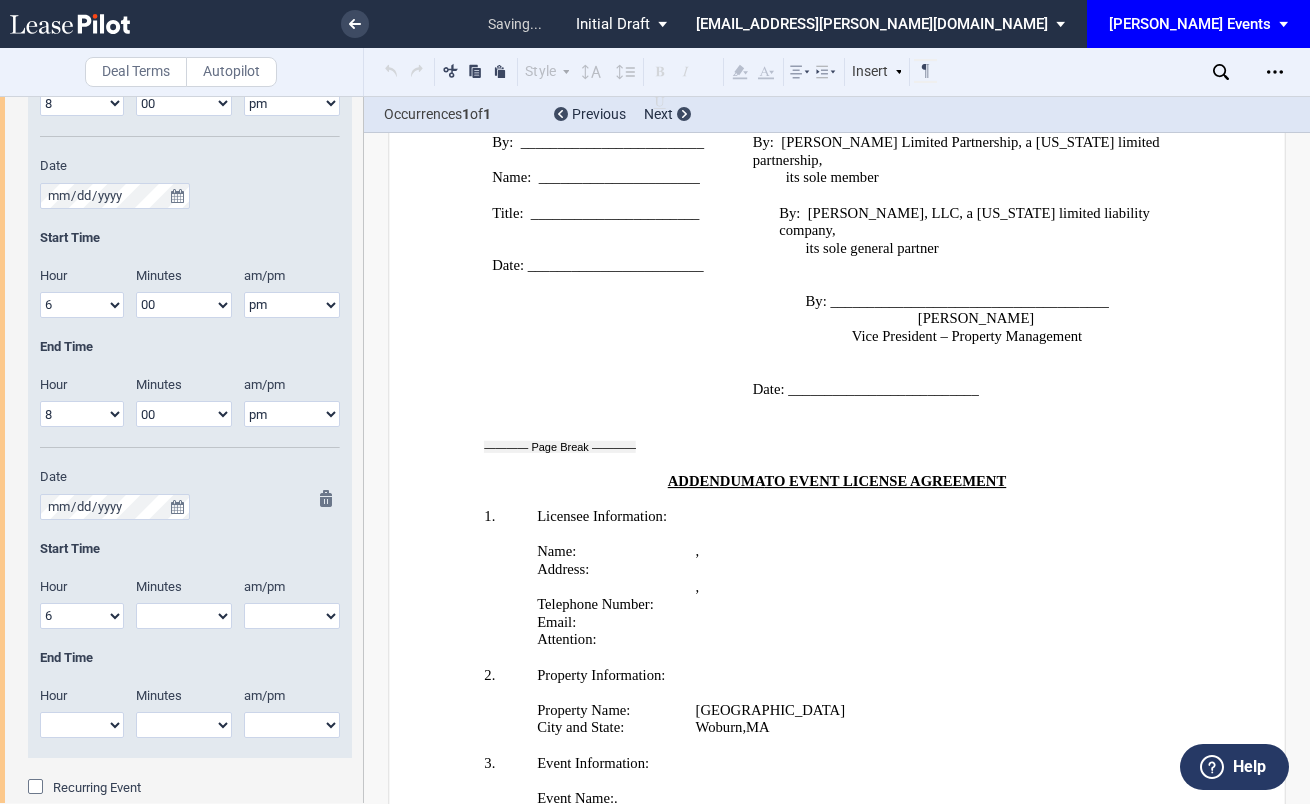 click on "00
05
10
15
20
25
30
35
40
45
50
55" at bounding box center [184, 616] 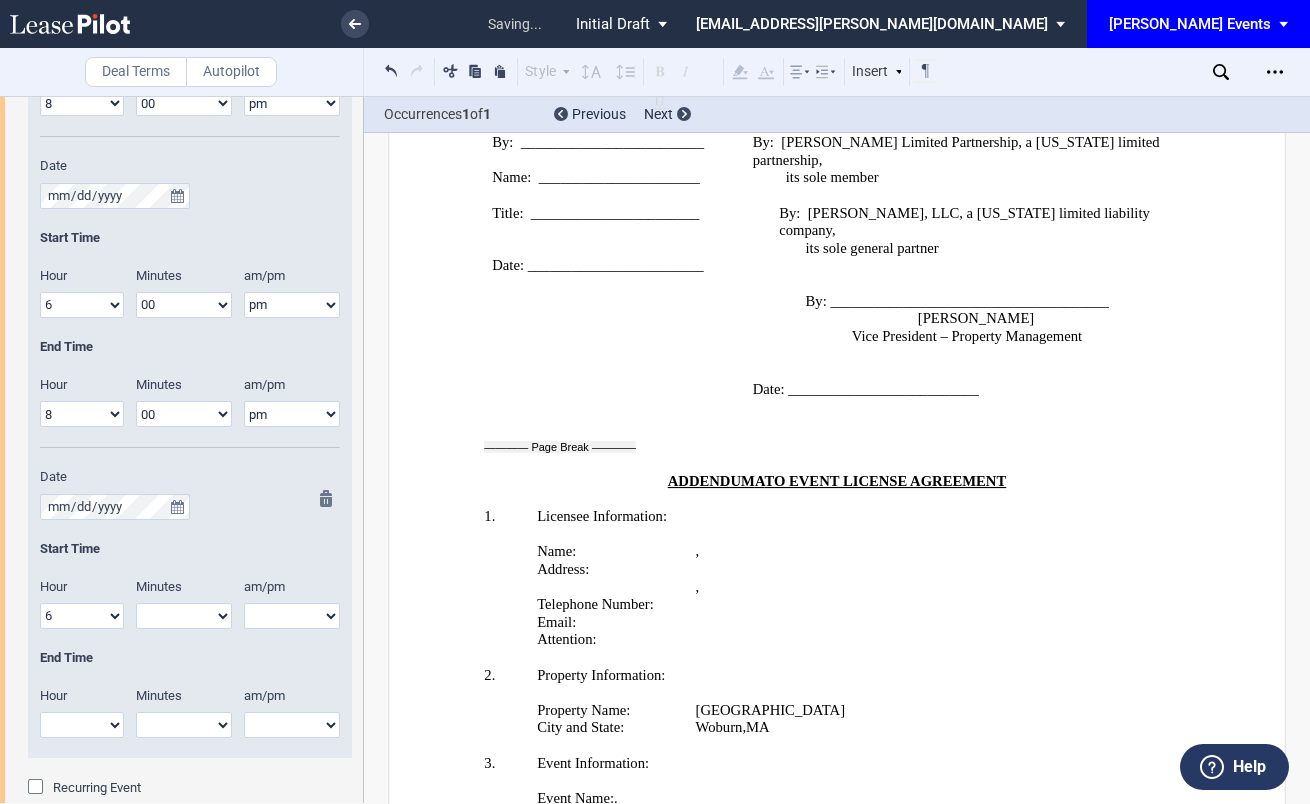 select on "00" 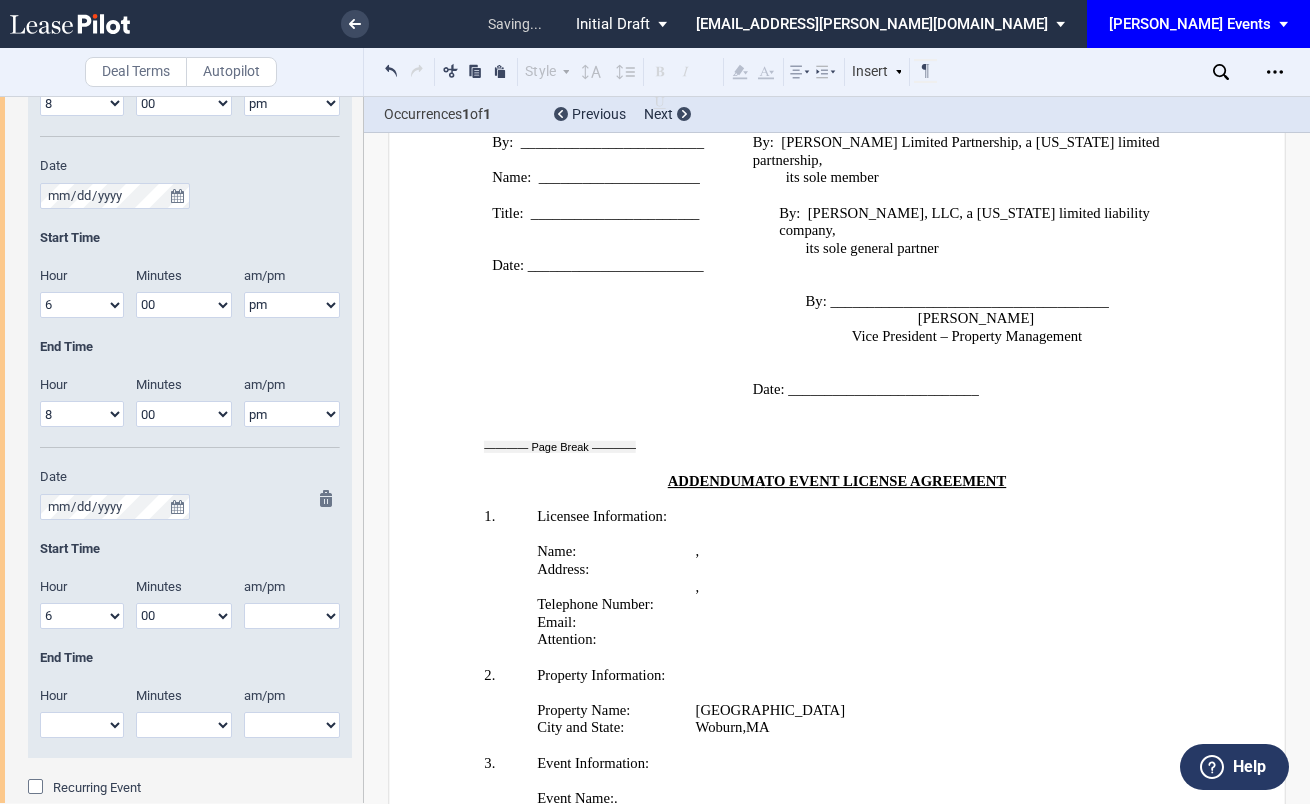 click on "am
pm" at bounding box center (292, 616) 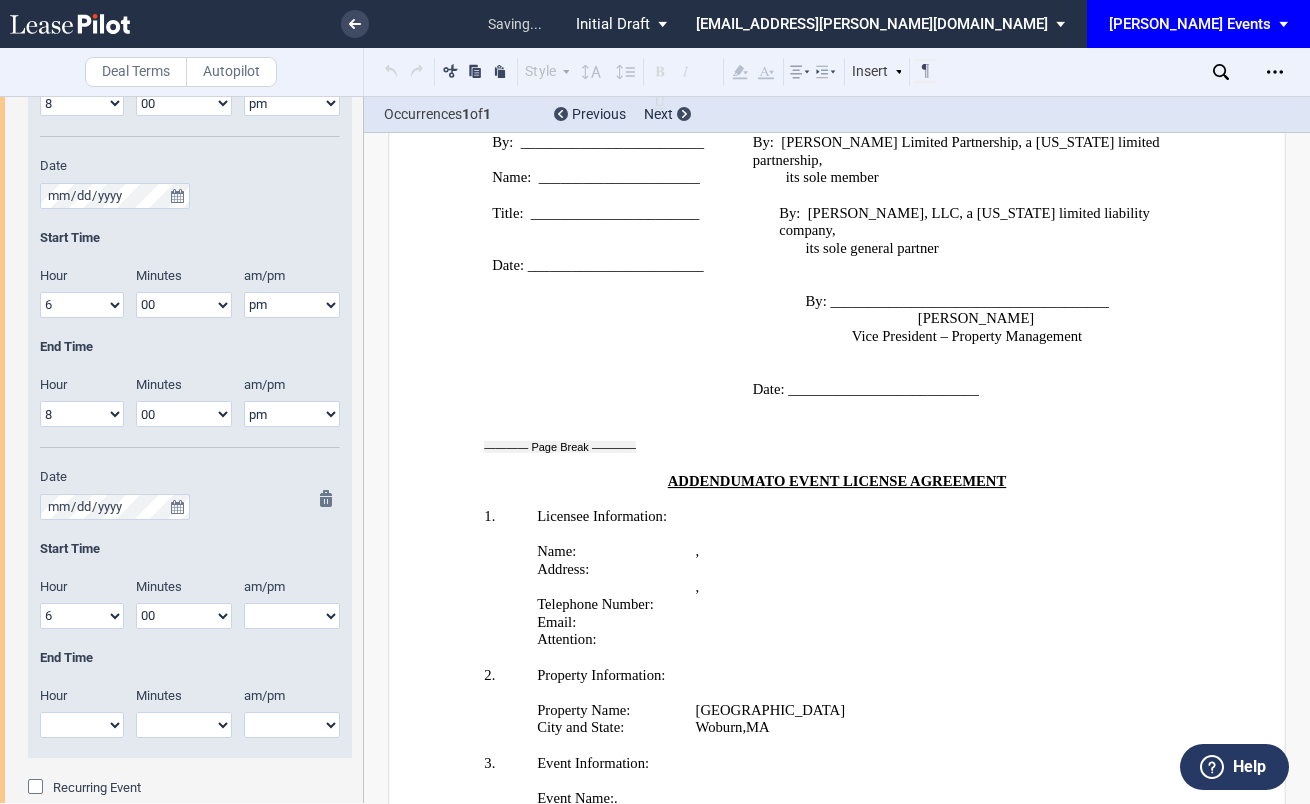 select on "pm" 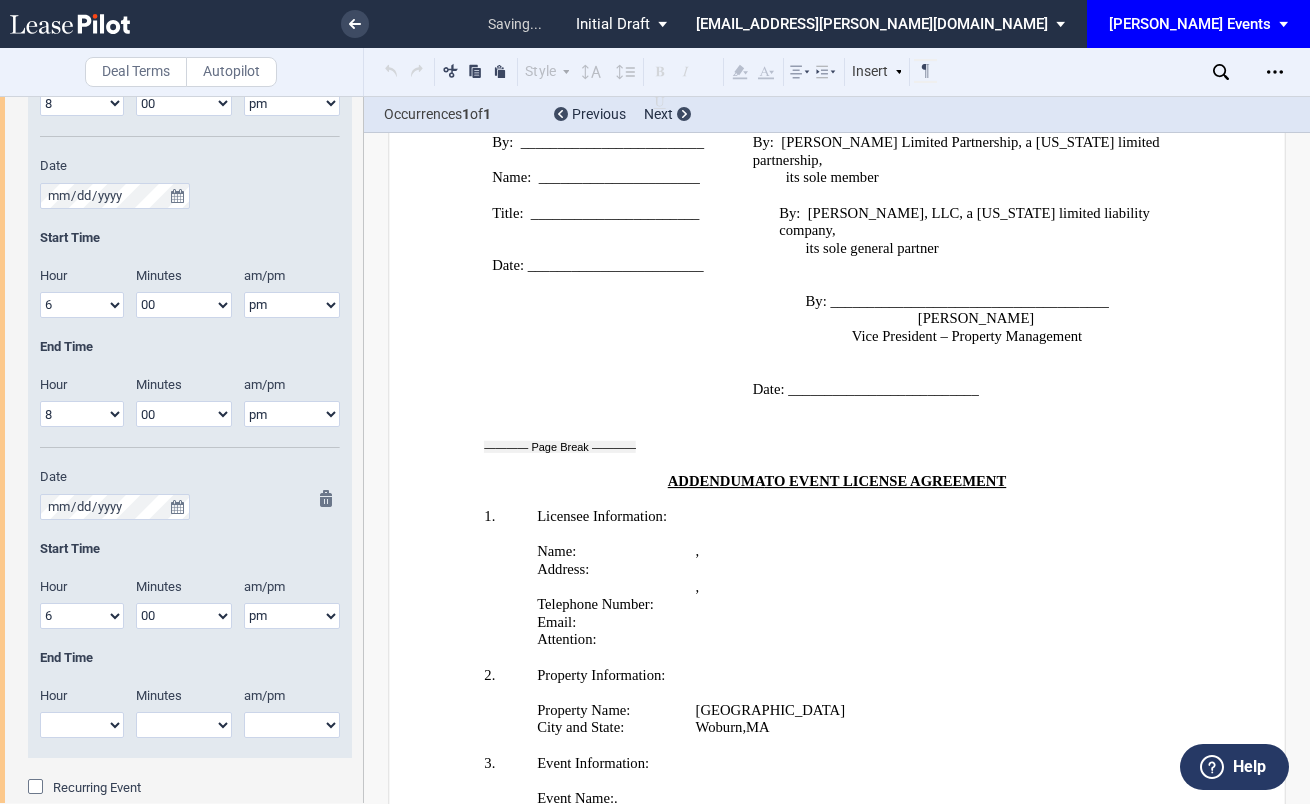 click on "1
2
3
4
5
6
7
8
9
10
11
12" at bounding box center (82, 725) 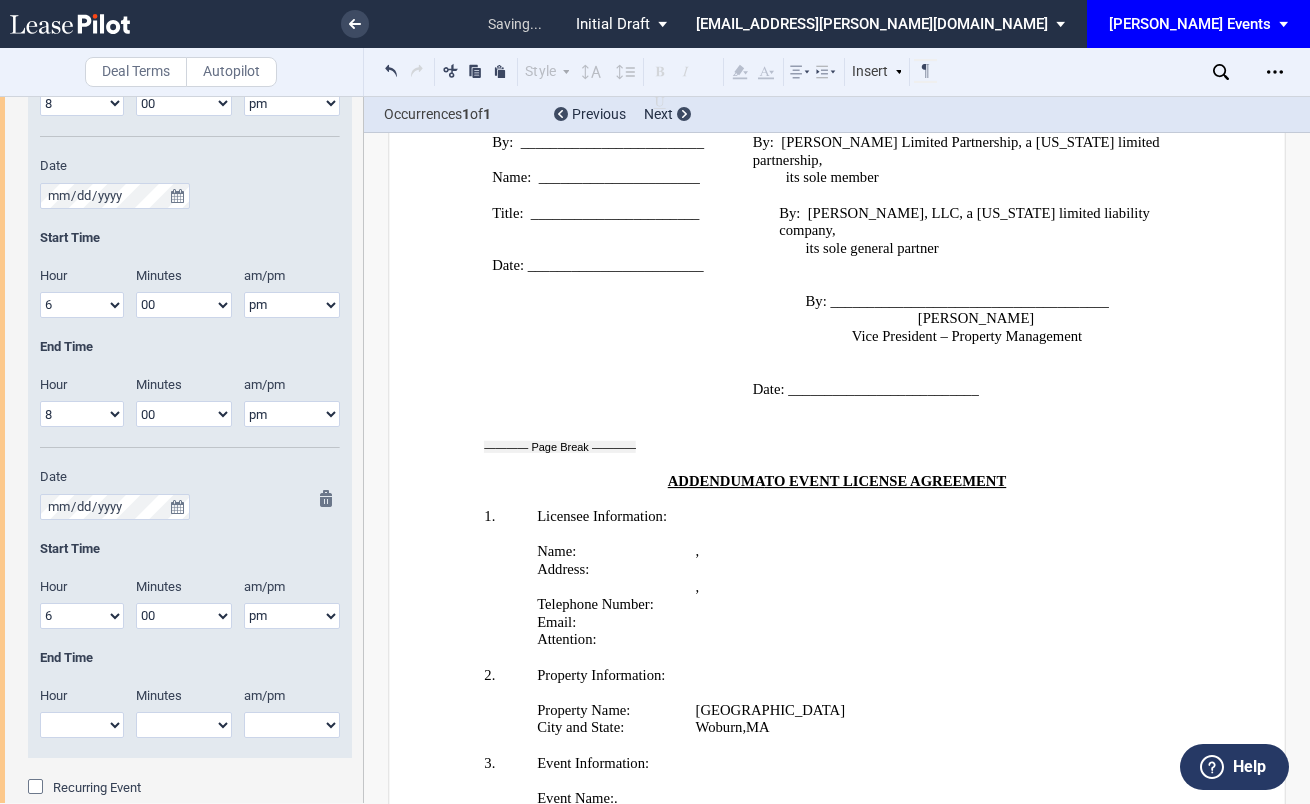 select on "8" 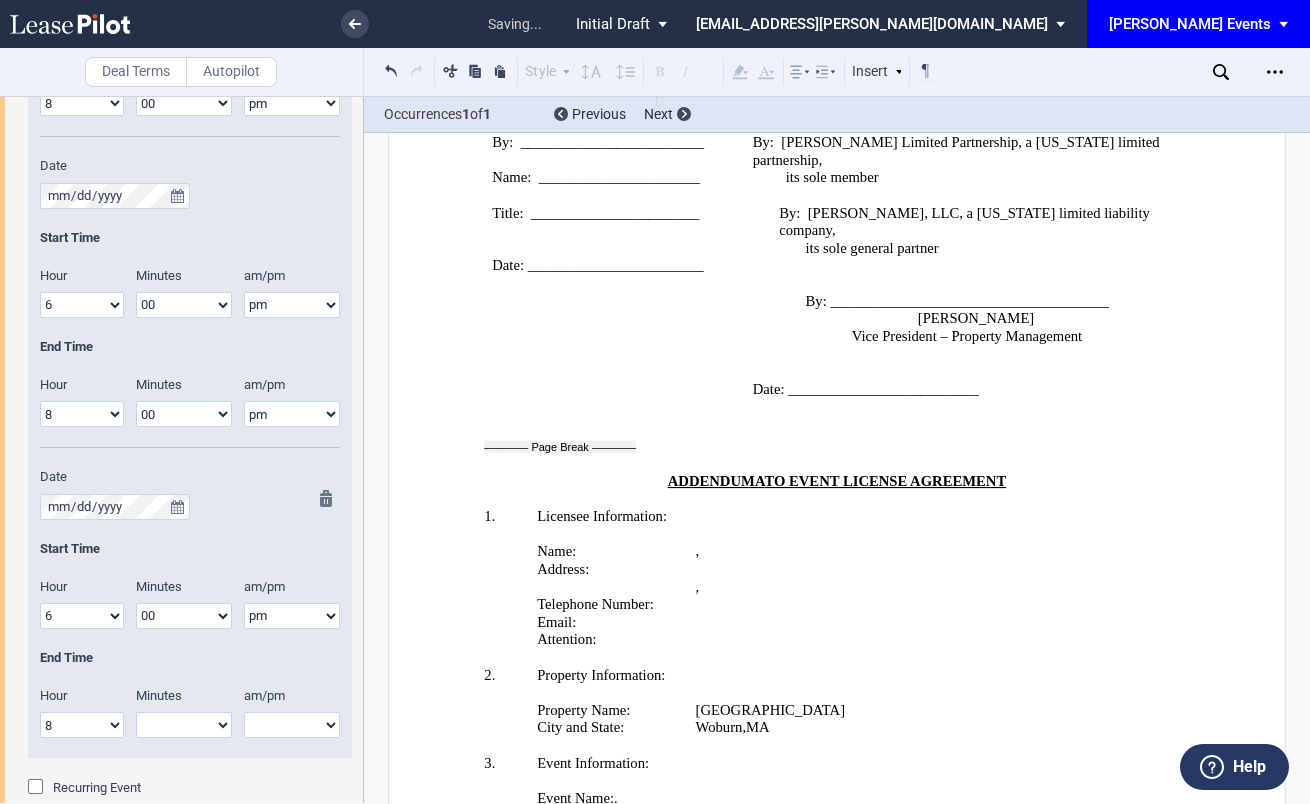 click on "00
05
10
15
20
25
30
35
40
45
50
55" at bounding box center [184, 725] 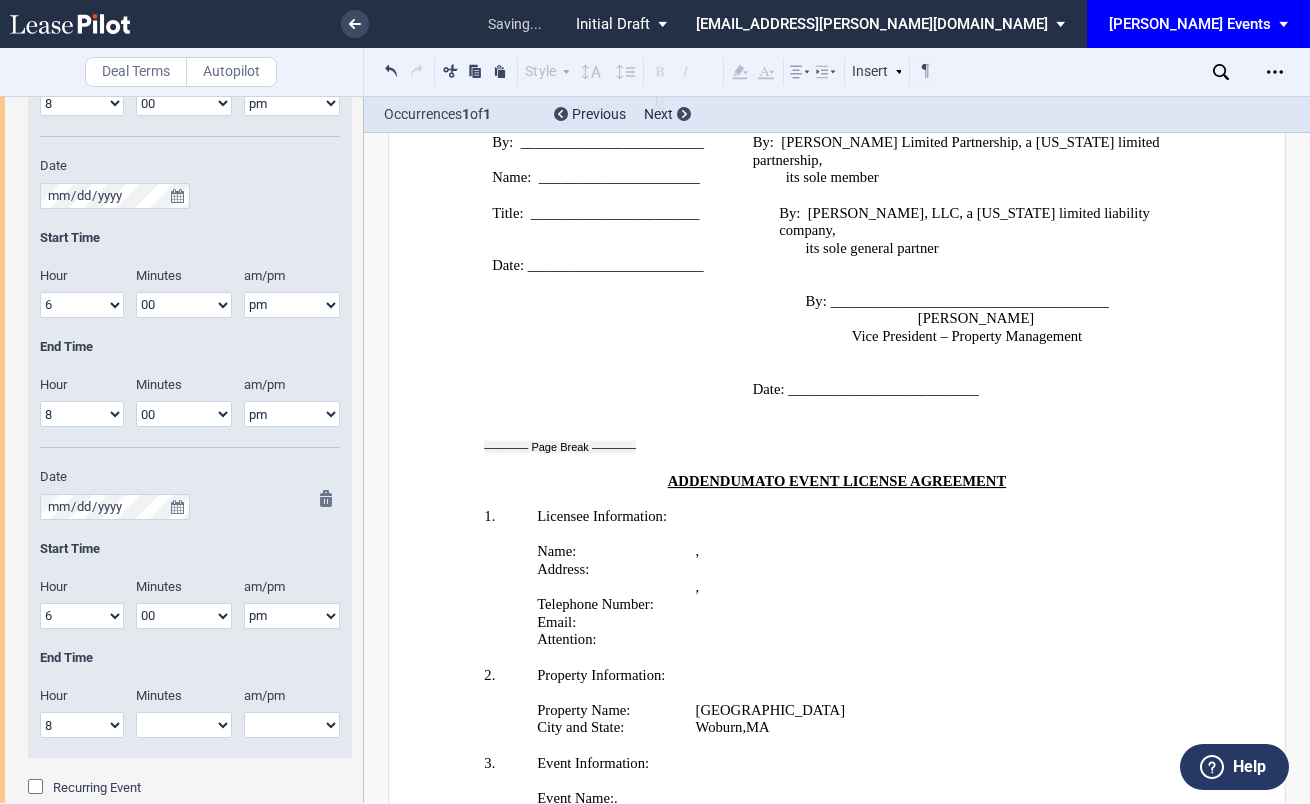 select on "00" 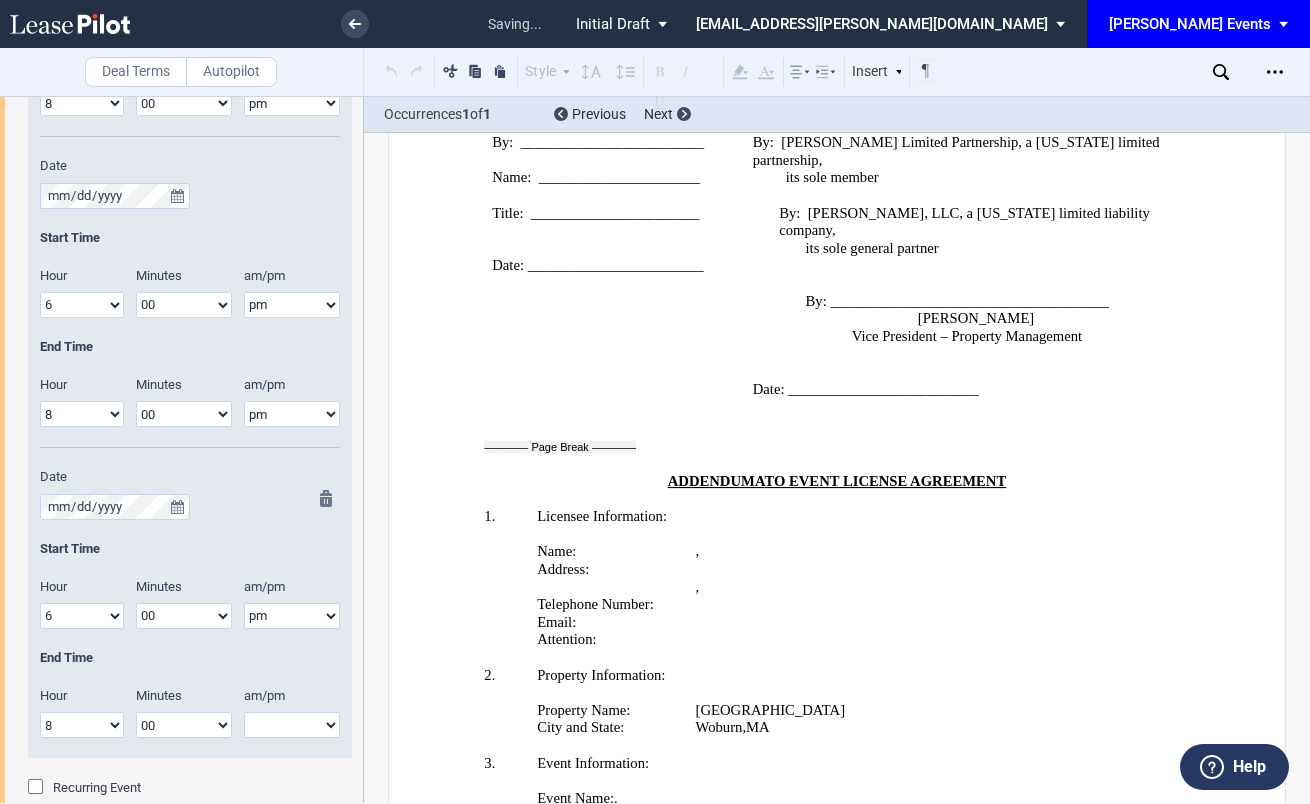 click on "am
pm" at bounding box center (292, 725) 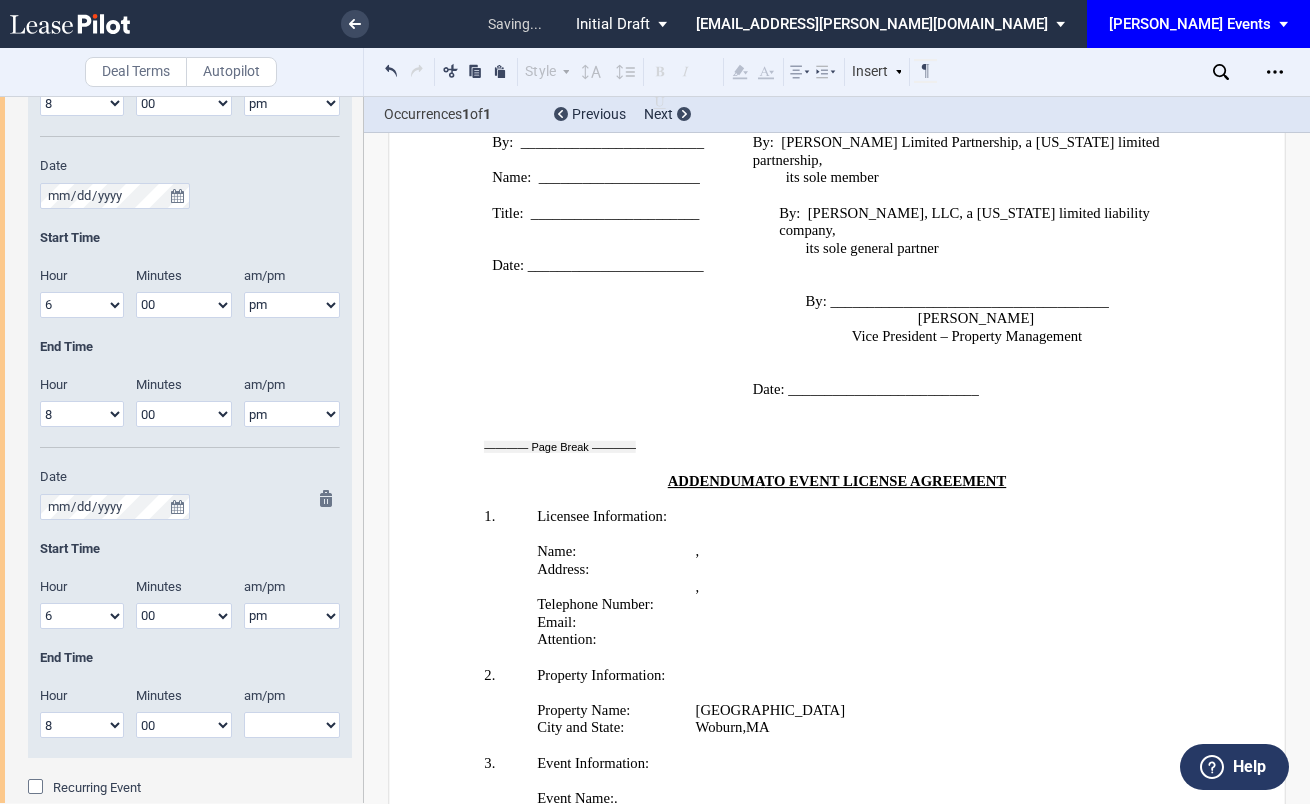 select on "pm" 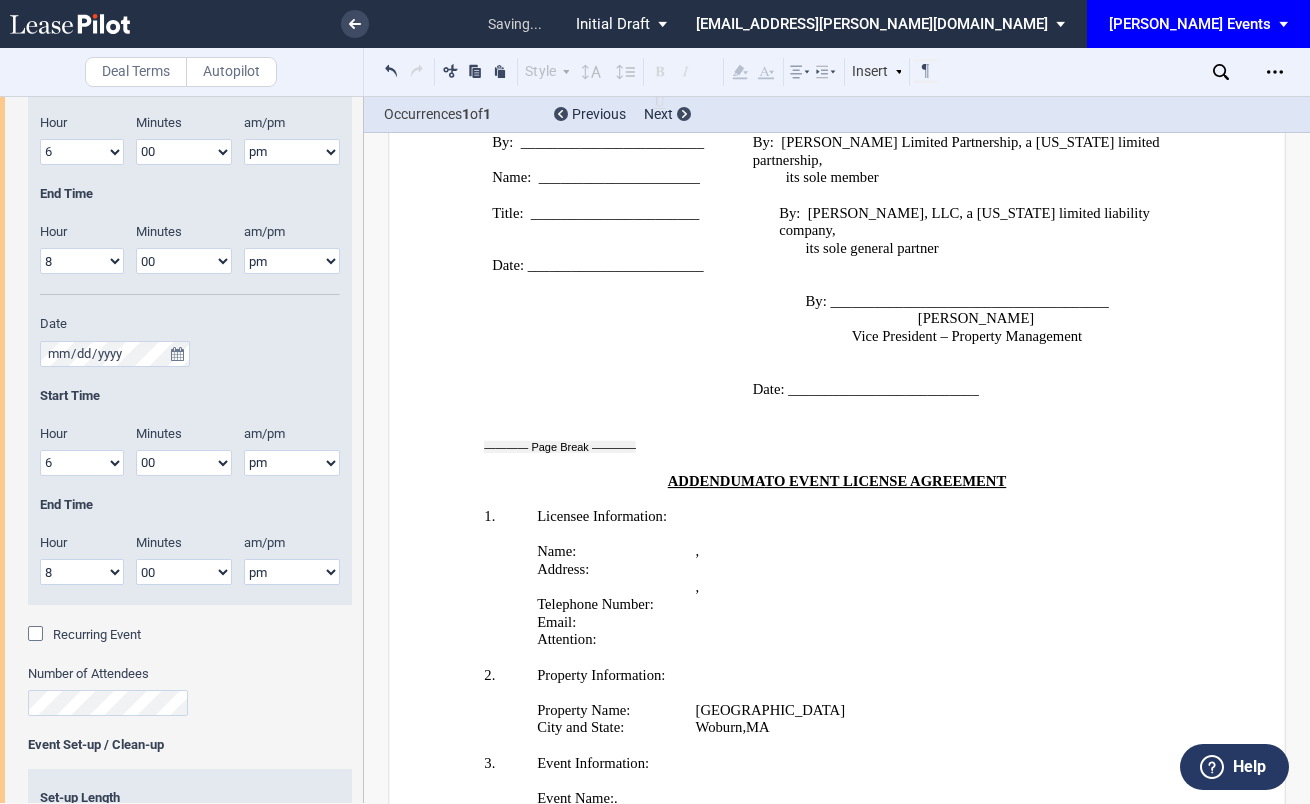scroll, scrollTop: 2363, scrollLeft: 0, axis: vertical 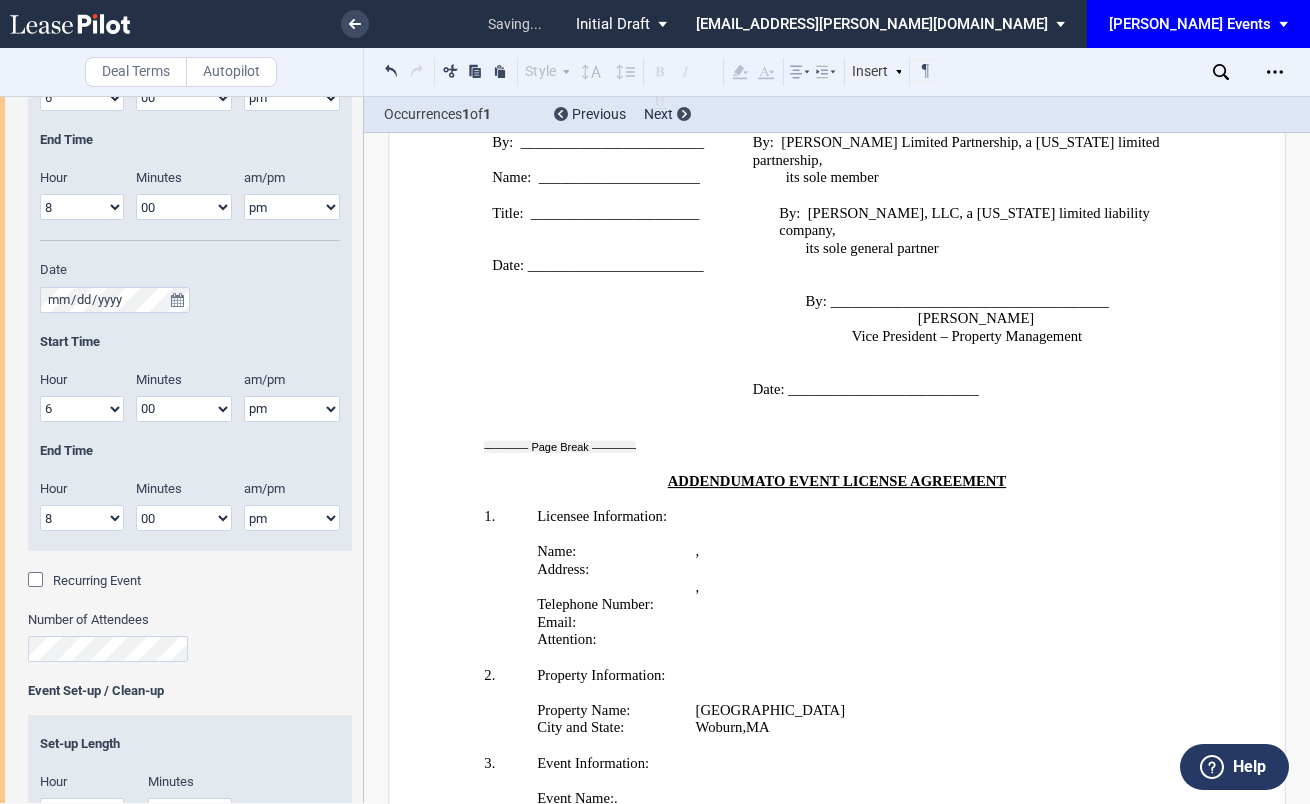 click 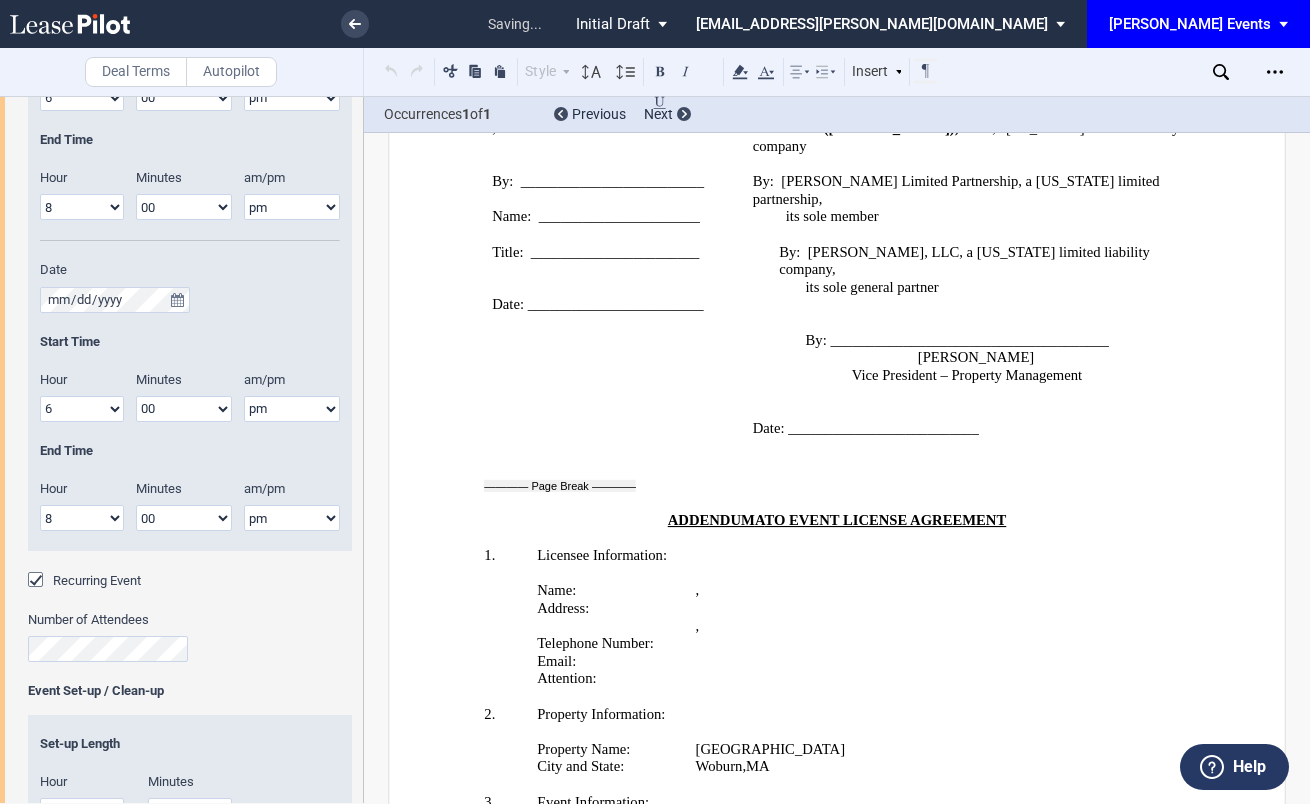 scroll, scrollTop: 3754, scrollLeft: 0, axis: vertical 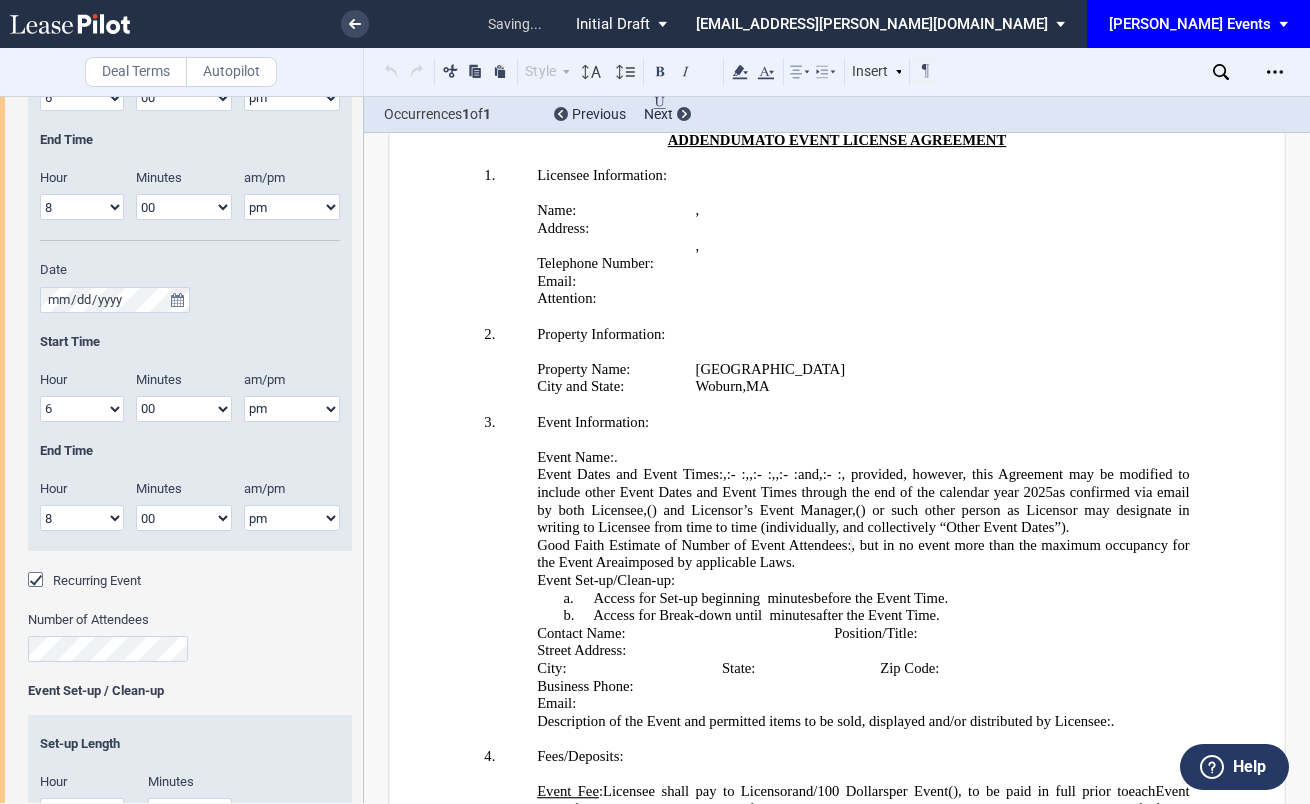 click on "Event Set-up / Clean-up" at bounding box center (190, 691) 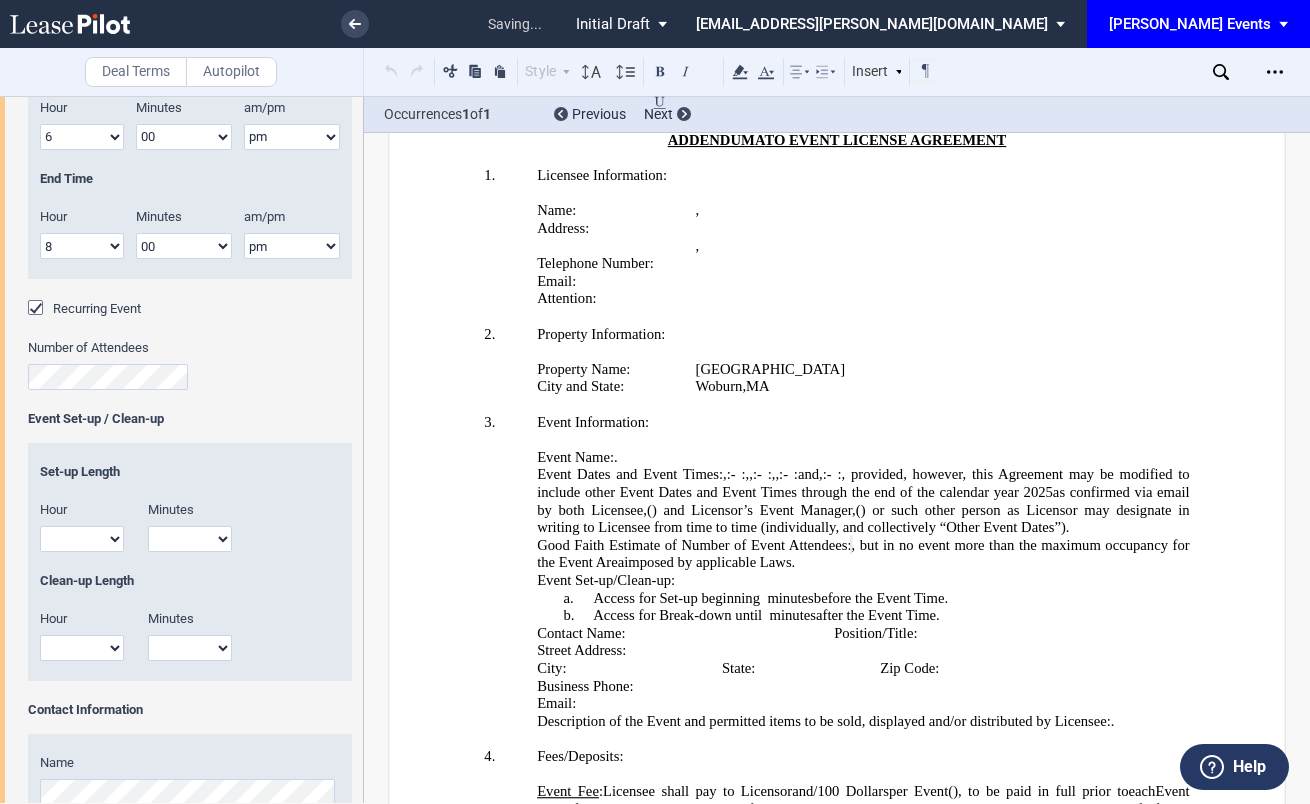 scroll, scrollTop: 2656, scrollLeft: 0, axis: vertical 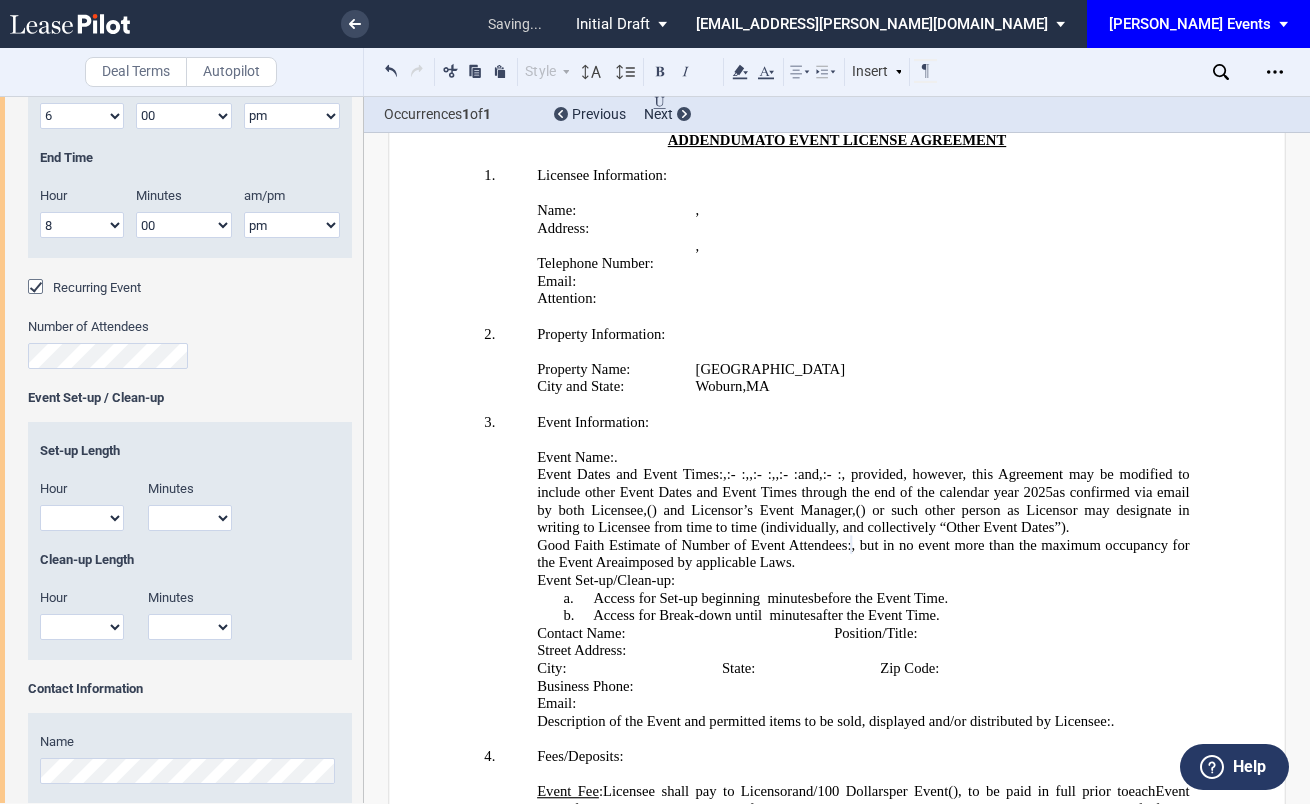 click on "1
2
3
4
5
6
7
8
9
10
11
12" at bounding box center [82, 518] 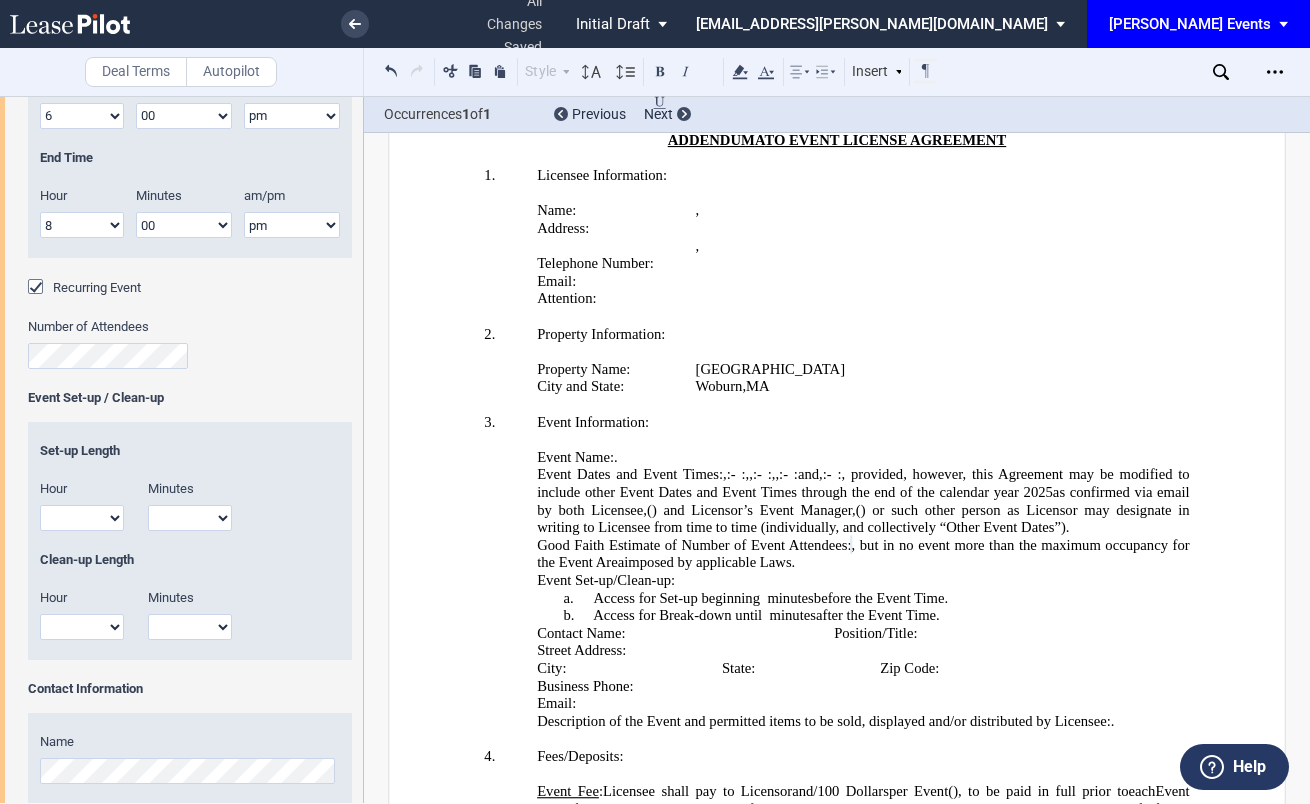 select on "1" 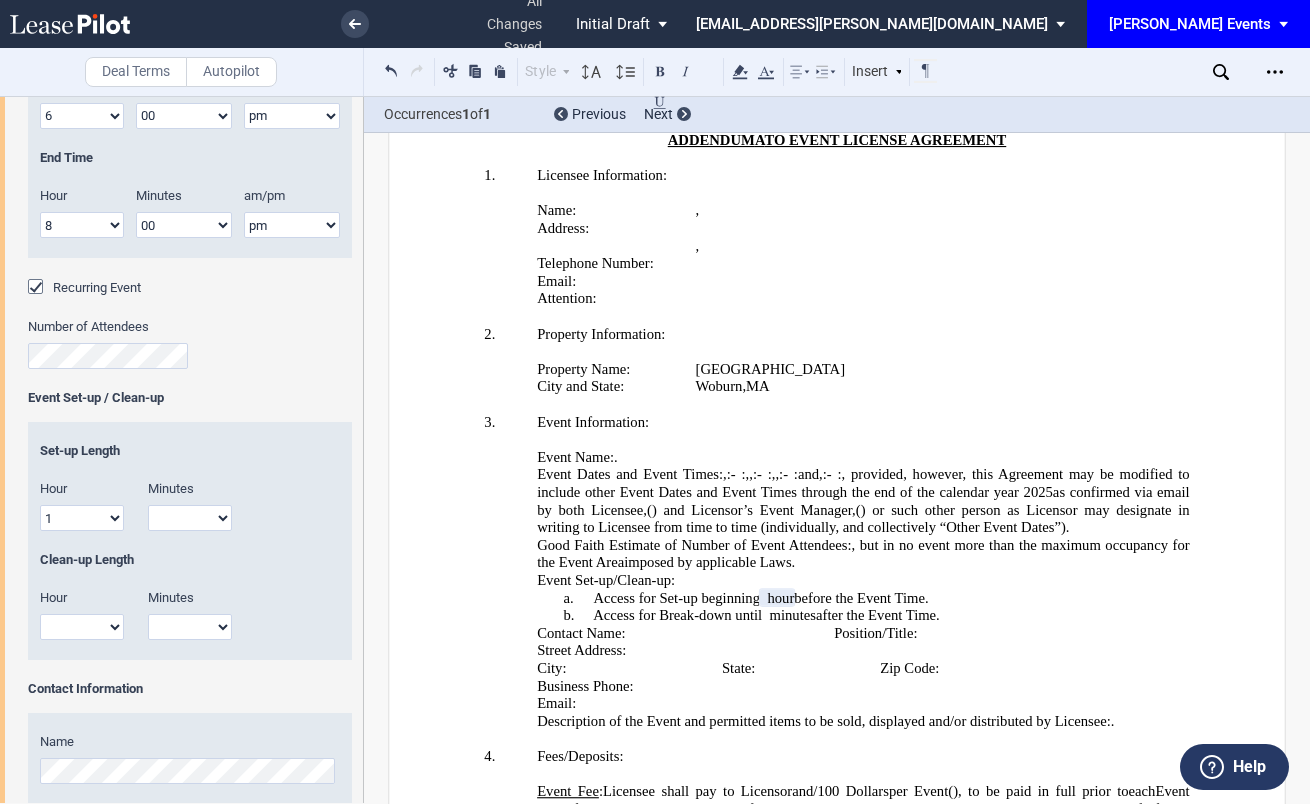 click on "00
15
30
45" at bounding box center (190, 518) 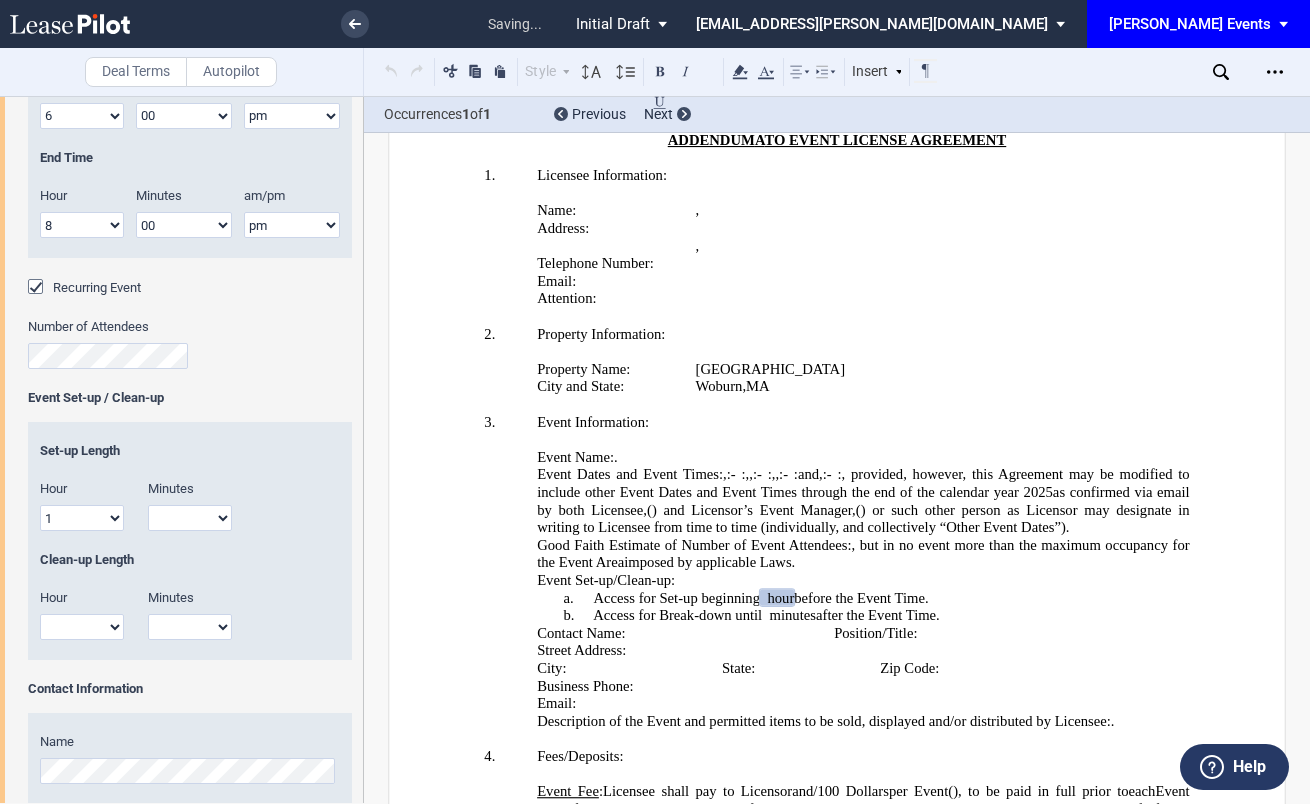 select on "00" 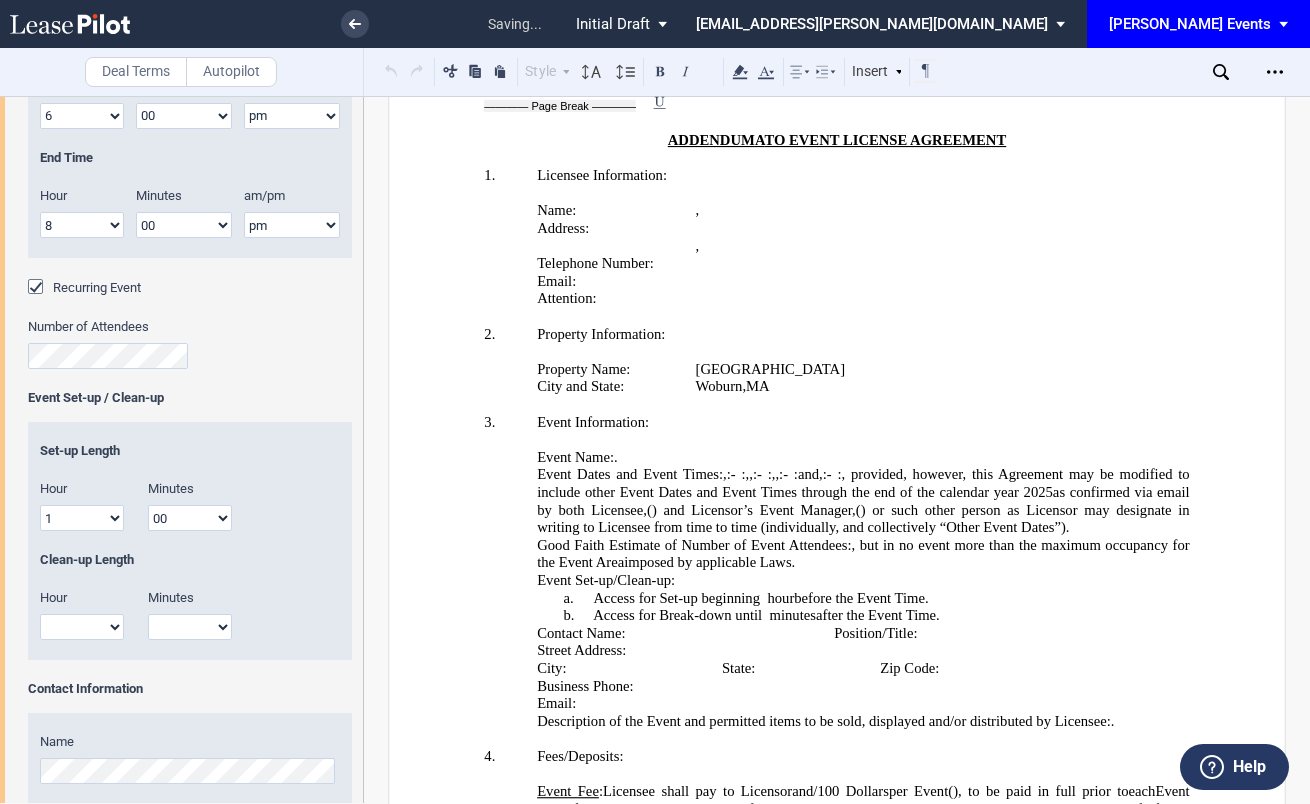 click on "1
2
3
4
5
6
7
8
9
10
11
12" at bounding box center [82, 627] 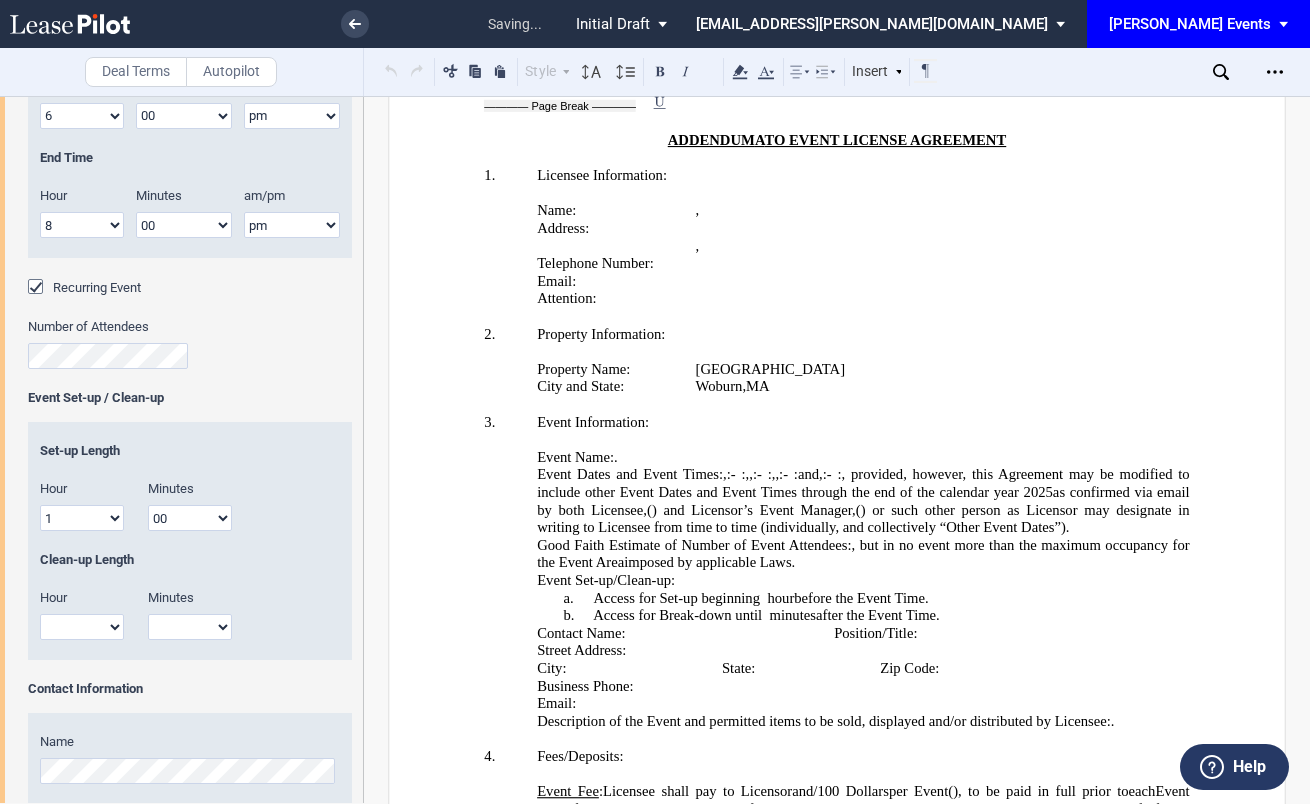 select on "1" 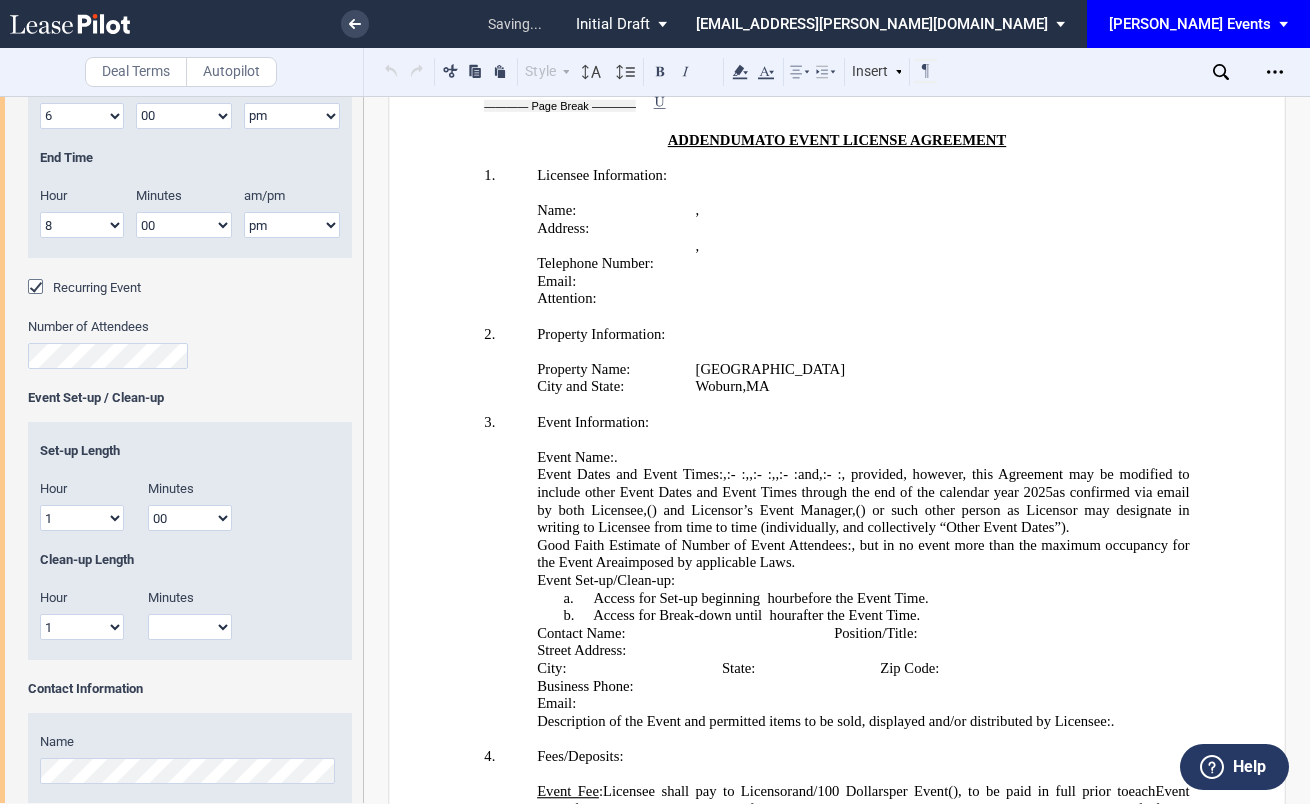 click on "00
15
30
45" at bounding box center (190, 627) 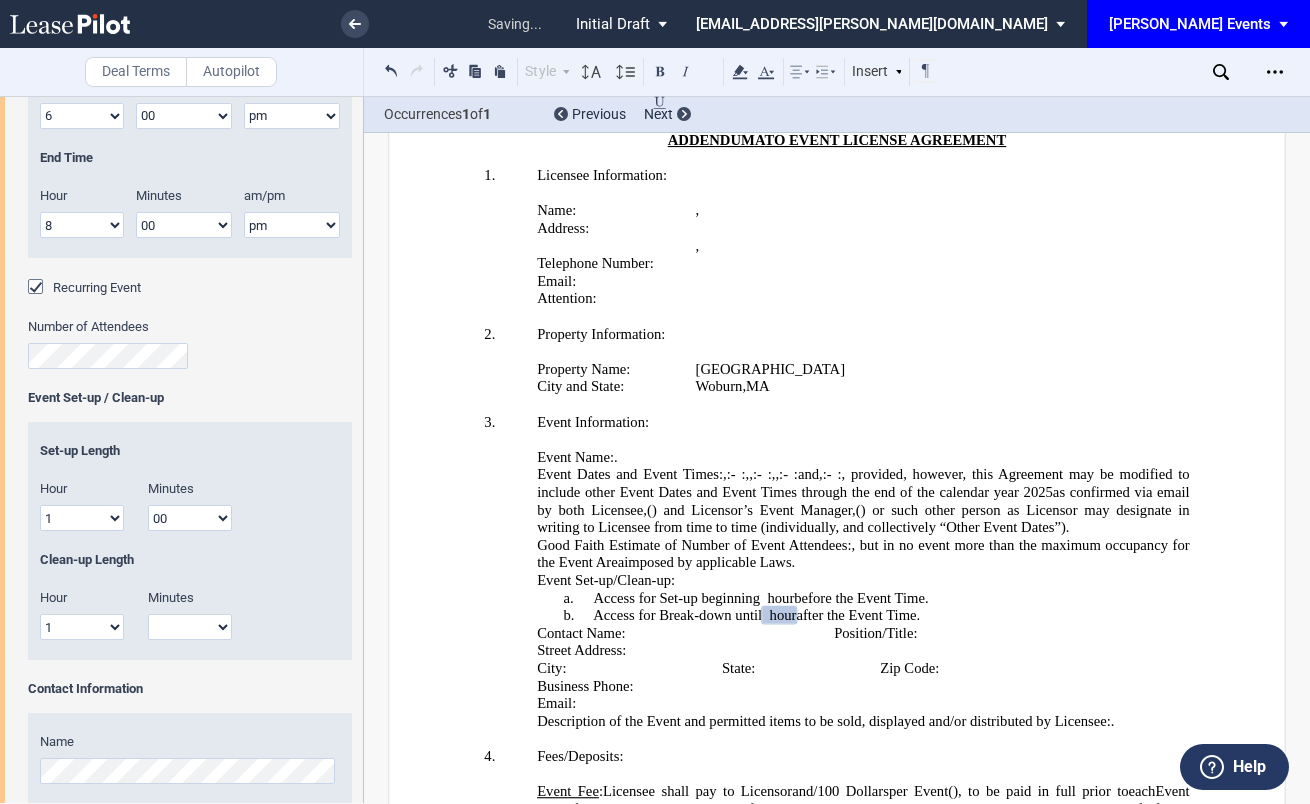 select on "00" 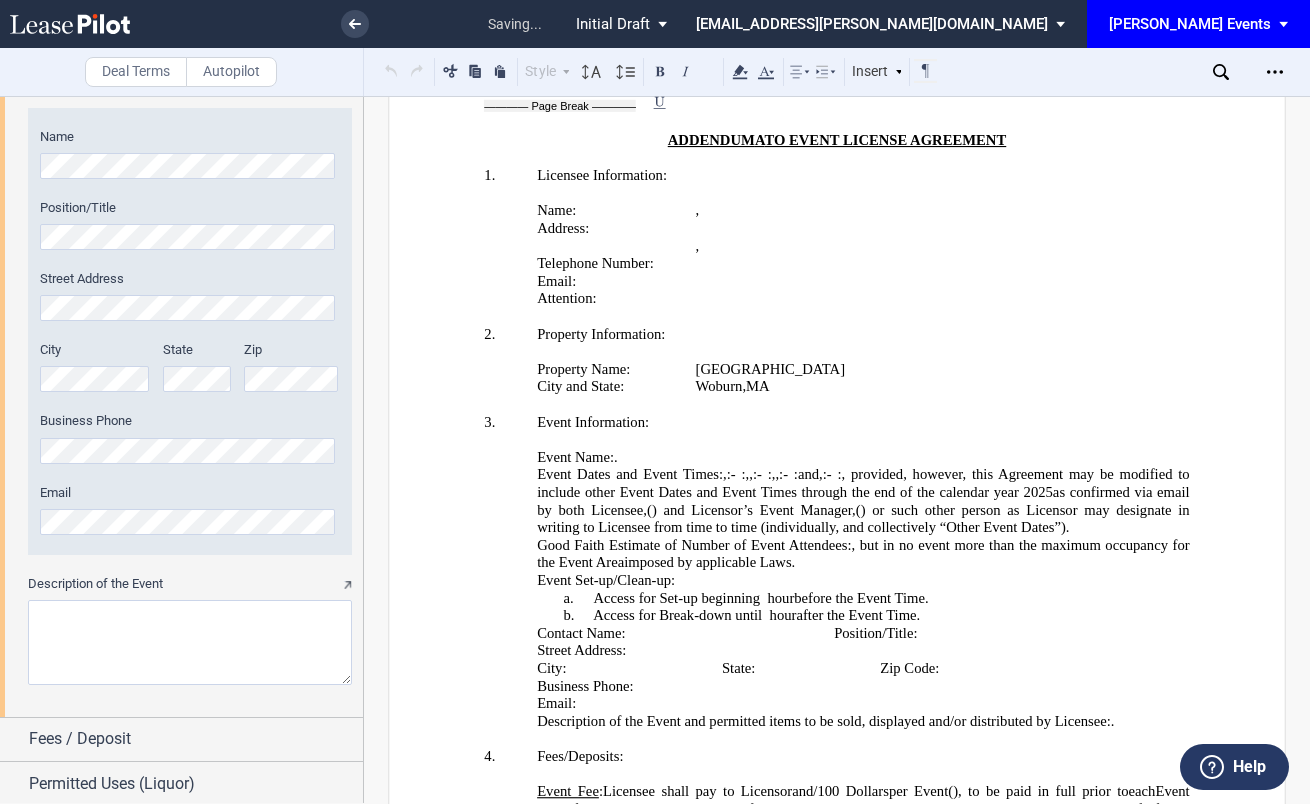 scroll, scrollTop: 3270, scrollLeft: 0, axis: vertical 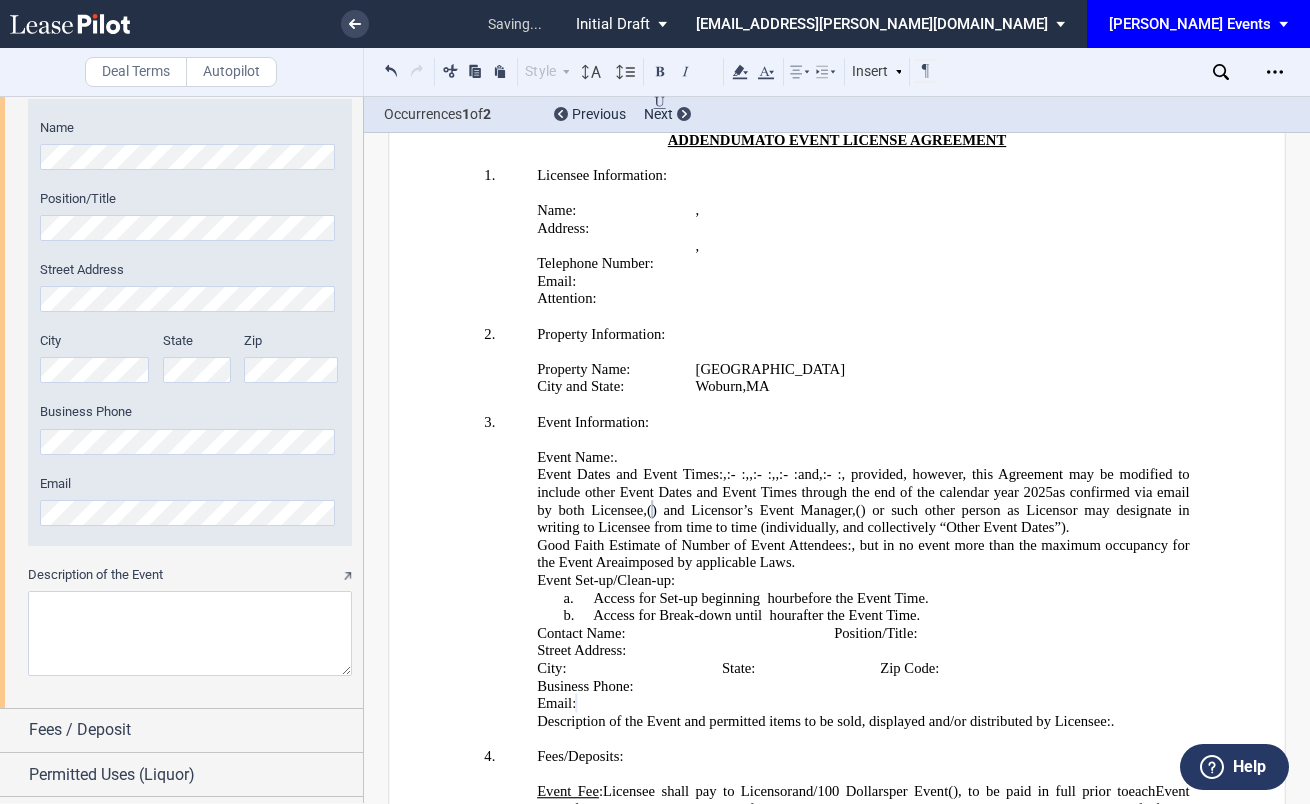 click on "Description of the Event" at bounding box center [190, 633] 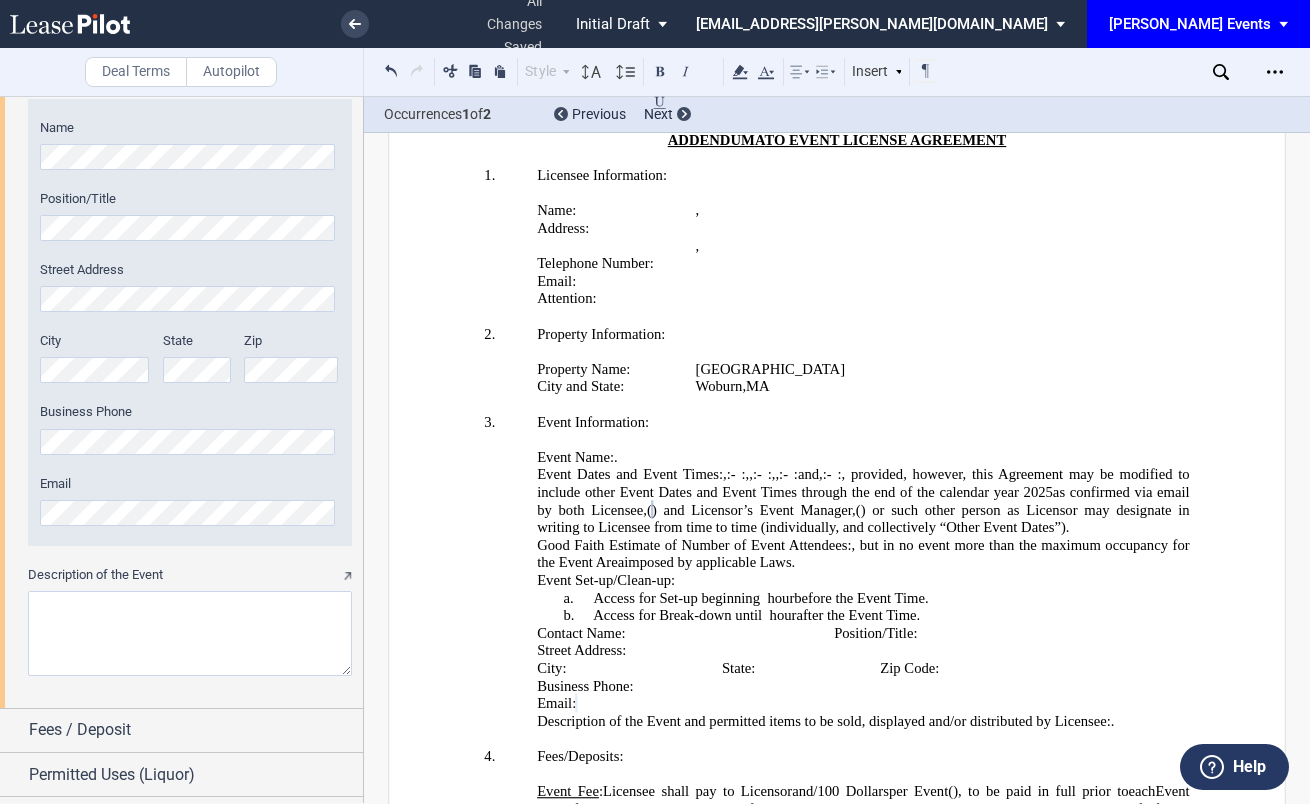 paste on "ABA Centers of America will host a sensory-friendly pop-up experience designed for neurodiverse children and families. The event will include interactive sensory stations, calming activities, and information about ABA therapy services. Staff will be available to answer questions and provide resources. No specific expectations from attendees—just a welcoming, inclusive environment for all." 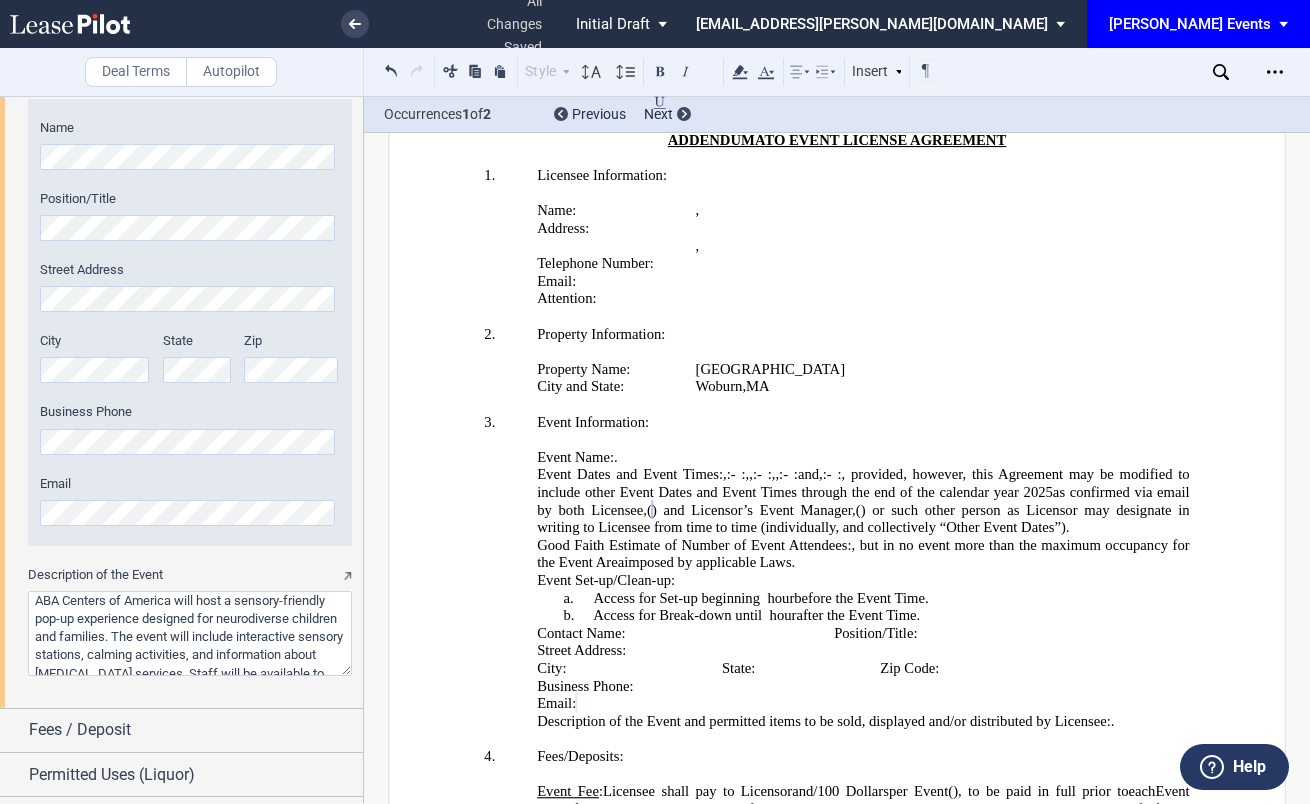 scroll, scrollTop: 79, scrollLeft: 0, axis: vertical 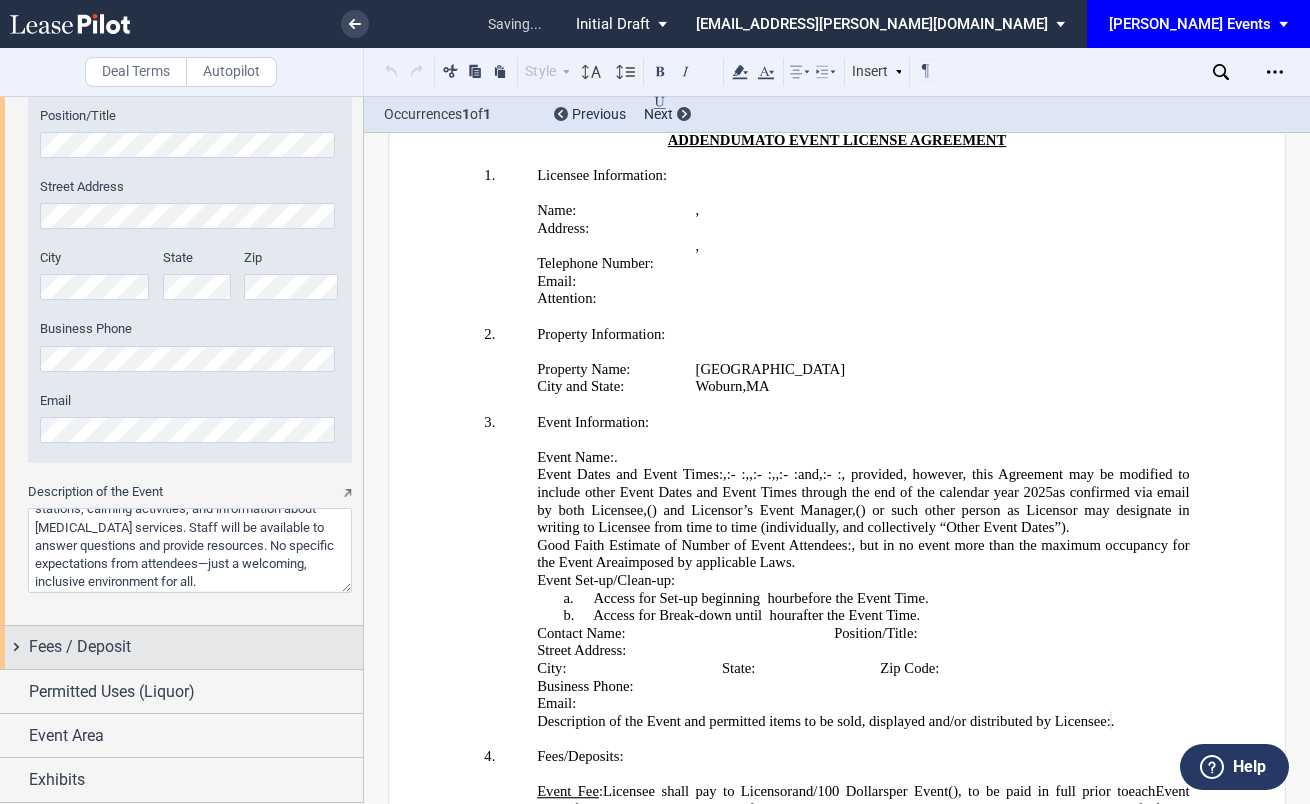 type on "ABA Centers of America will host a sensory-friendly pop-up experience designed for neurodiverse children and families. The event will include interactive sensory stations, calming activities, and information about ABA therapy services. Staff will be available to answer questions and provide resources. No specific expectations from attendees—just a welcoming, inclusive environment for all." 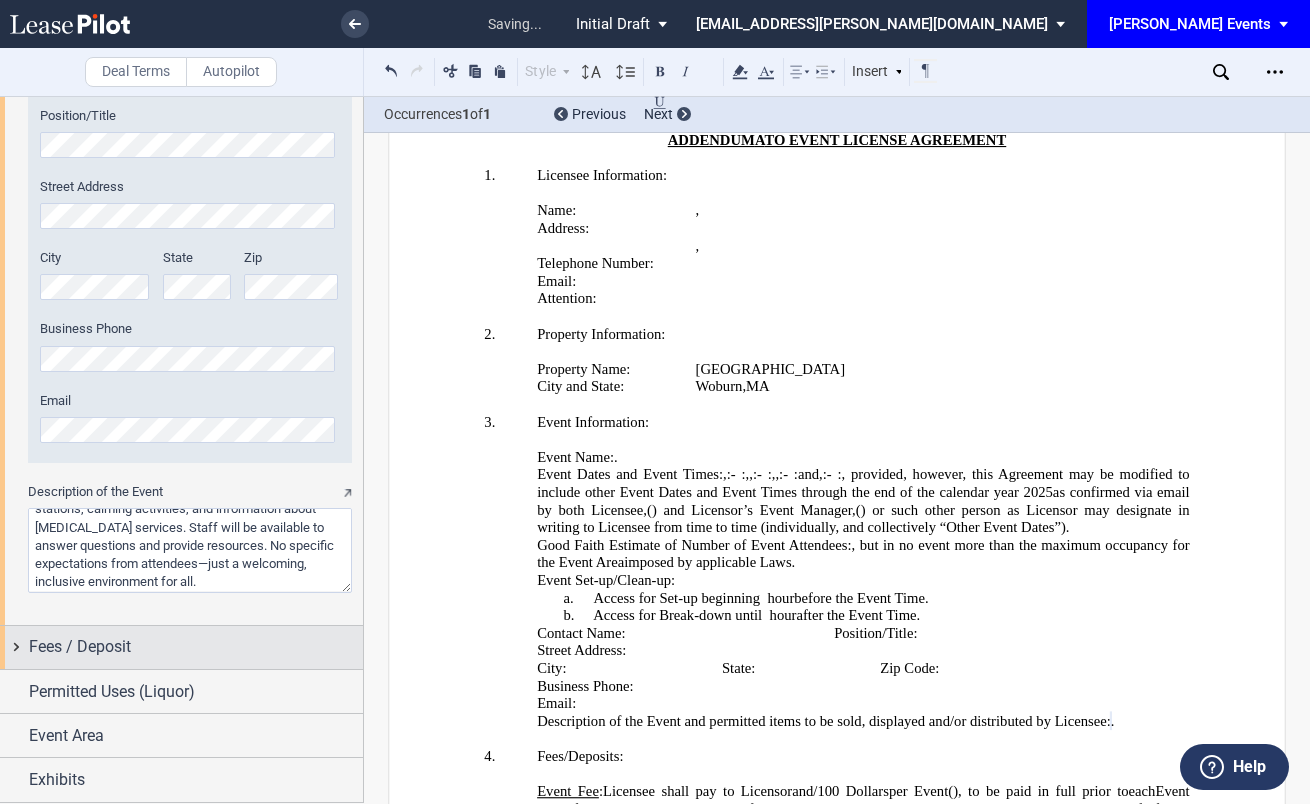 click on "Fees / Deposit" at bounding box center [196, 647] 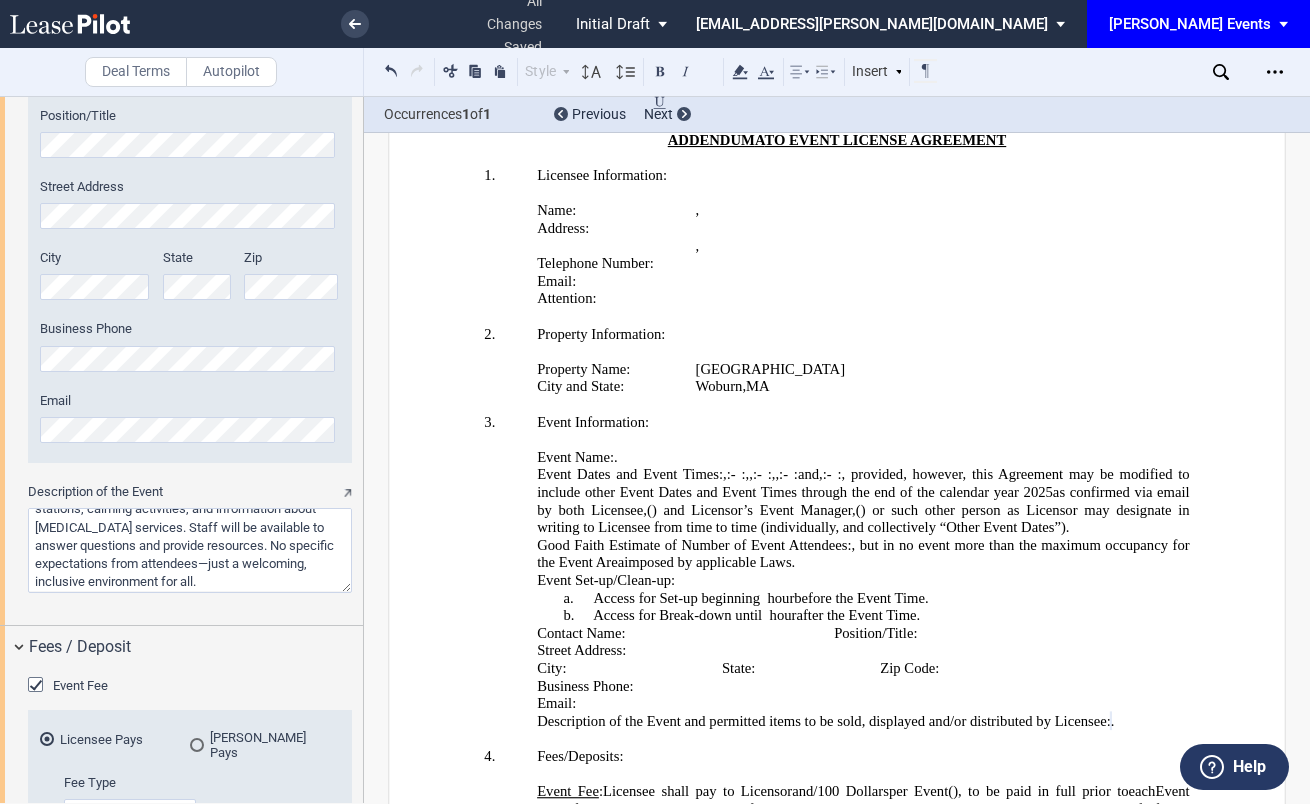 click 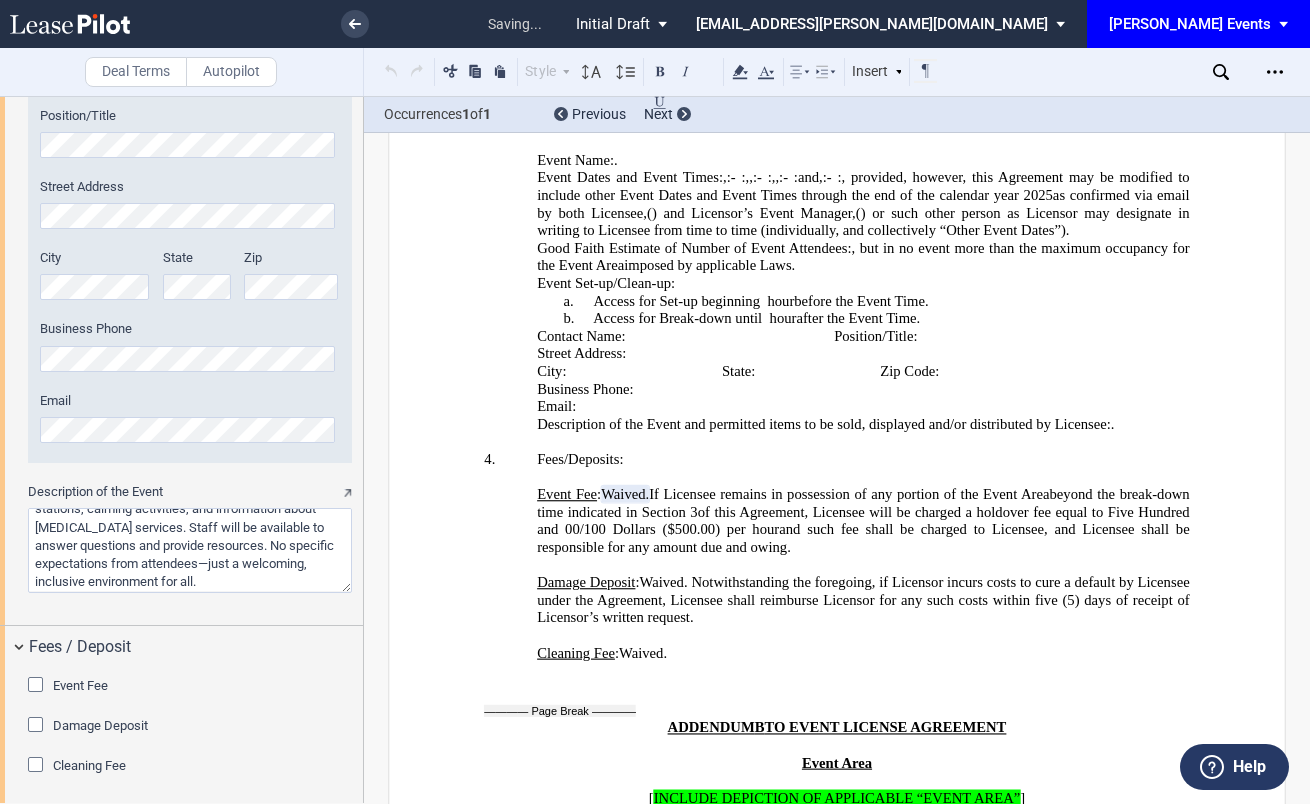 scroll, scrollTop: 4054, scrollLeft: 0, axis: vertical 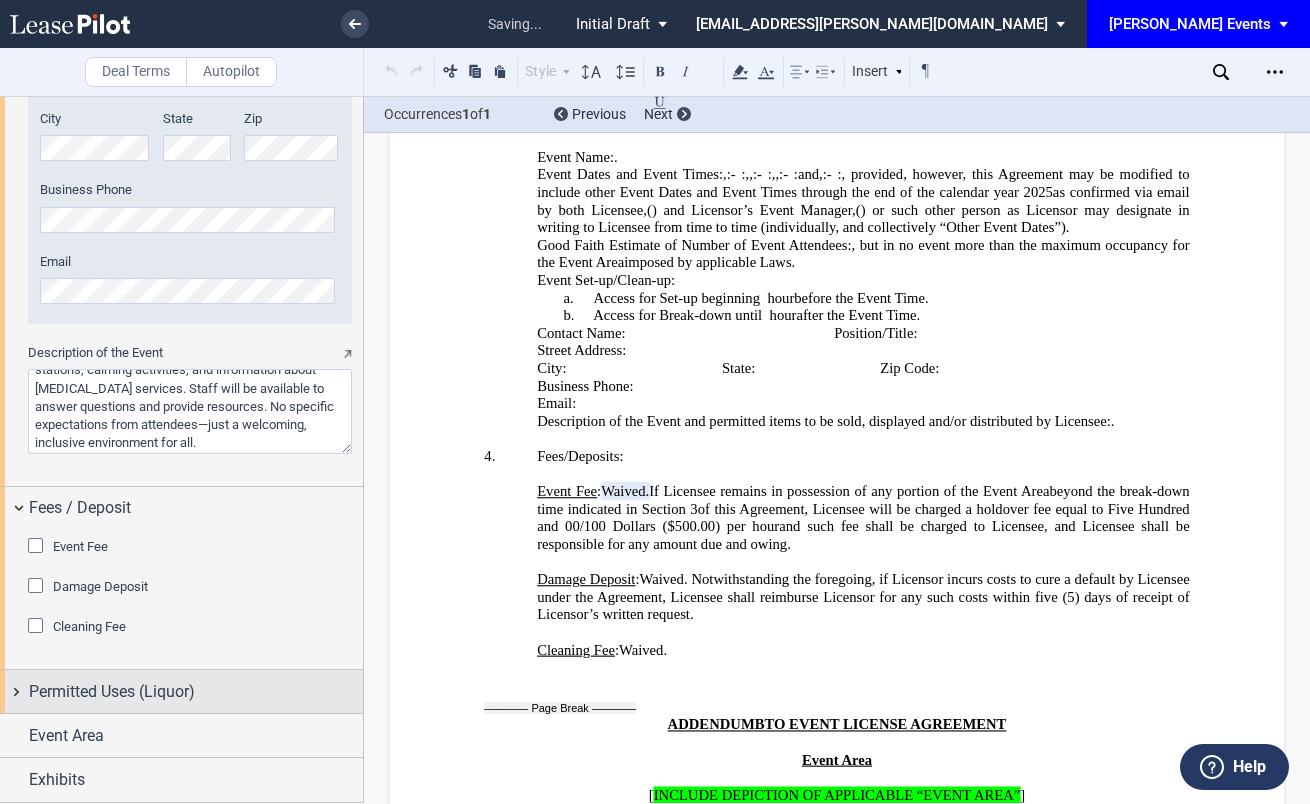 click on "Permitted Uses (Liquor)" at bounding box center [112, 692] 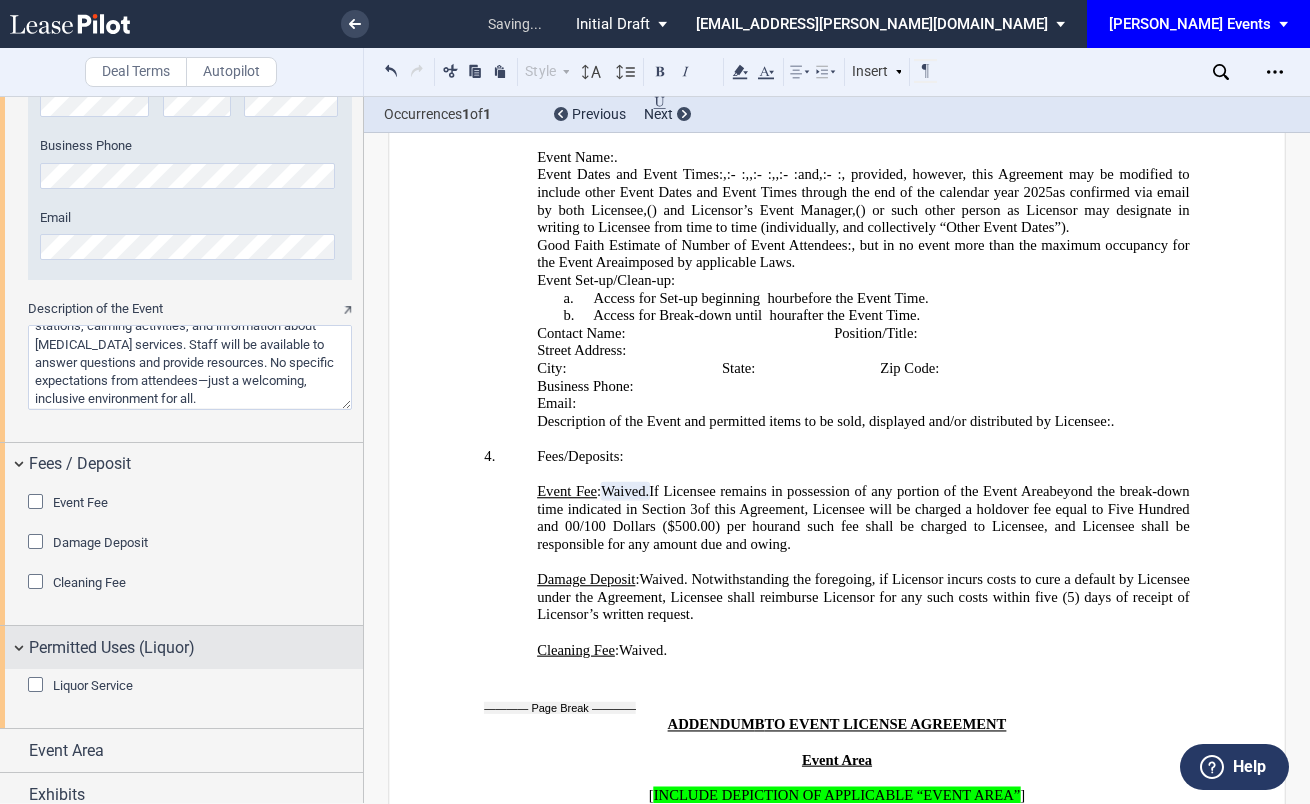 scroll, scrollTop: 3551, scrollLeft: 0, axis: vertical 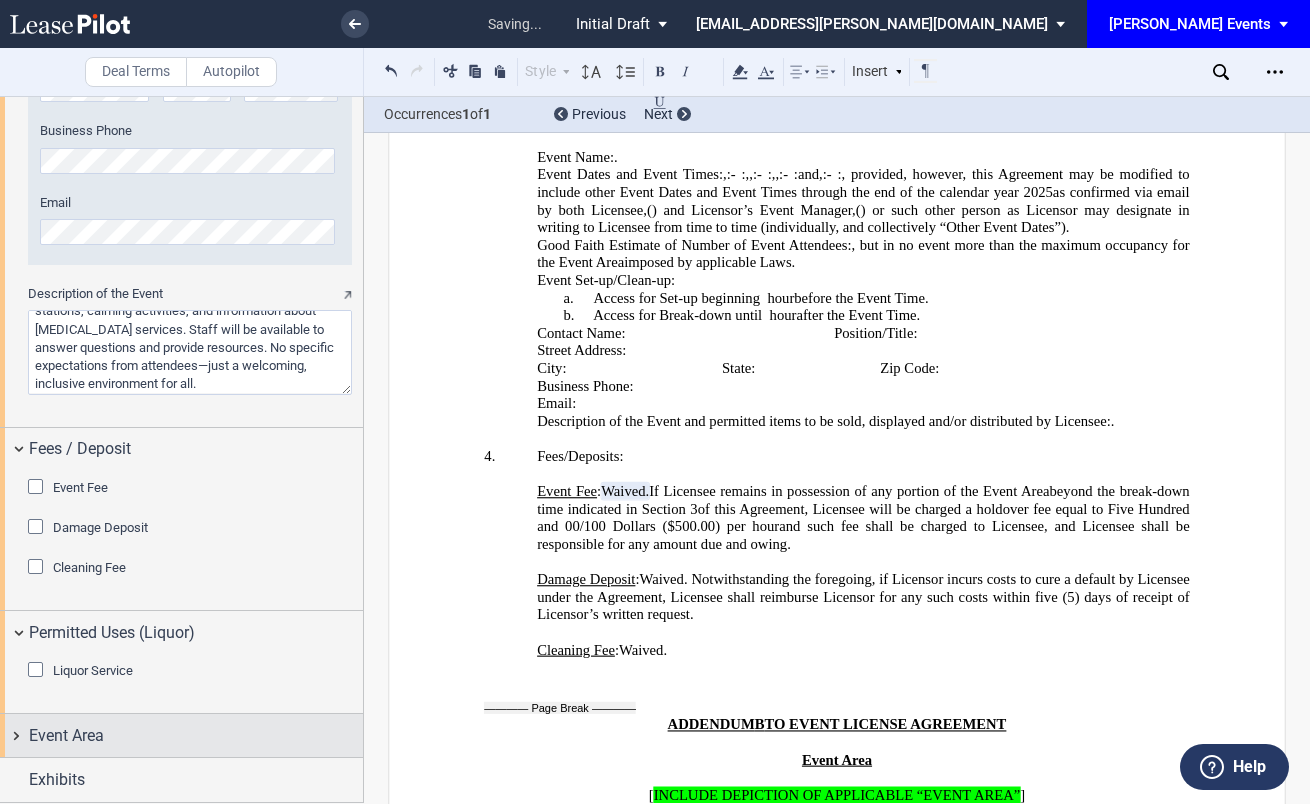 click on "Event Area" at bounding box center (196, 736) 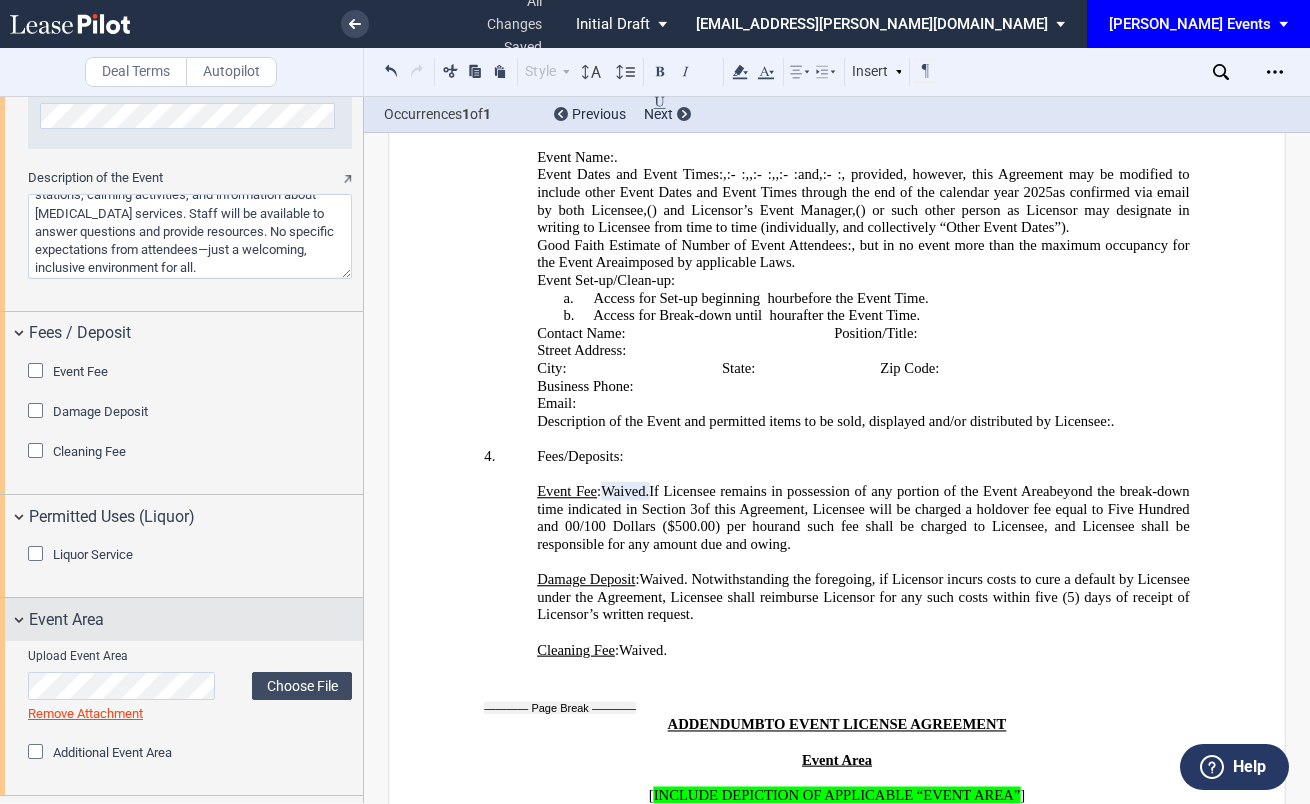 scroll, scrollTop: 3705, scrollLeft: 0, axis: vertical 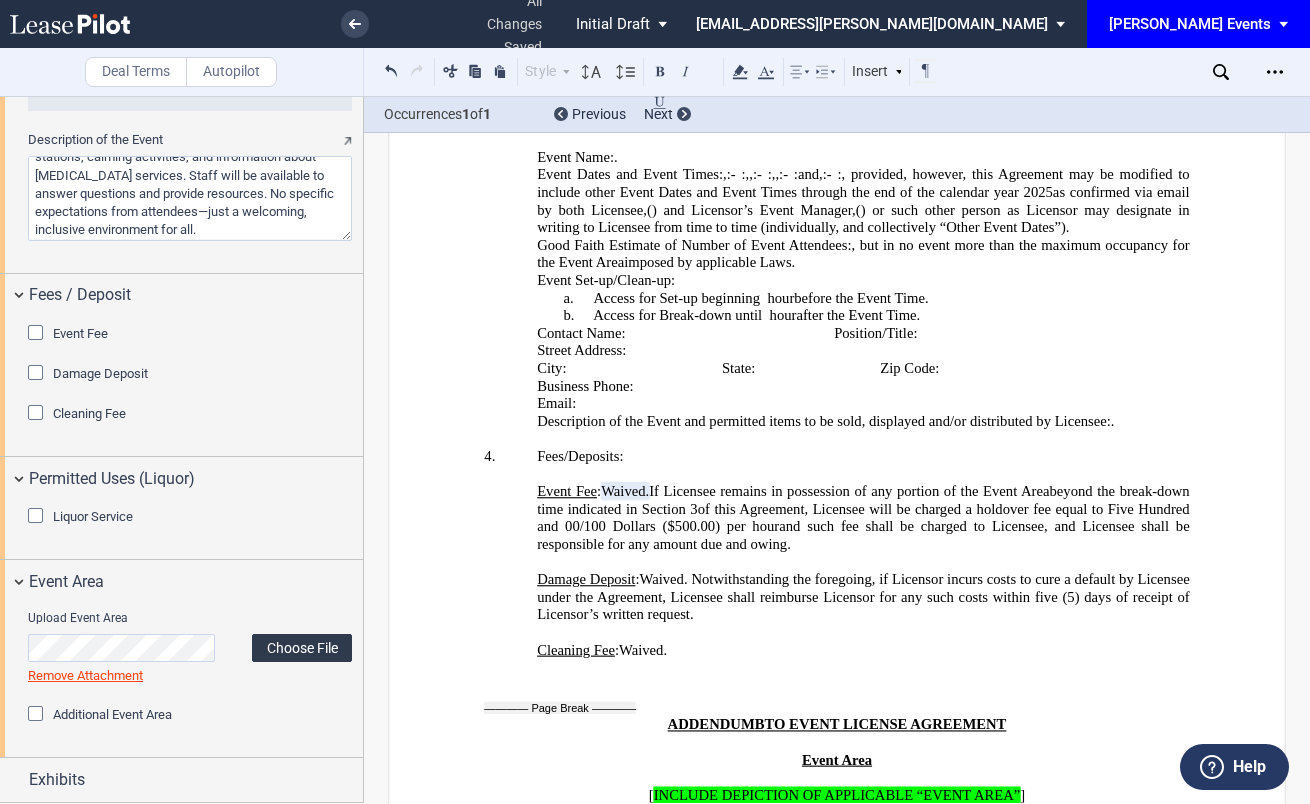 click on "Choose File" 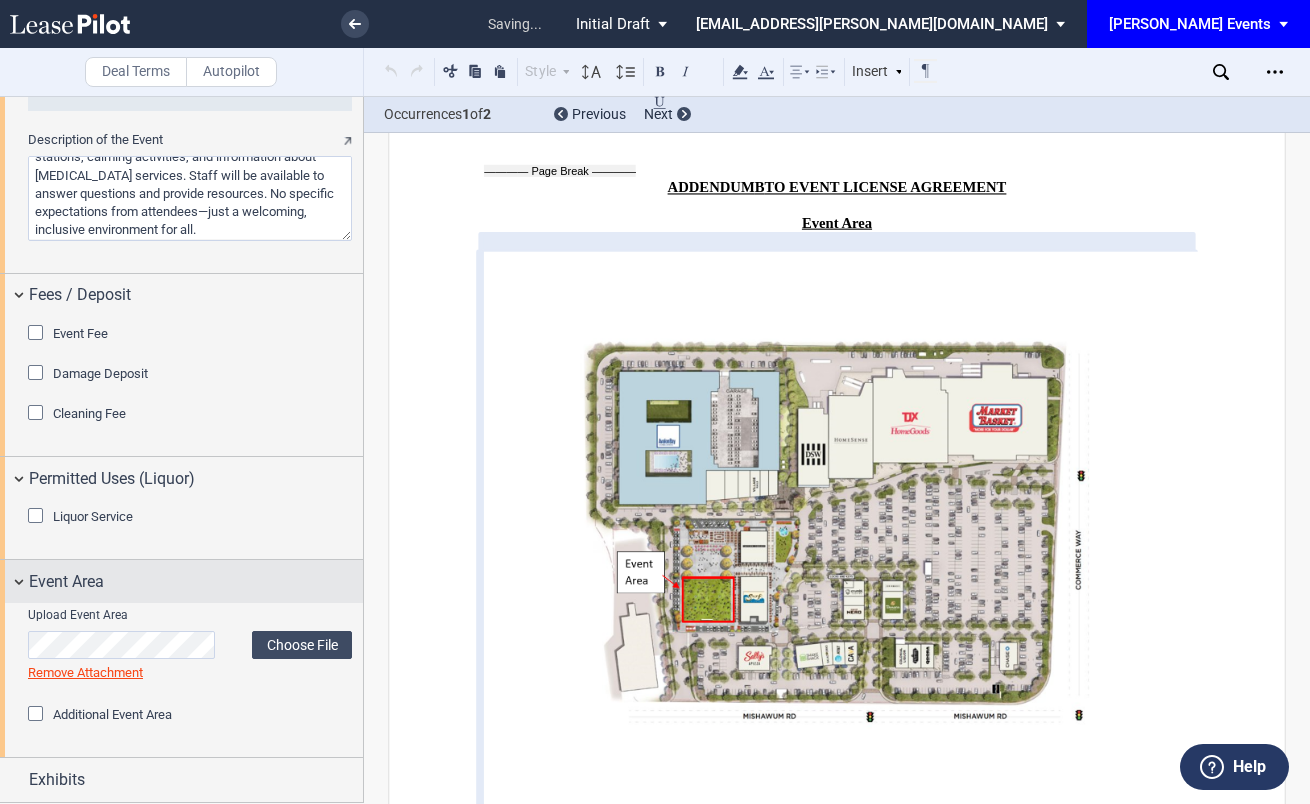 scroll, scrollTop: 4623, scrollLeft: 0, axis: vertical 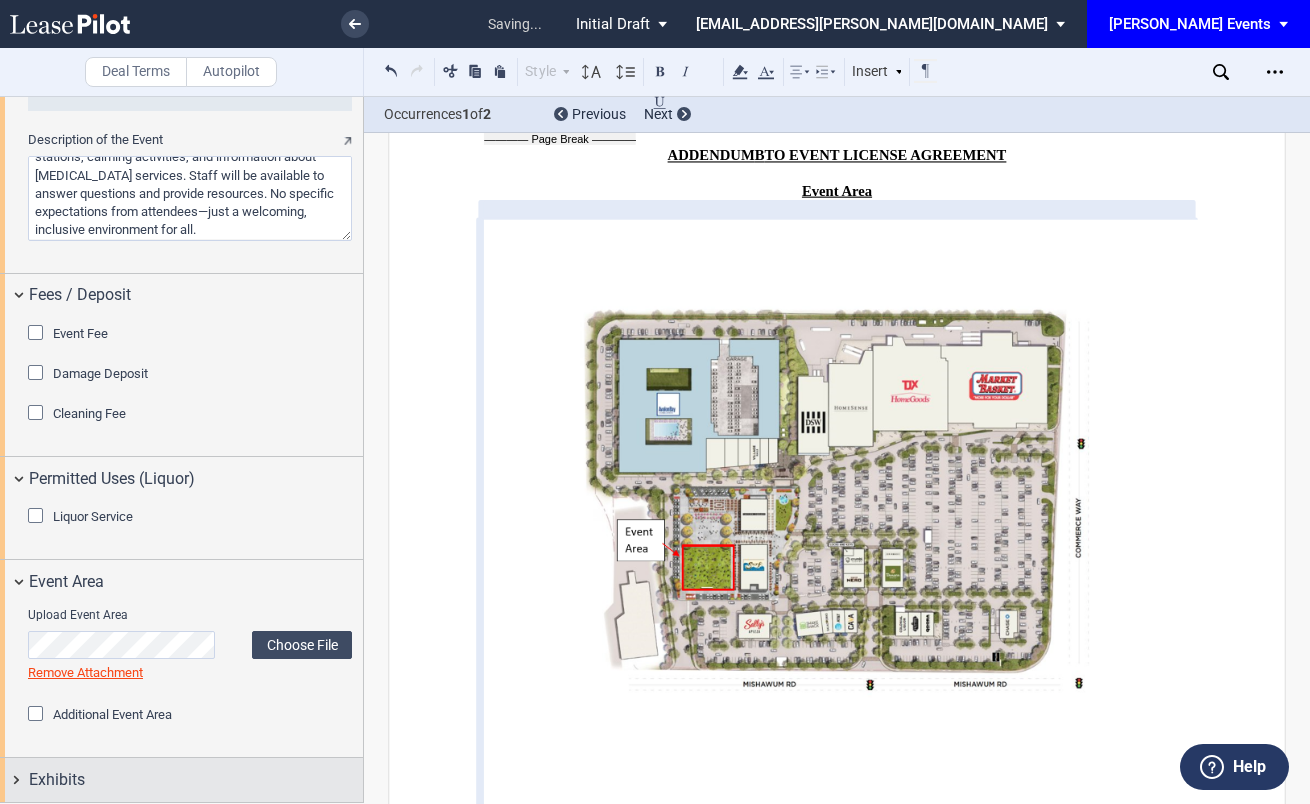 click on "Exhibits" at bounding box center (196, 780) 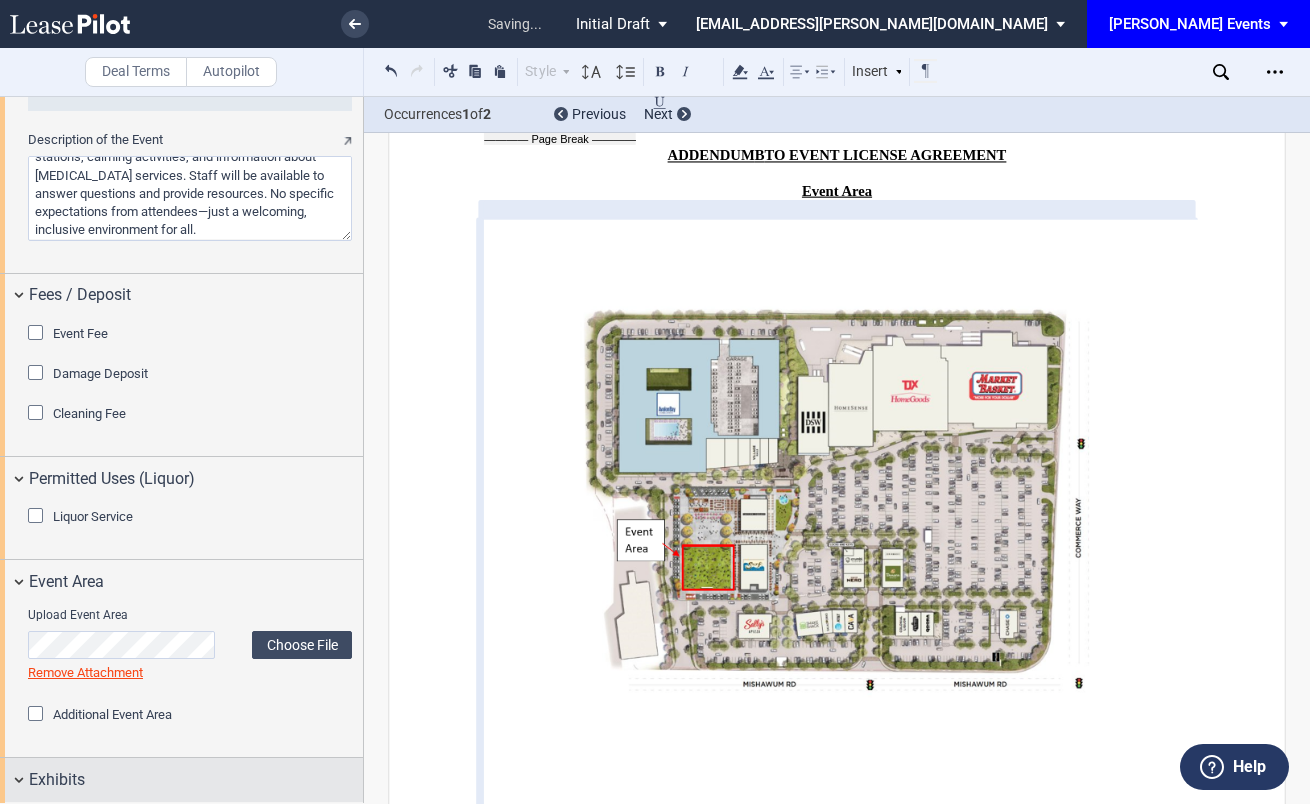 scroll, scrollTop: 3844, scrollLeft: 0, axis: vertical 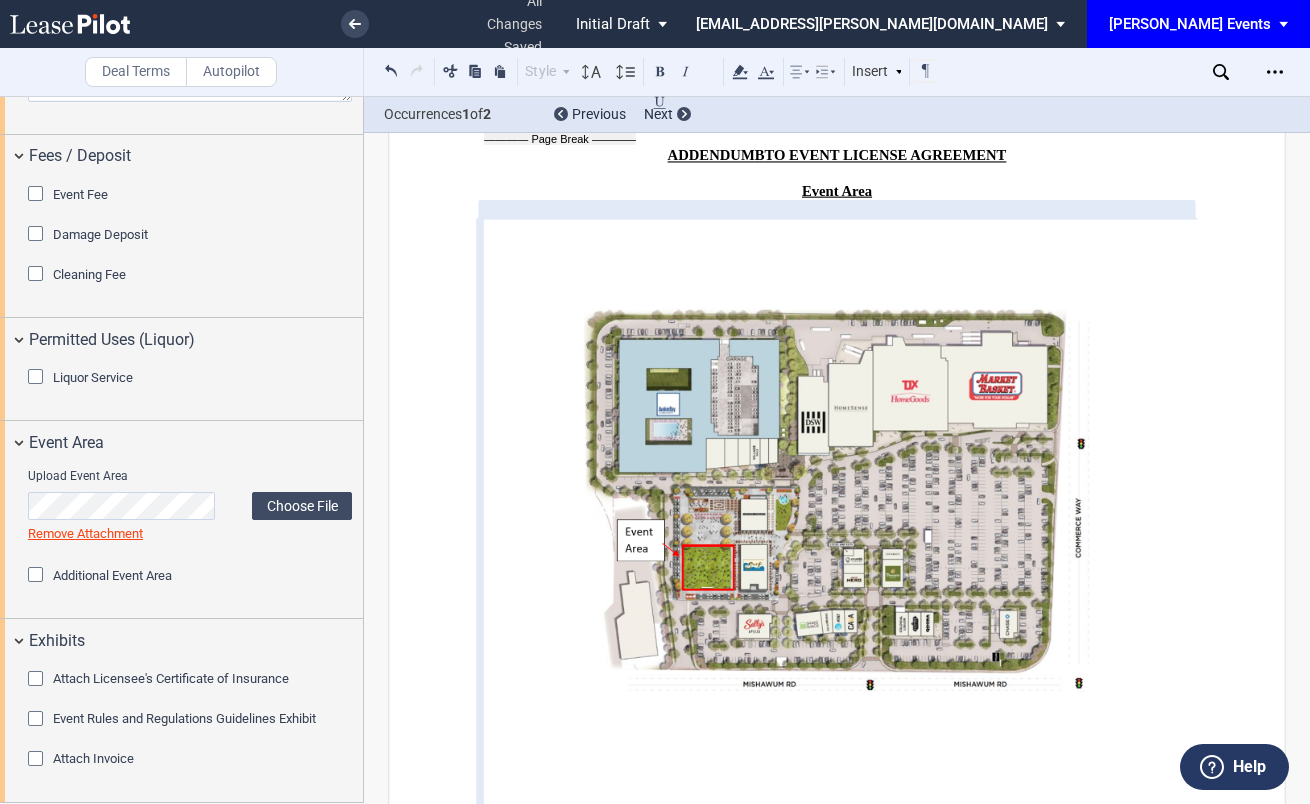click on "Attach Licensee's Certificate of Insurance" 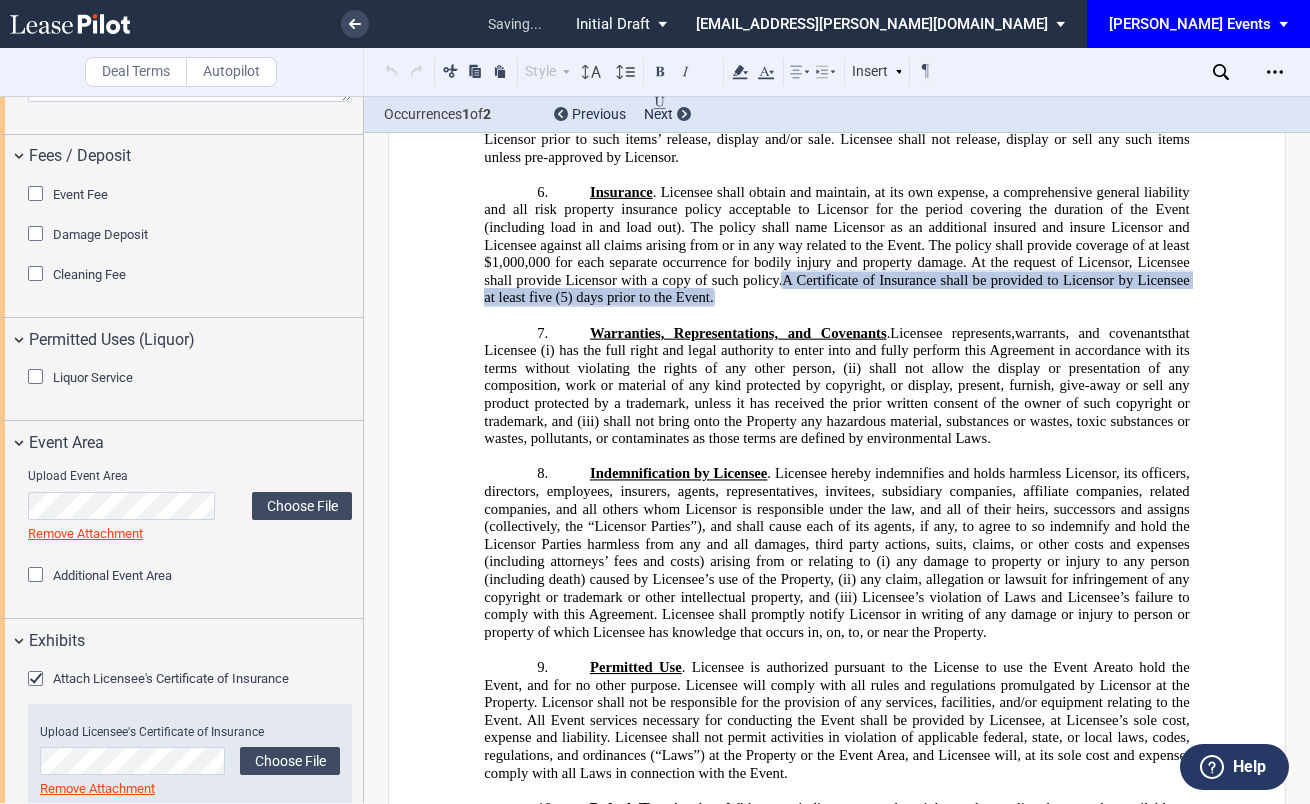 scroll, scrollTop: 874, scrollLeft: 0, axis: vertical 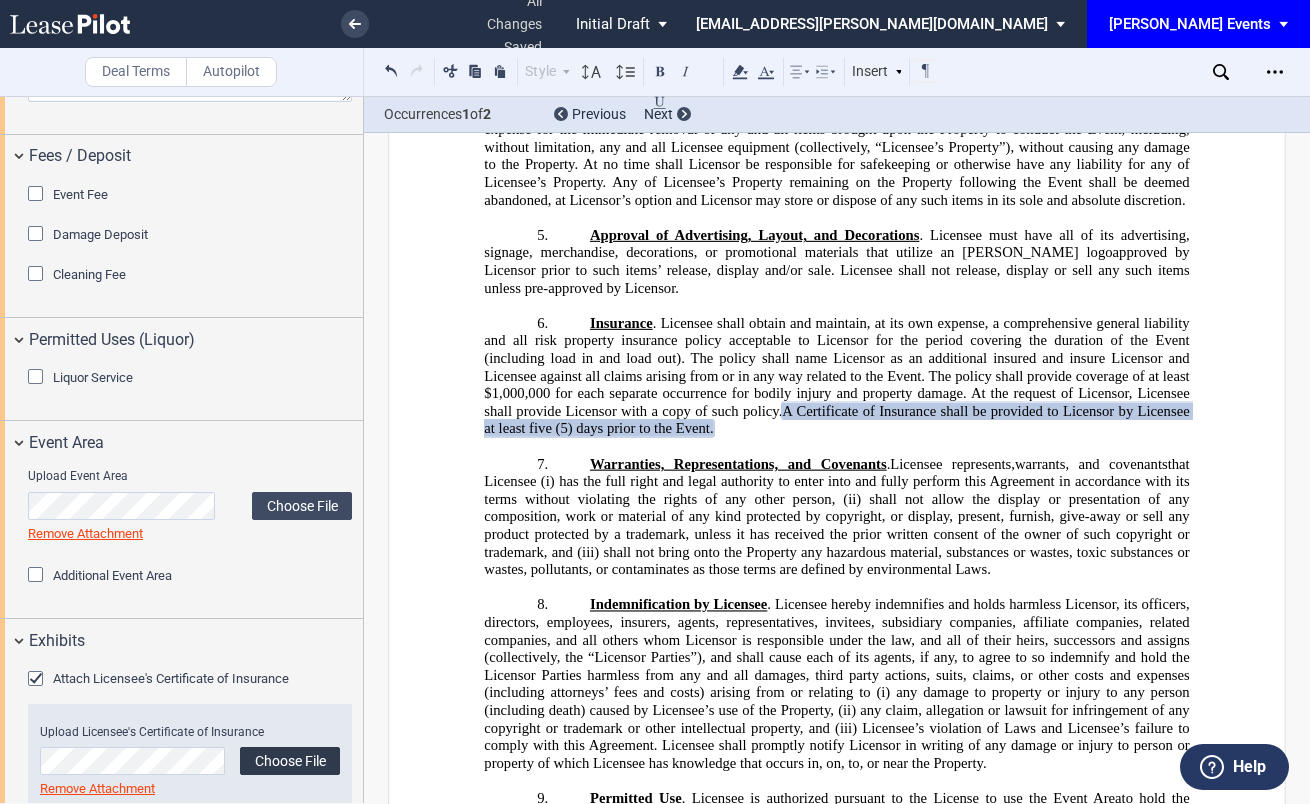 click on "Choose File" 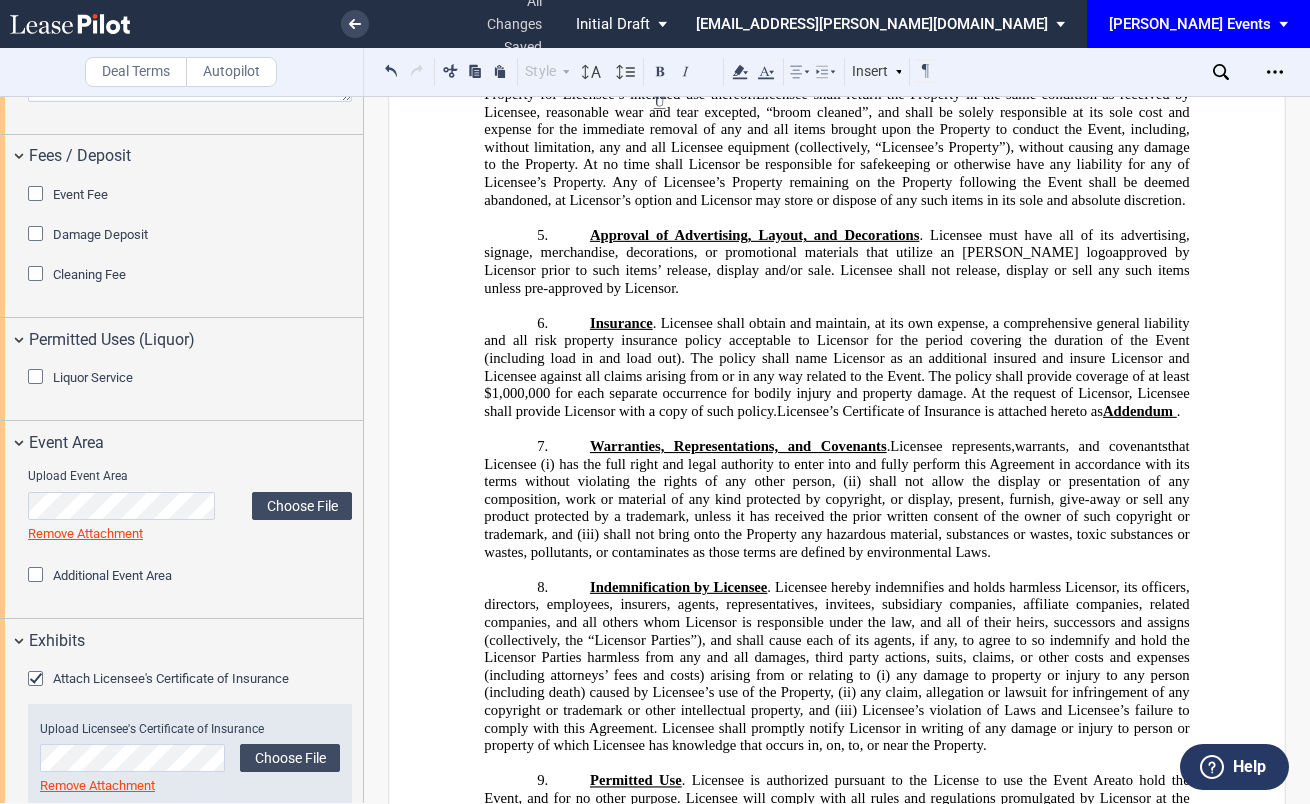 scroll, scrollTop: 3973, scrollLeft: 0, axis: vertical 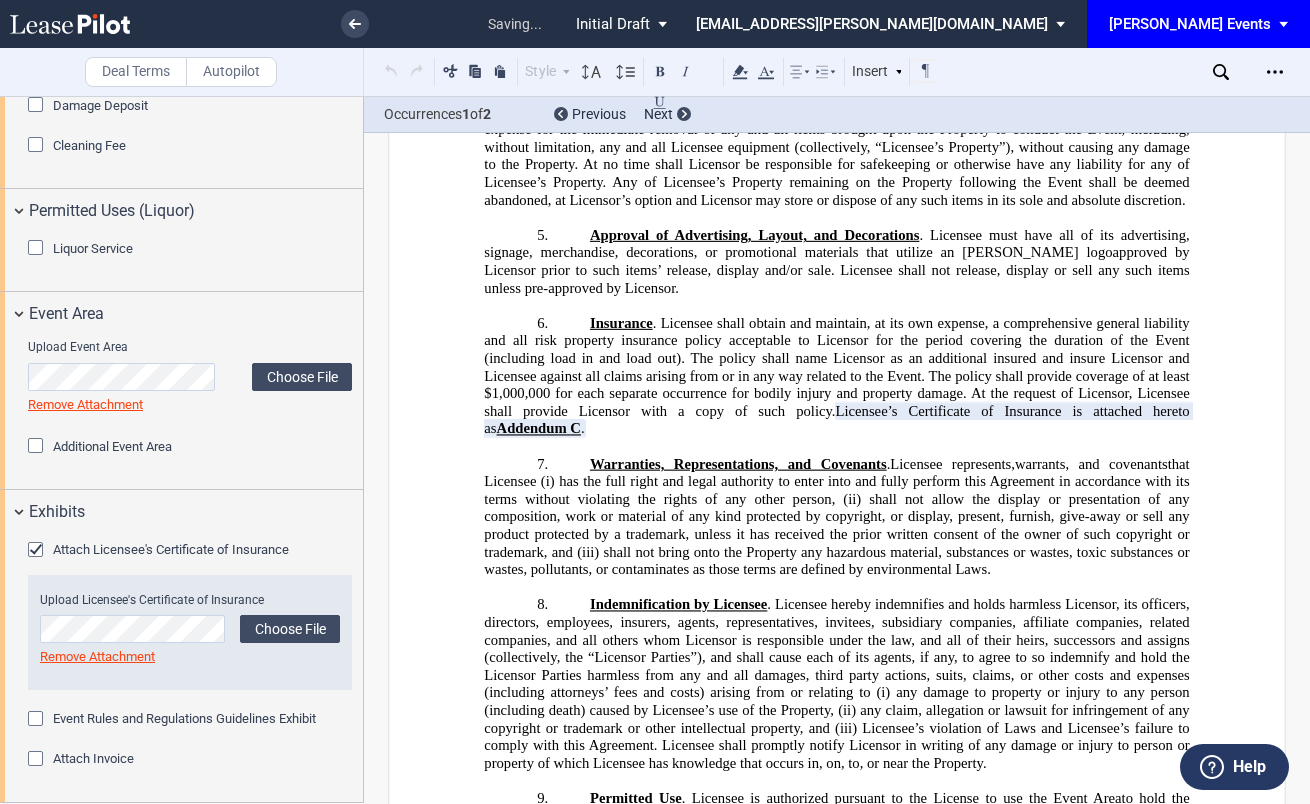 click on "Event Rules and Regulations Guidelines Exhibit" 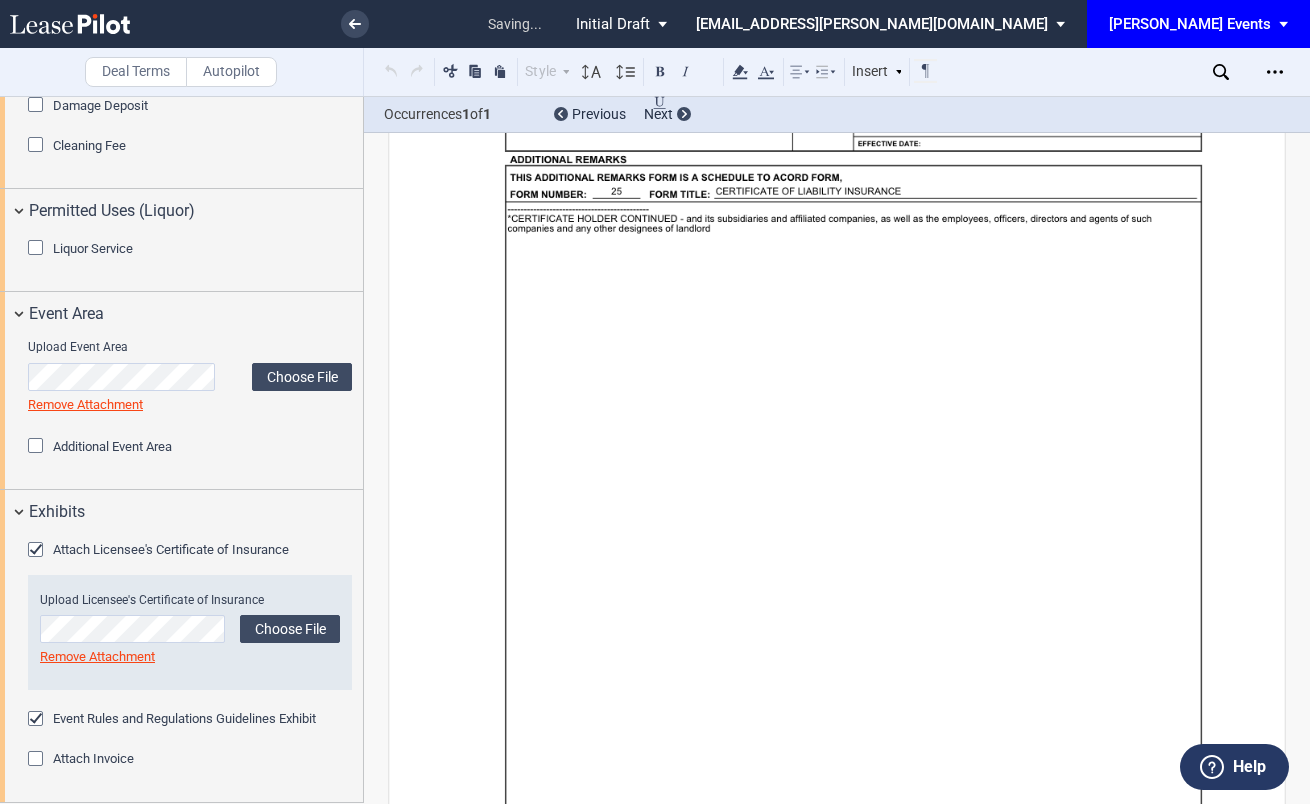scroll, scrollTop: 7666, scrollLeft: 0, axis: vertical 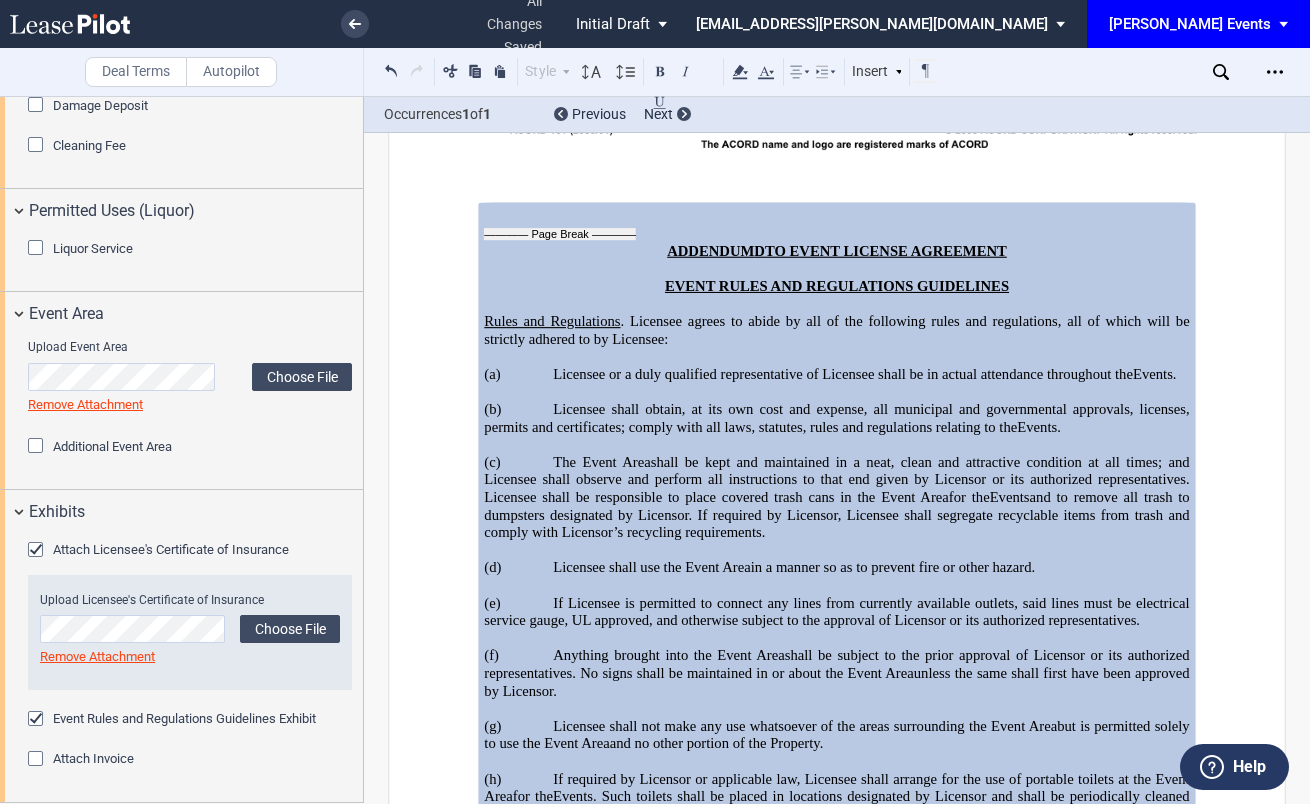 click on "﻿
﻿
Event License Agreement
﻿
This  EVENT LICENSE AGREEMENT  (“Agreement”) is entered into as of ______________, by and between   WOBURN II (EDENS), LLC  (together with its affiliated entities having an interest in the Property collectively, “Licensor”) and the licensee listed in  Addendum   ﻿ A ﻿  attached hereto and incorporated by reference  (“Licensee”). The “Effective Date” of this Agreement will be the date that Licensor and Licensee each execute this Agreement and Licensor has delivered this Agreement to Licensee.
﻿
RECITALS
﻿
WHEREAS , Licensor owns the property  further designated on  Addendum   ﻿ A ﻿  (“Property”);
﻿
WHEREAS
﻿
WHEREAS
﻿
NOW, THEREFORE
﻿
1." at bounding box center (837, -3174) 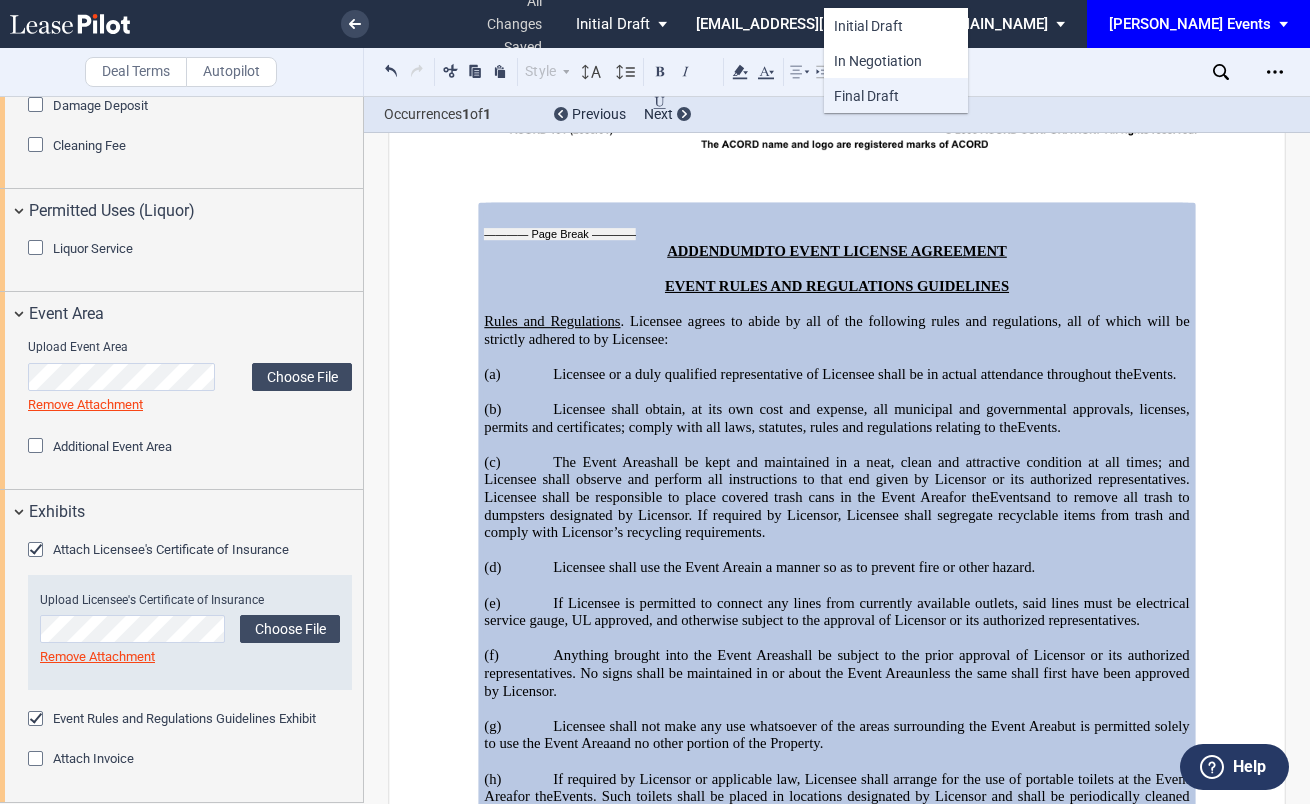 click on "Final Draft" at bounding box center (866, 96) 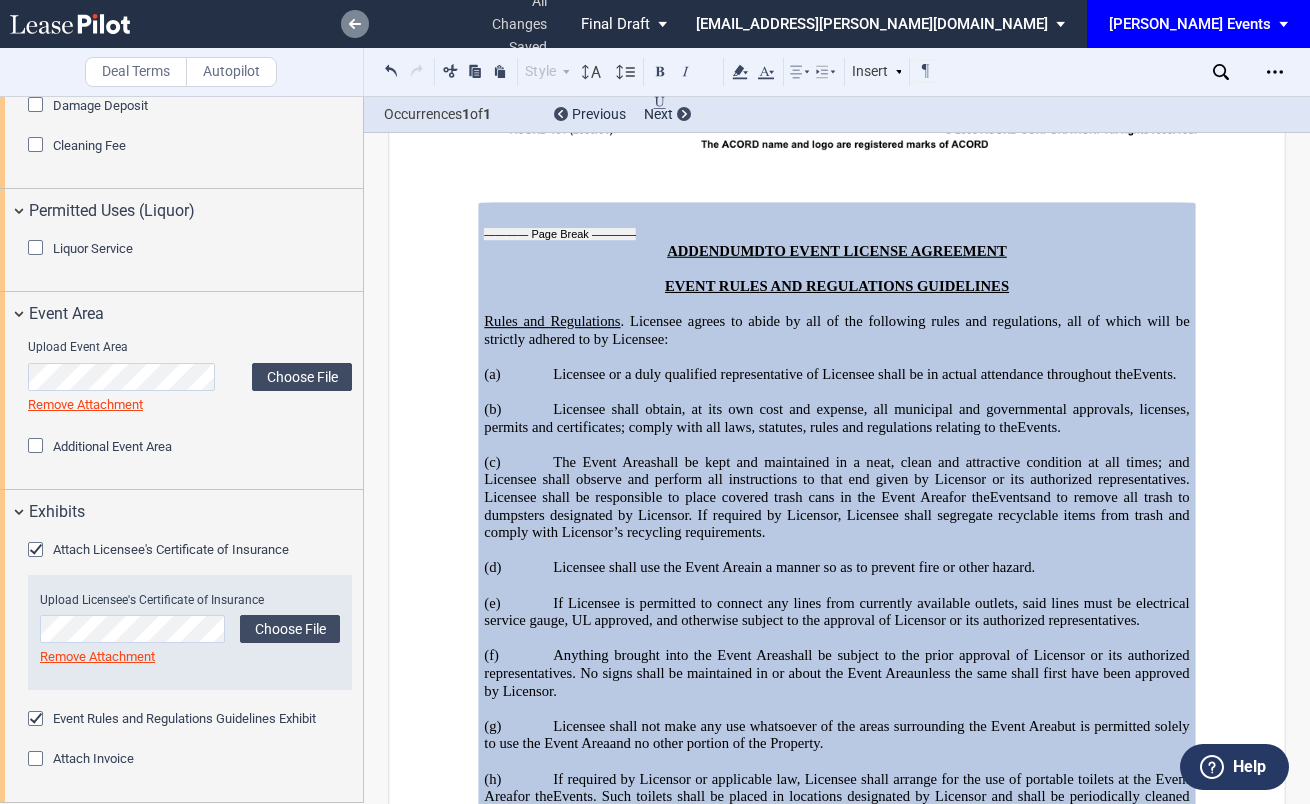 click 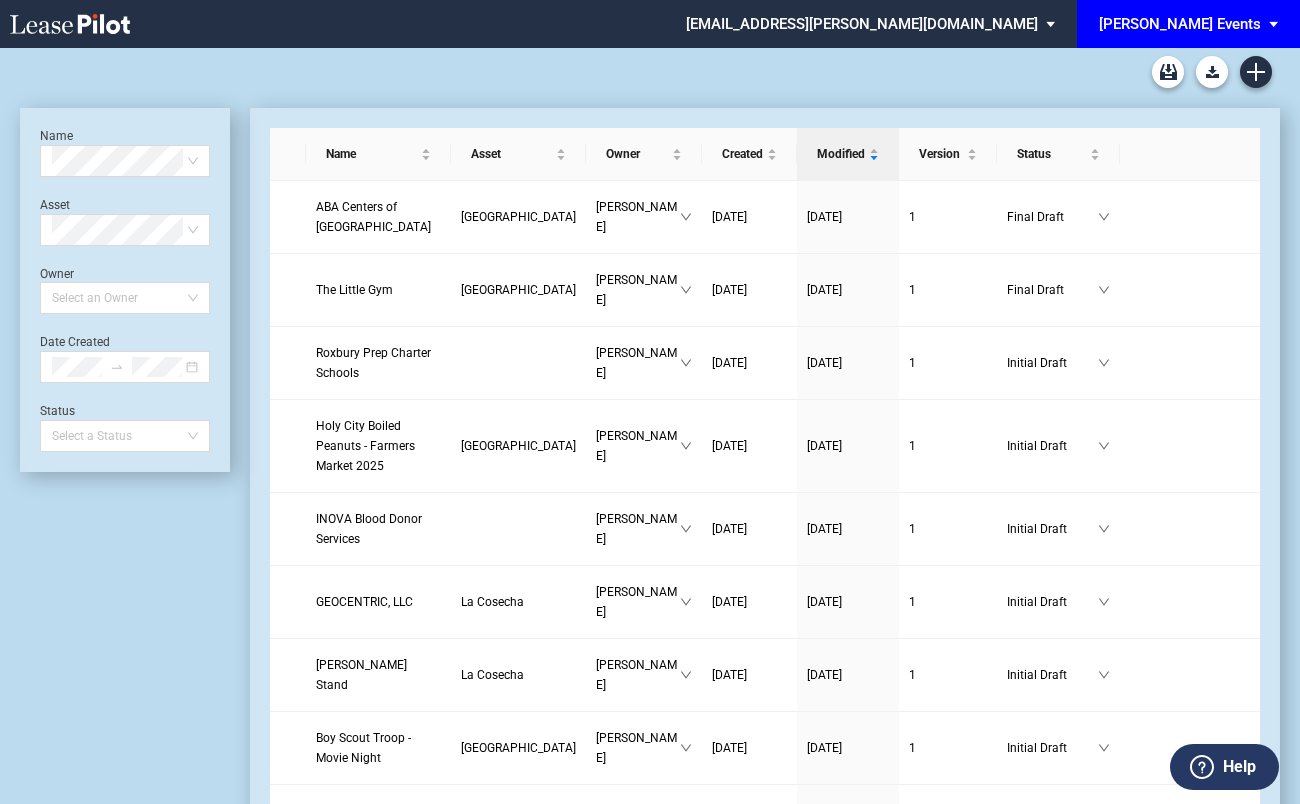 scroll, scrollTop: 0, scrollLeft: 0, axis: both 